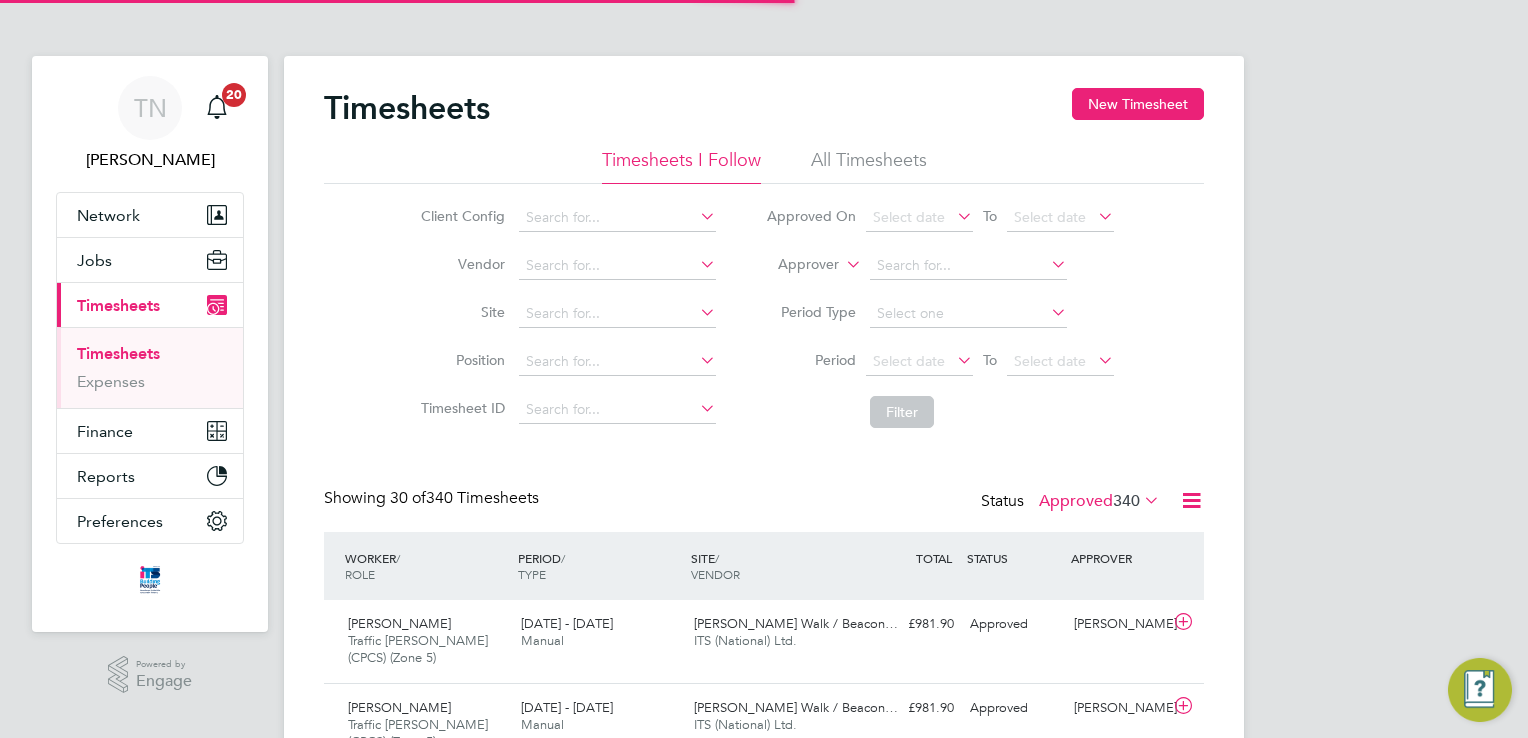 scroll, scrollTop: 0, scrollLeft: 0, axis: both 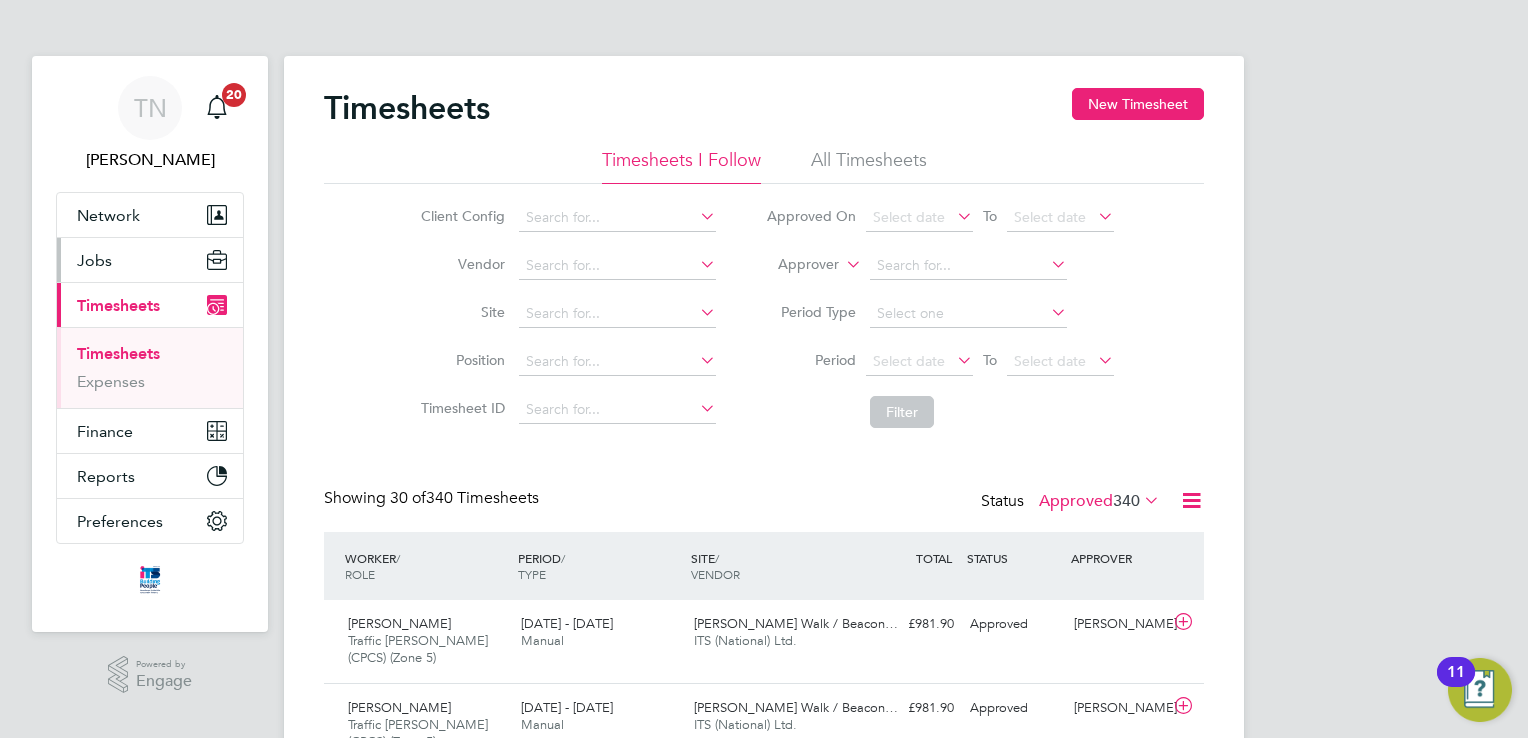 click on "Jobs" at bounding box center [150, 260] 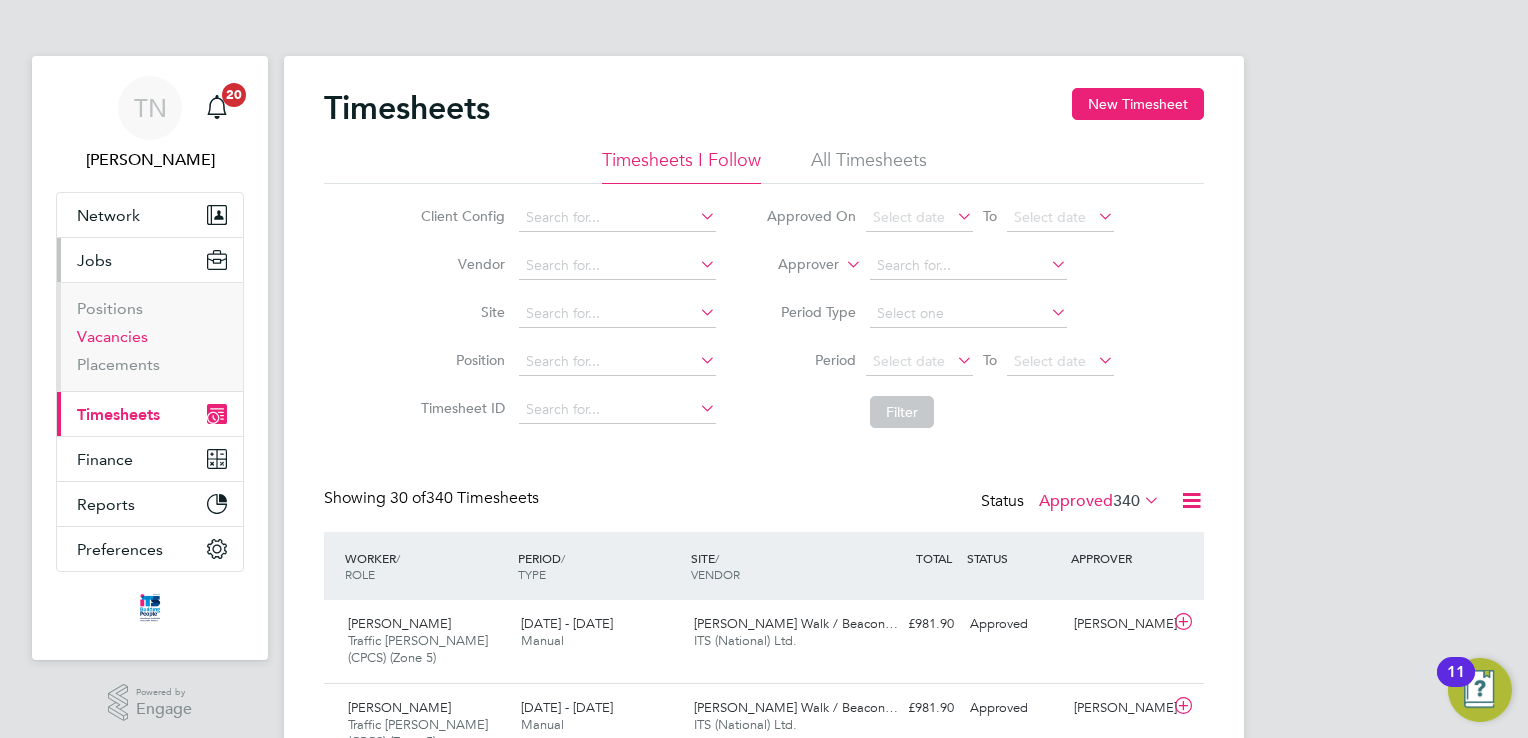 click on "Vacancies" at bounding box center (112, 336) 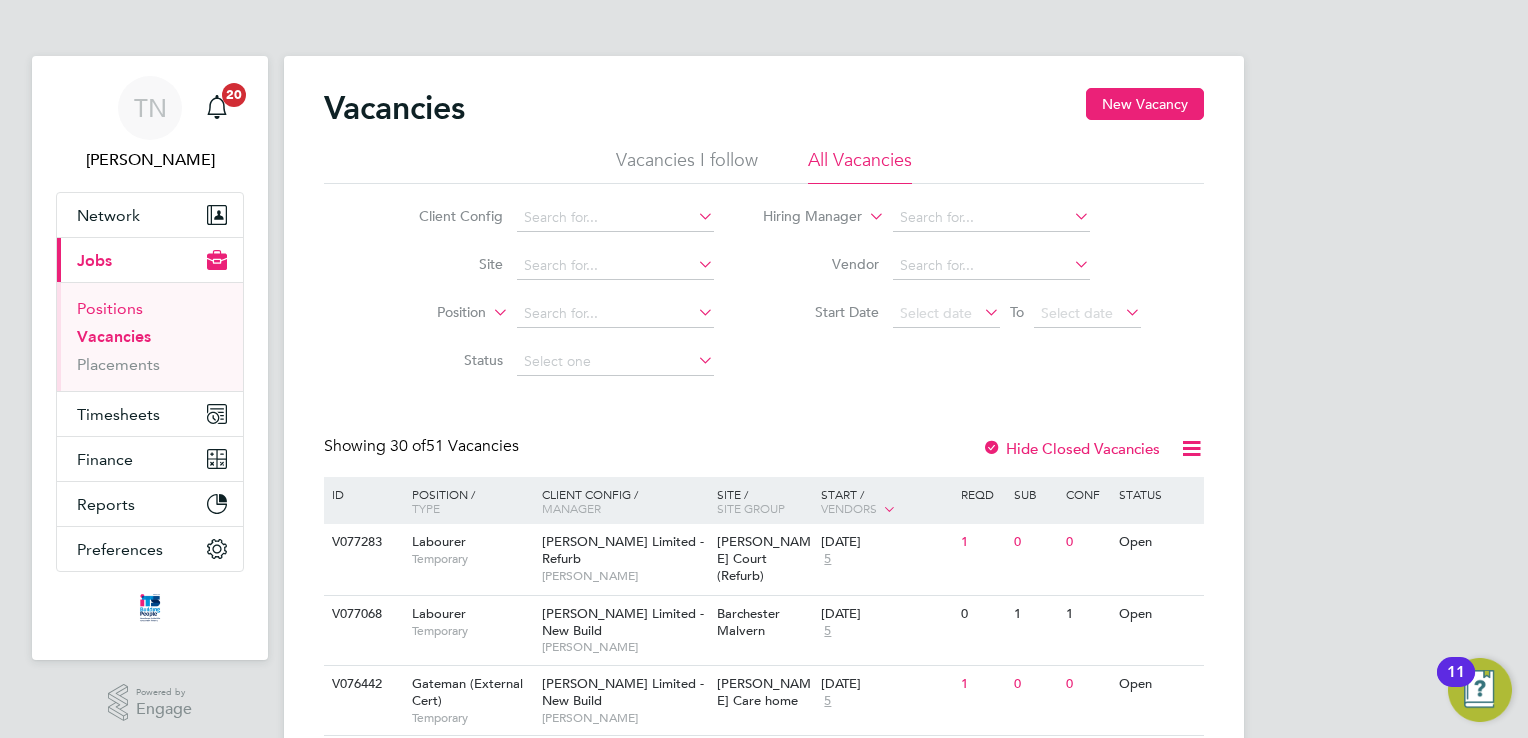 click on "Positions" at bounding box center [110, 308] 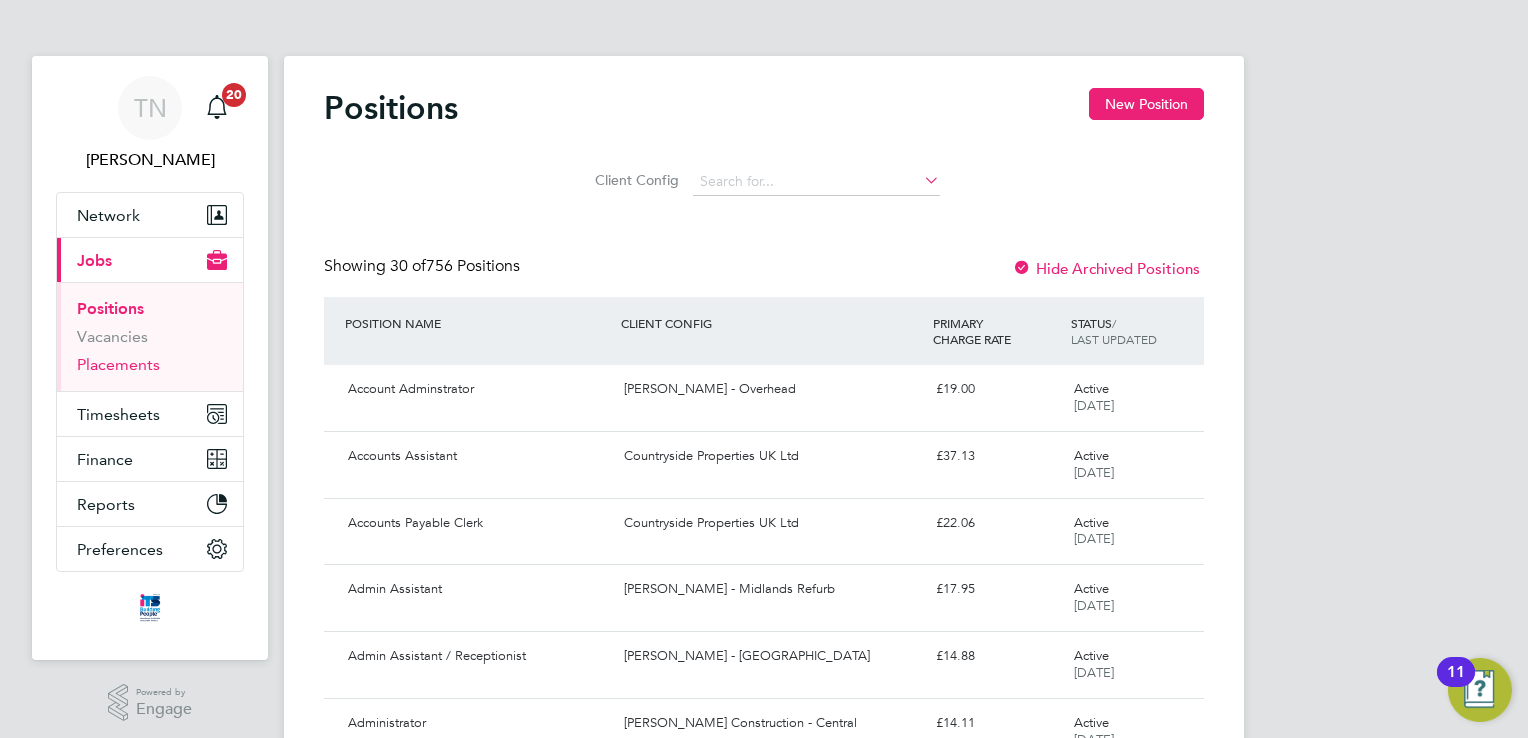 click on "Placements" at bounding box center (118, 364) 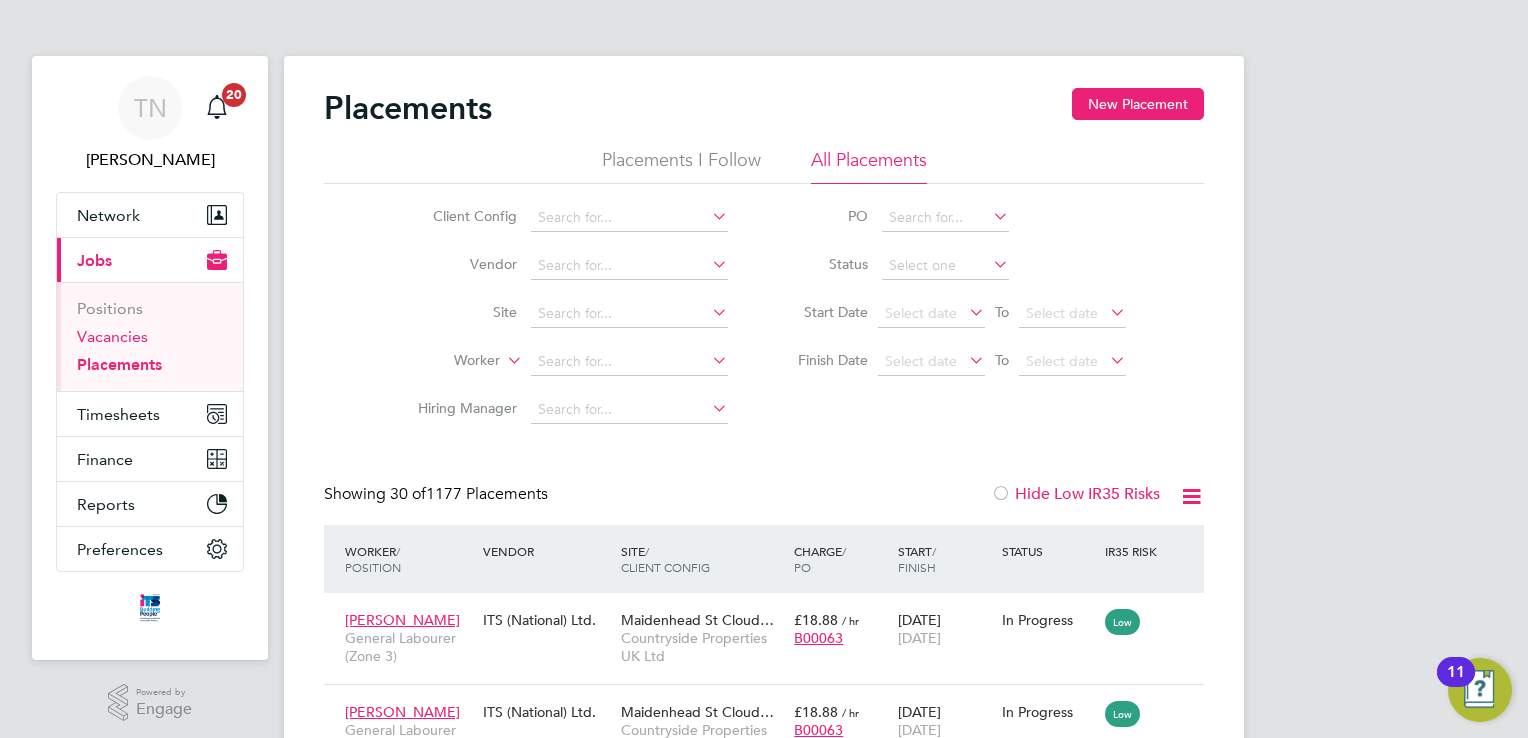 click on "Vacancies" at bounding box center [112, 336] 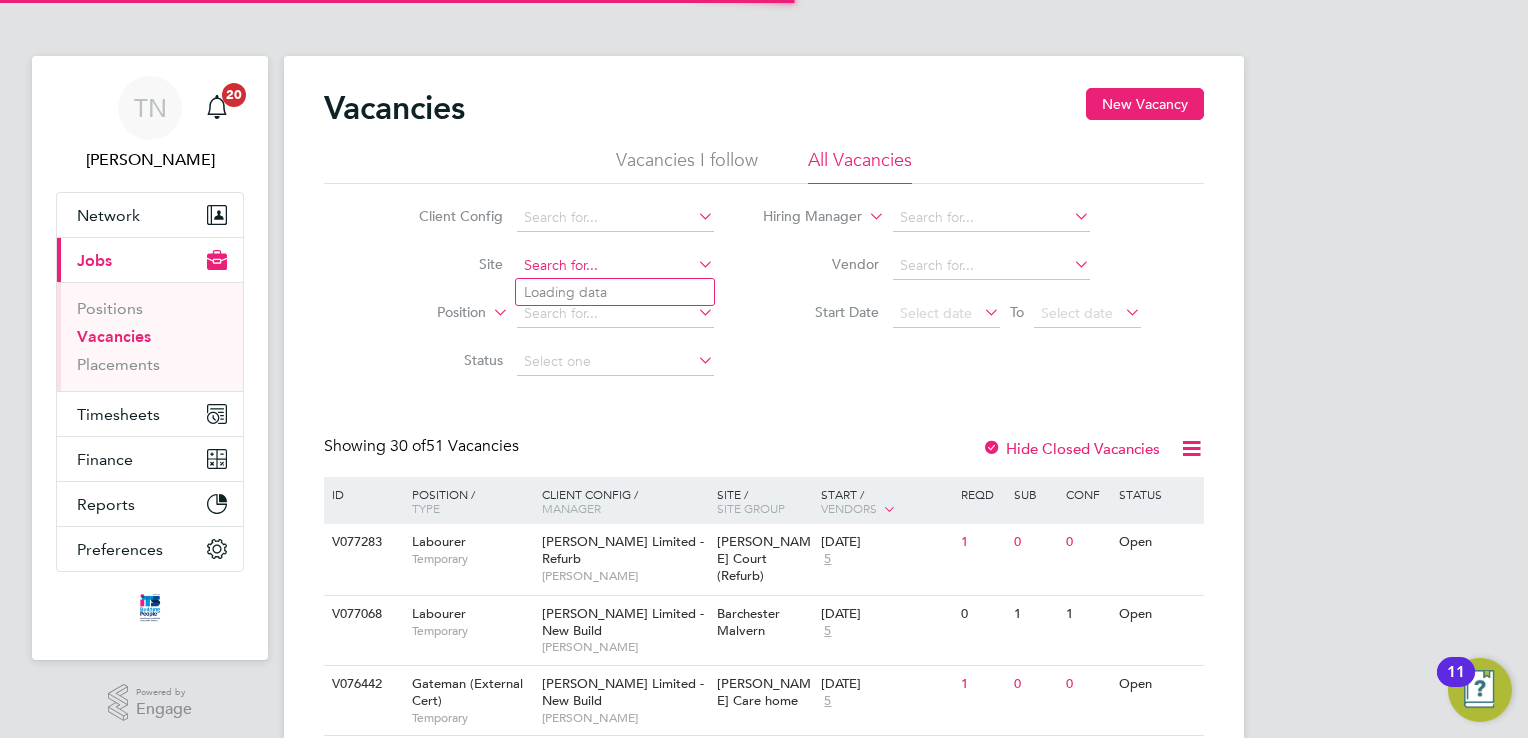 click 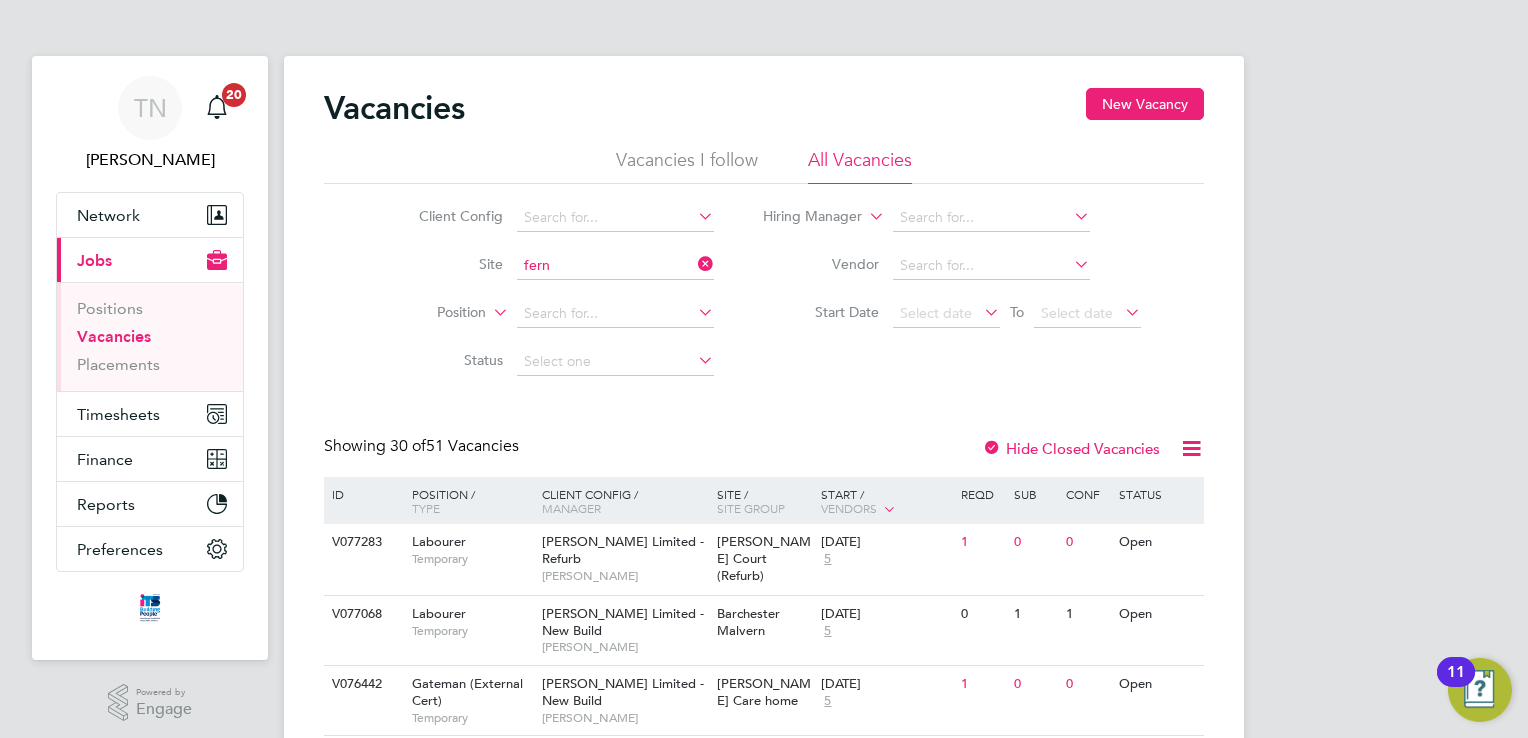 click on "Long [PERSON_NAME] ( [PERSON_NAME][GEOGRAPHIC_DATA])" 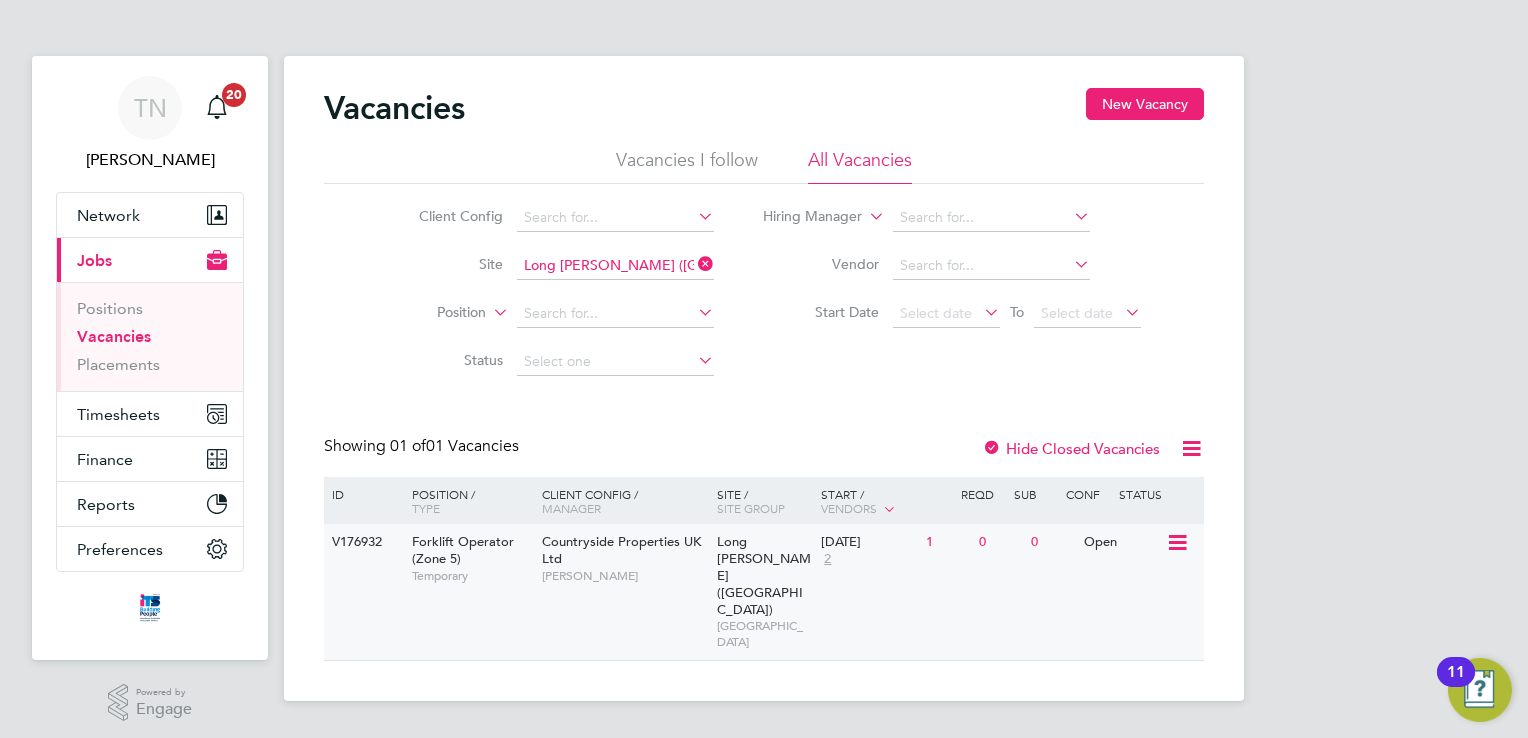 click 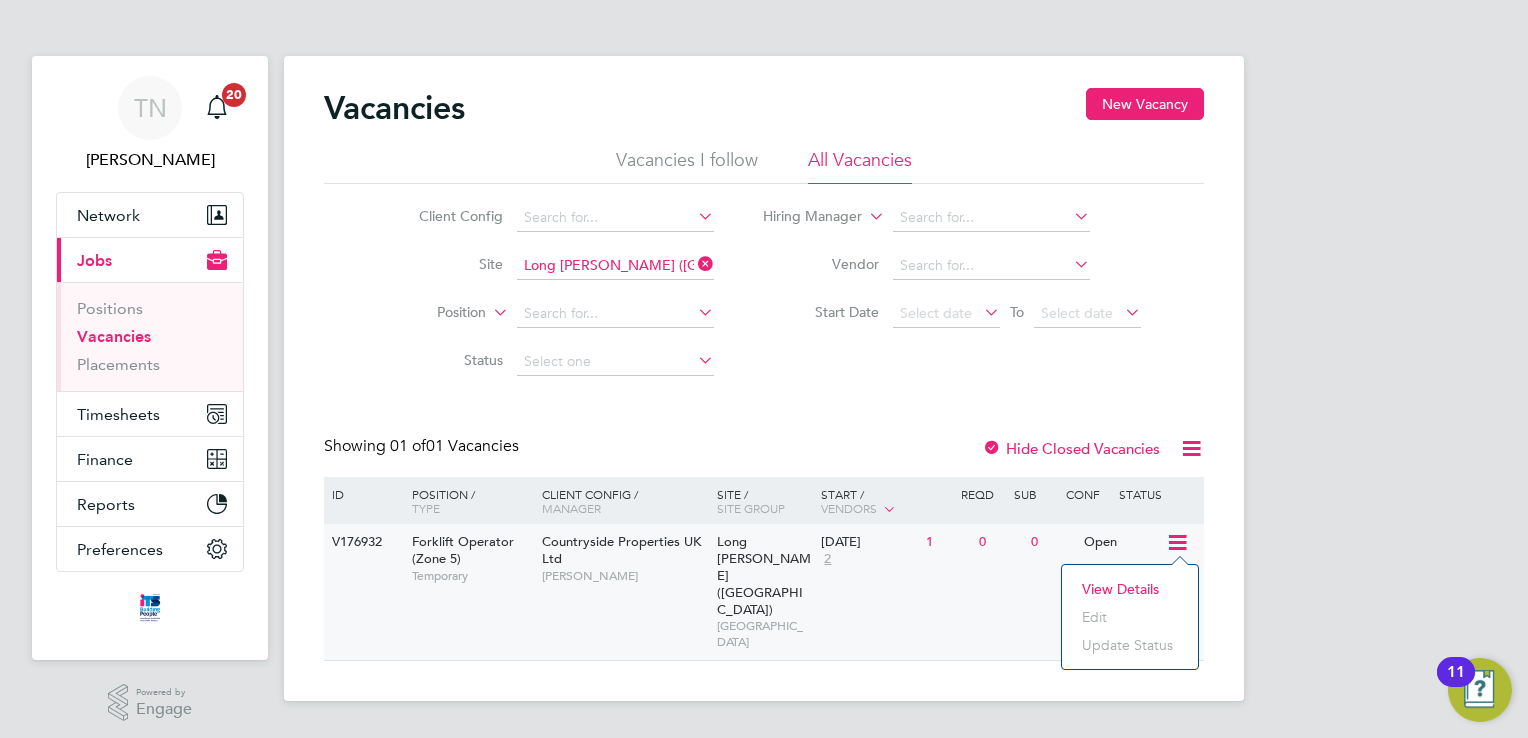 click on "View Details" 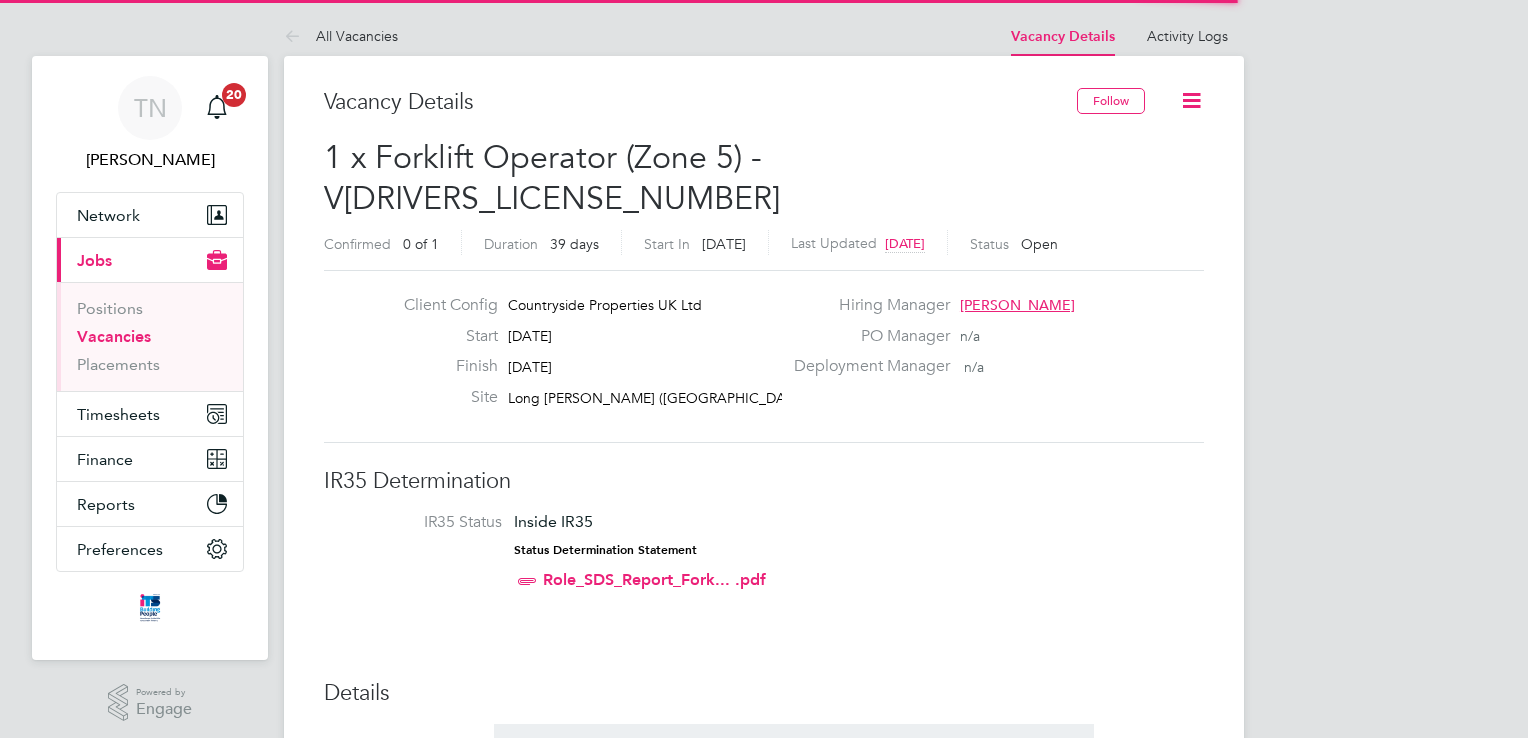 scroll, scrollTop: 0, scrollLeft: 0, axis: both 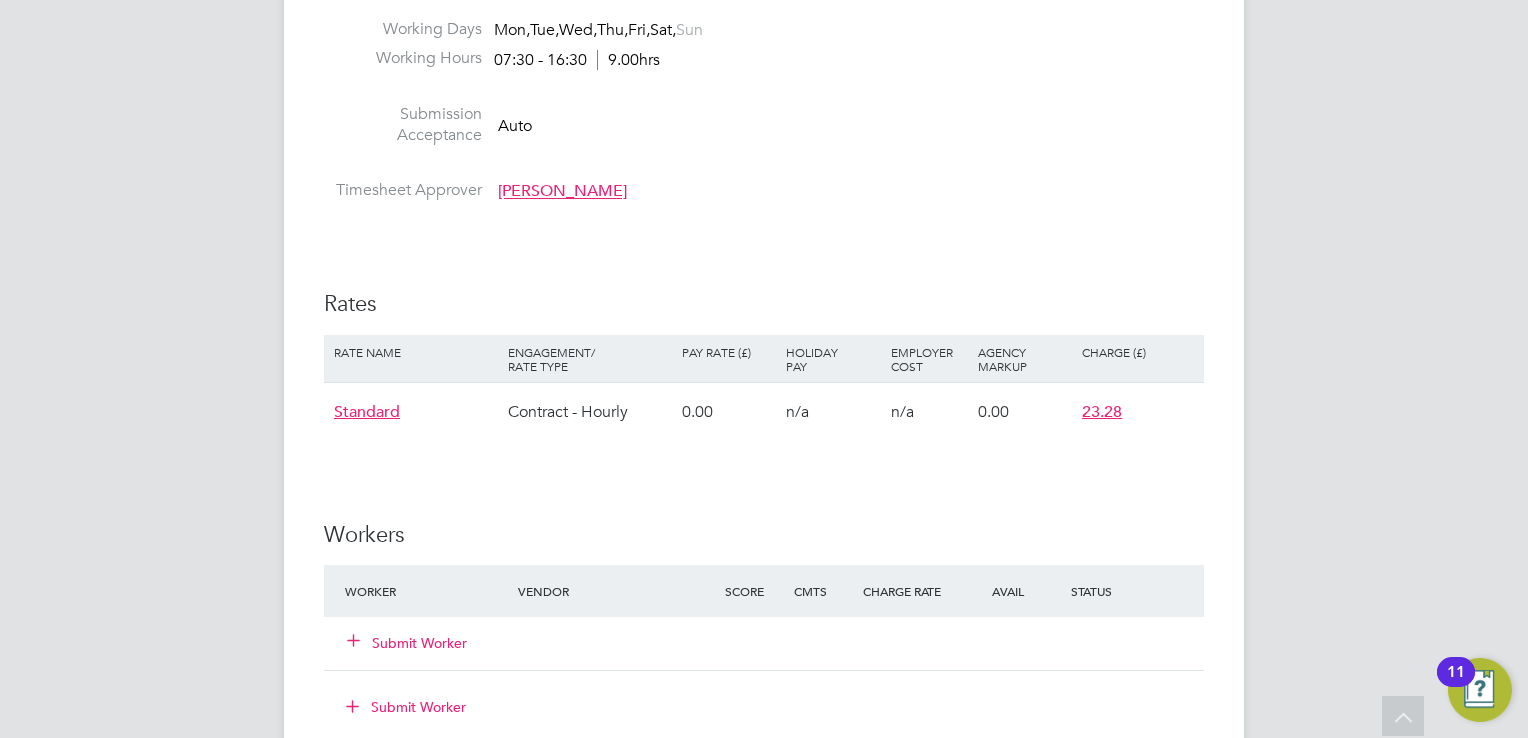 click on "Submit Worker" 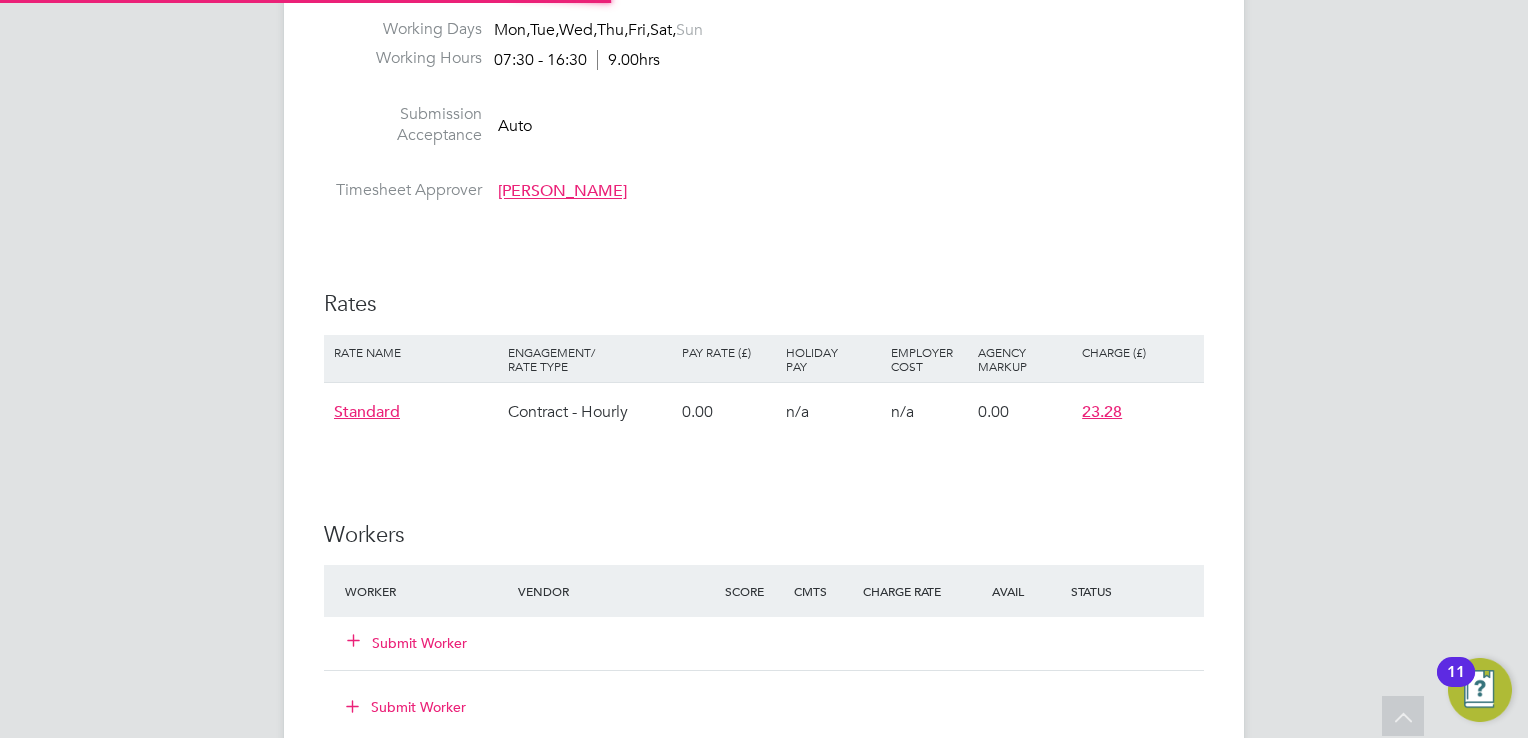scroll, scrollTop: 10, scrollLeft: 10, axis: both 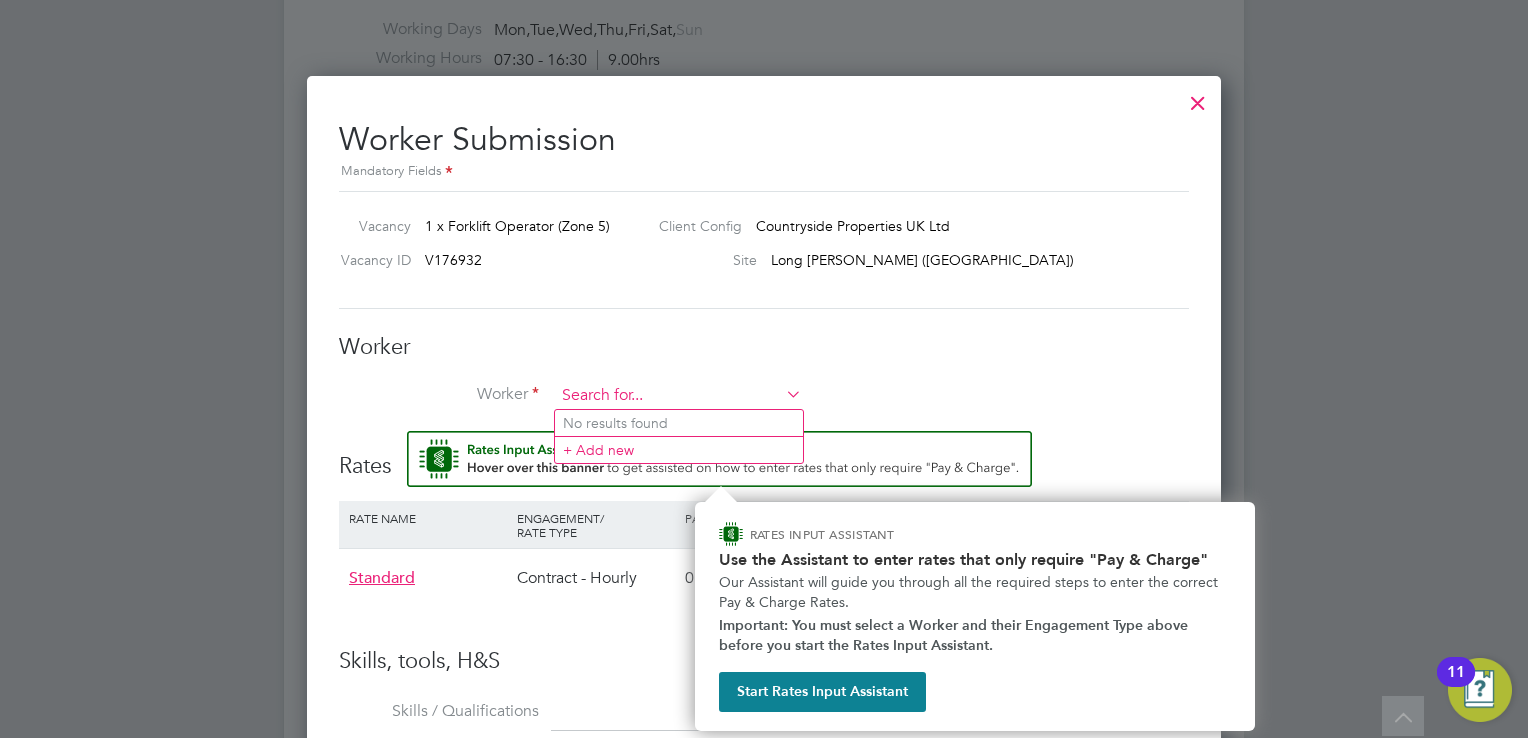 click at bounding box center (678, 396) 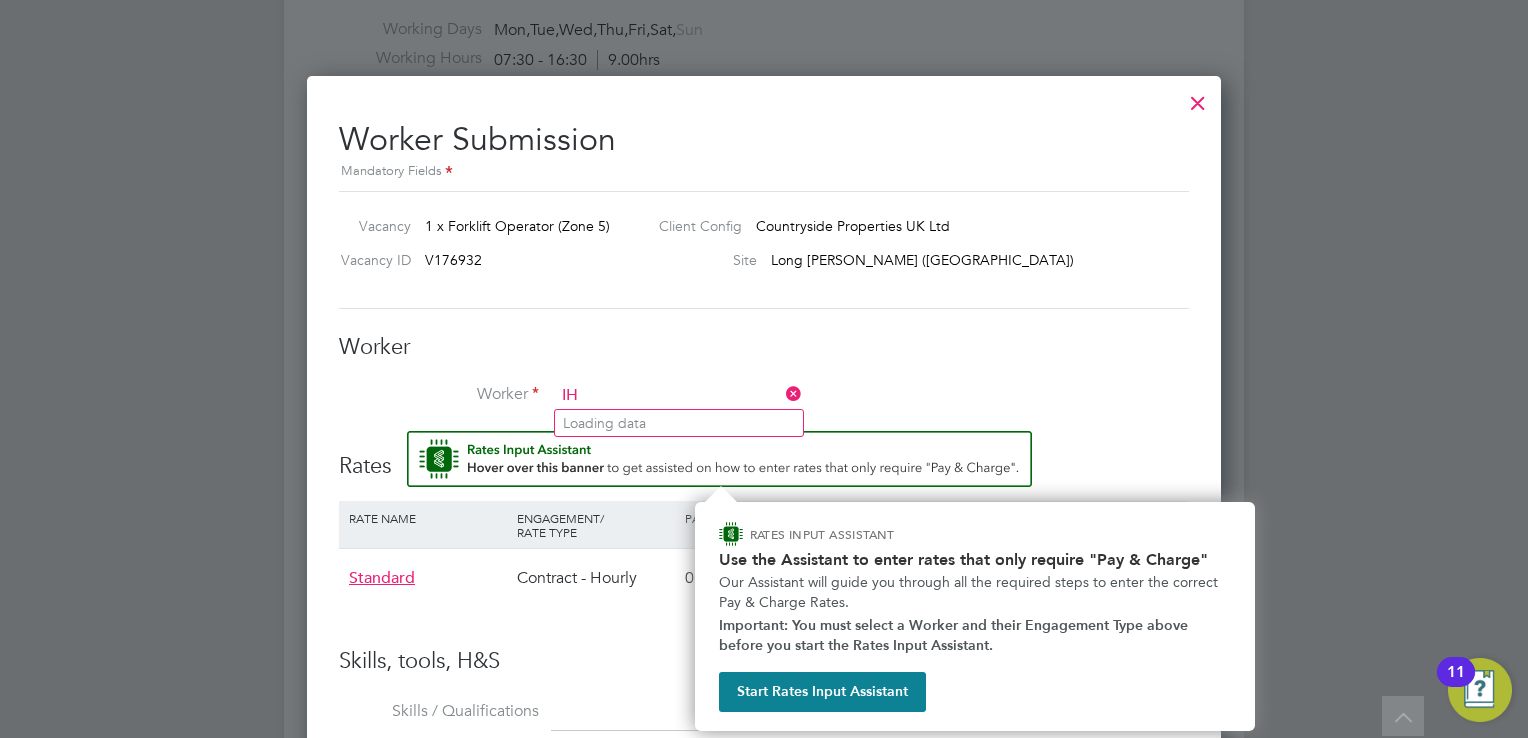 type on "I" 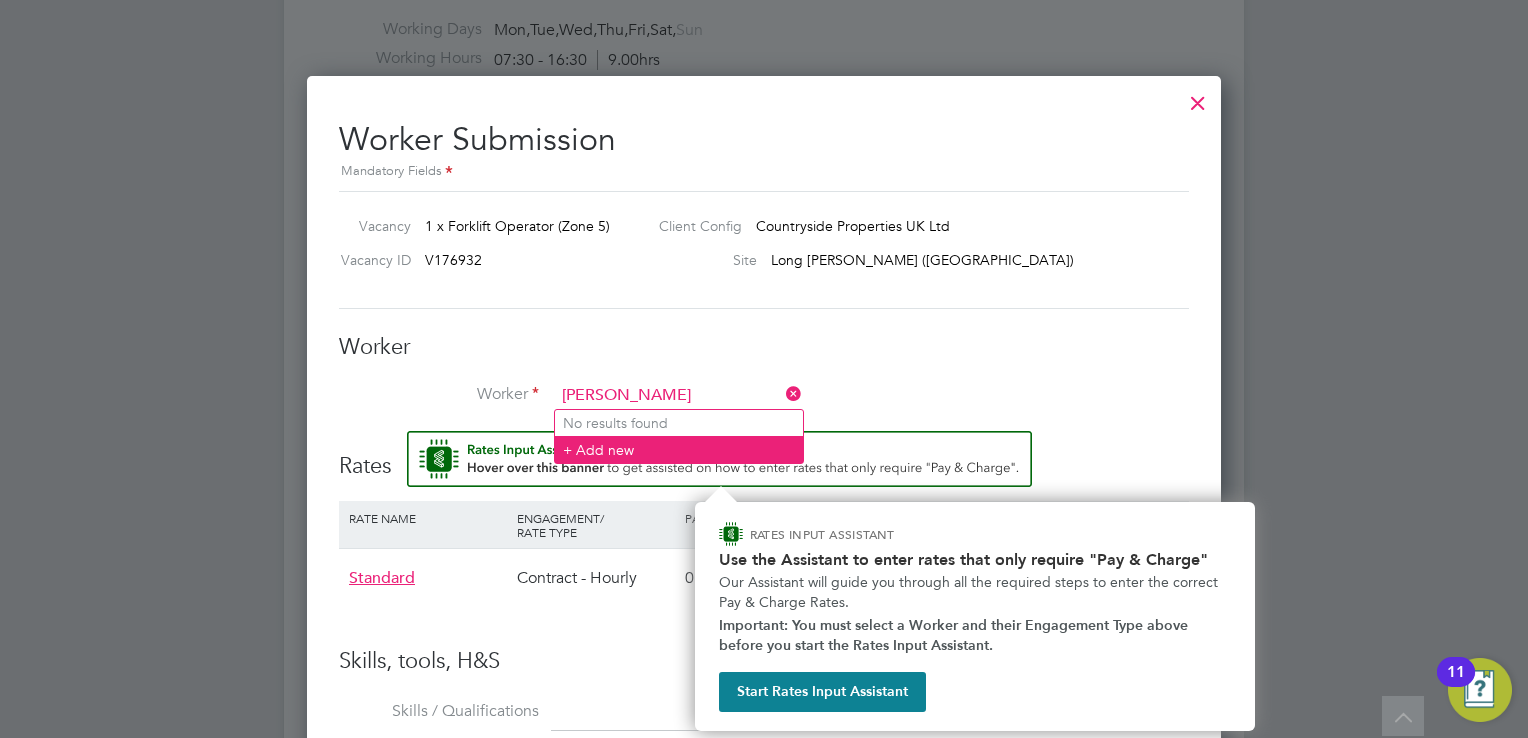 type on "[PERSON_NAME]" 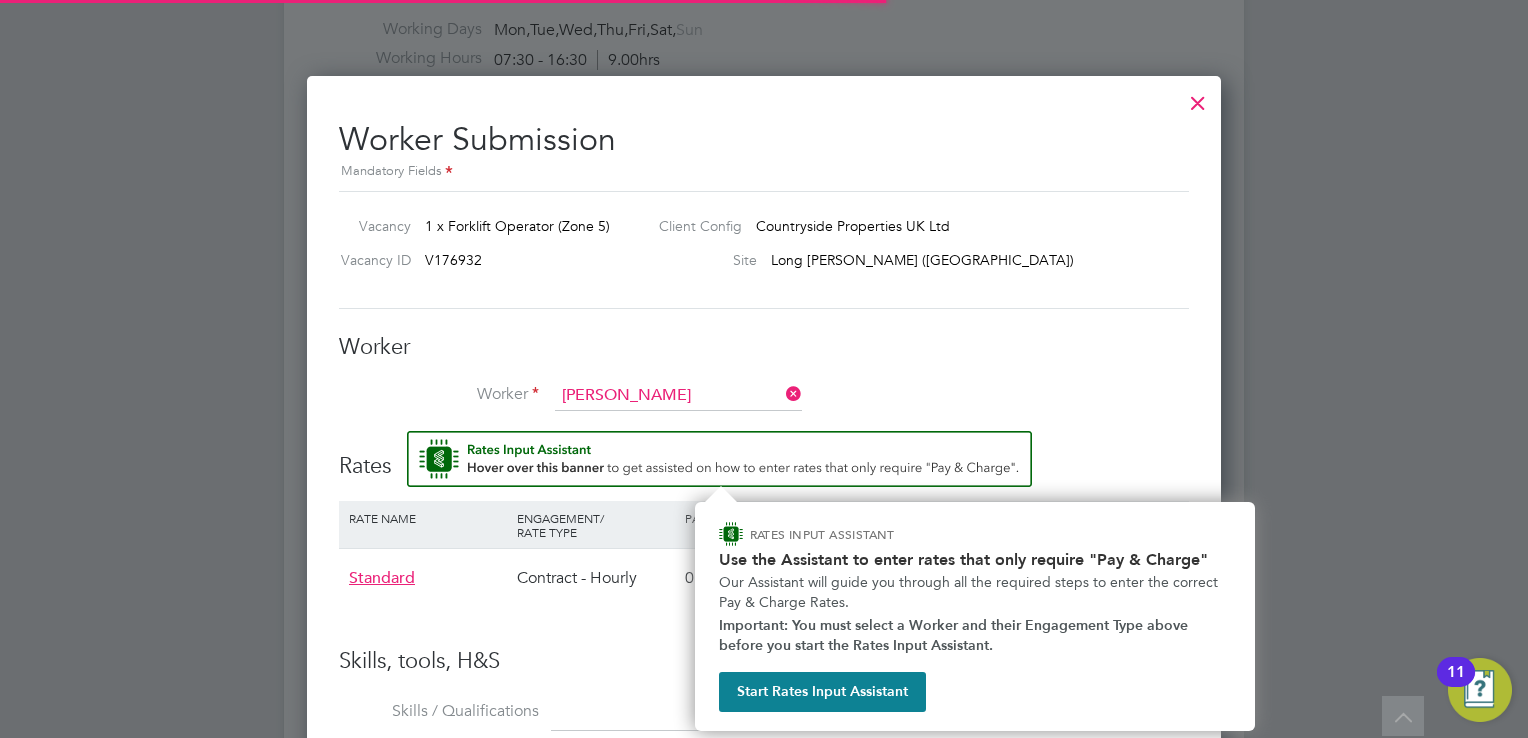 type 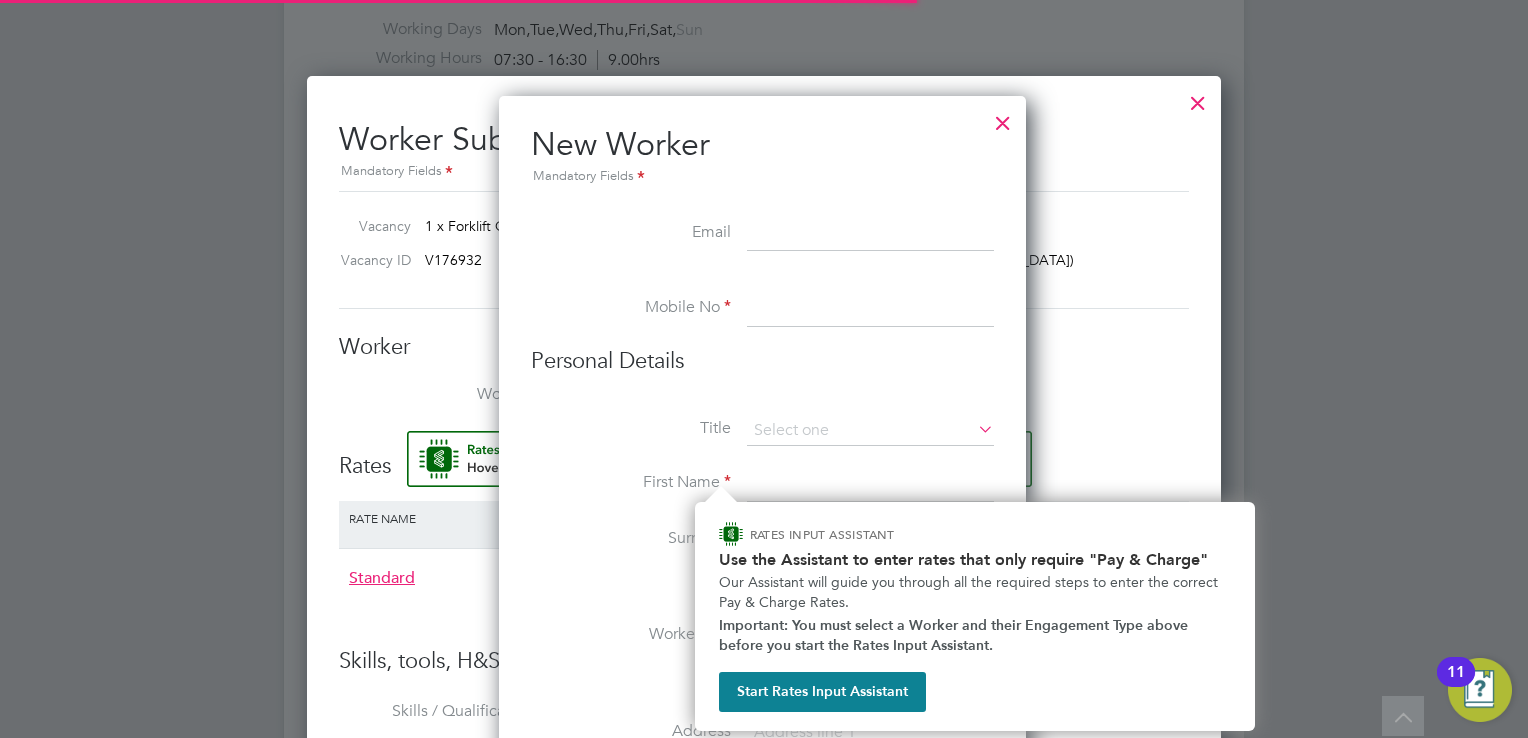 scroll, scrollTop: 10, scrollLeft: 10, axis: both 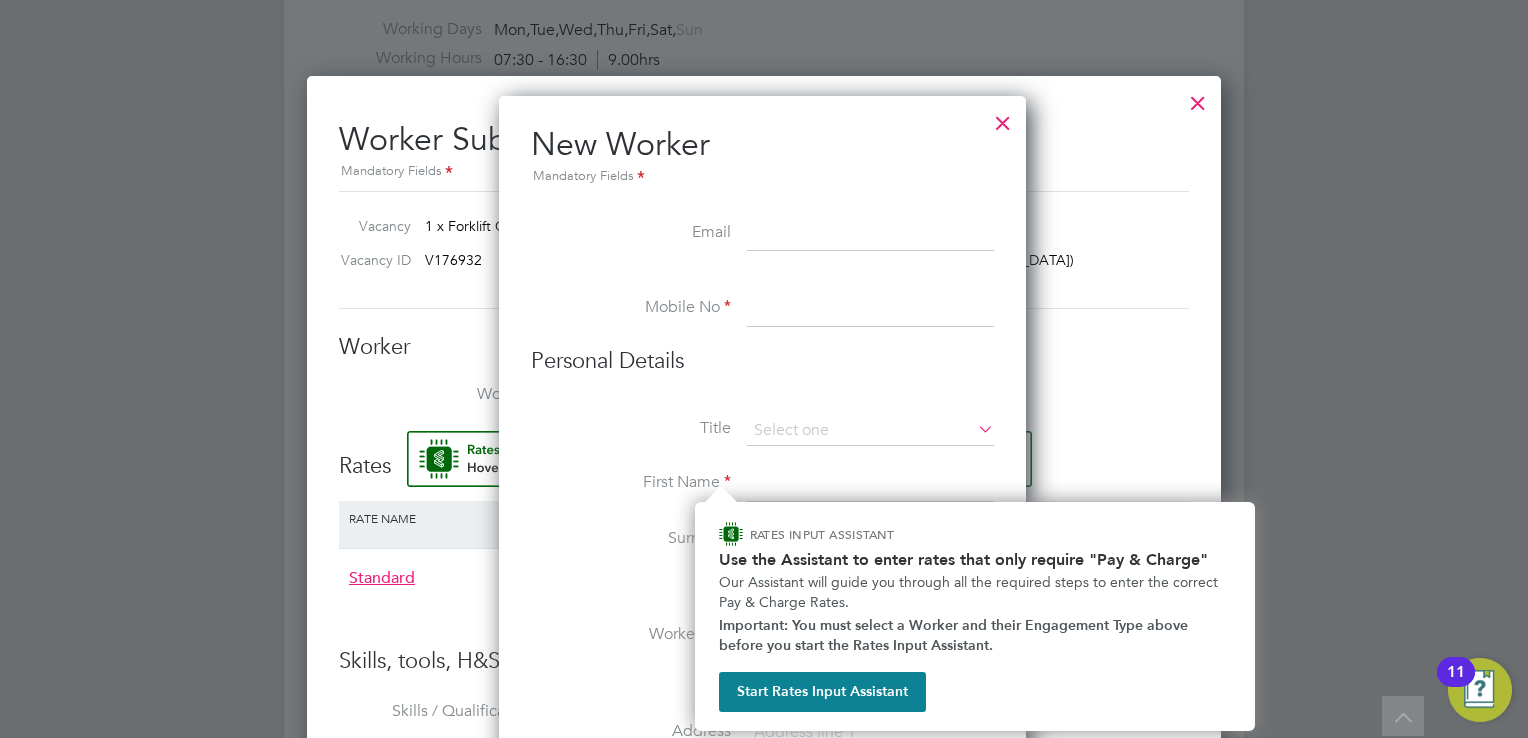 paste on "[EMAIL_ADDRESS][DOMAIN_NAME]" 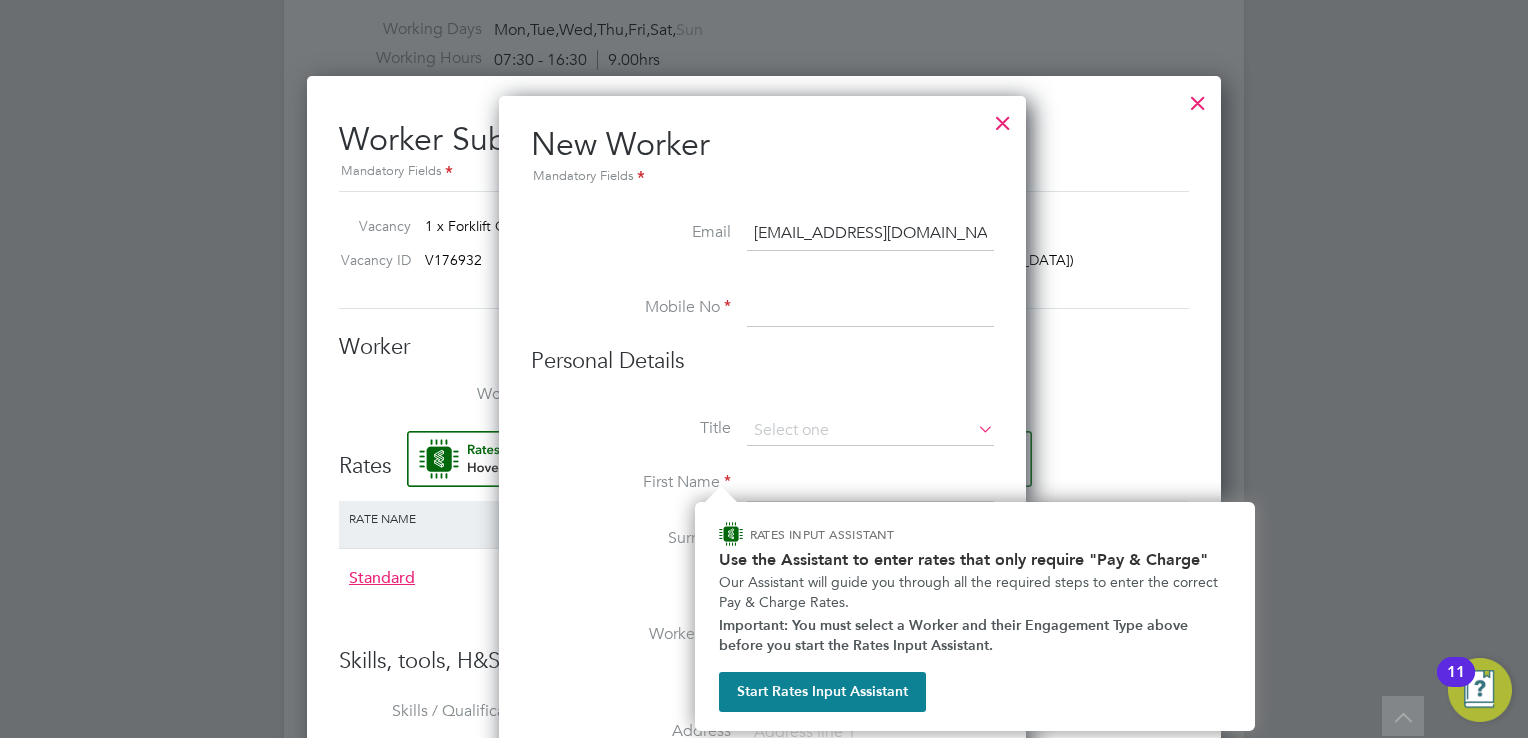 type on "[EMAIL_ADDRESS][DOMAIN_NAME]" 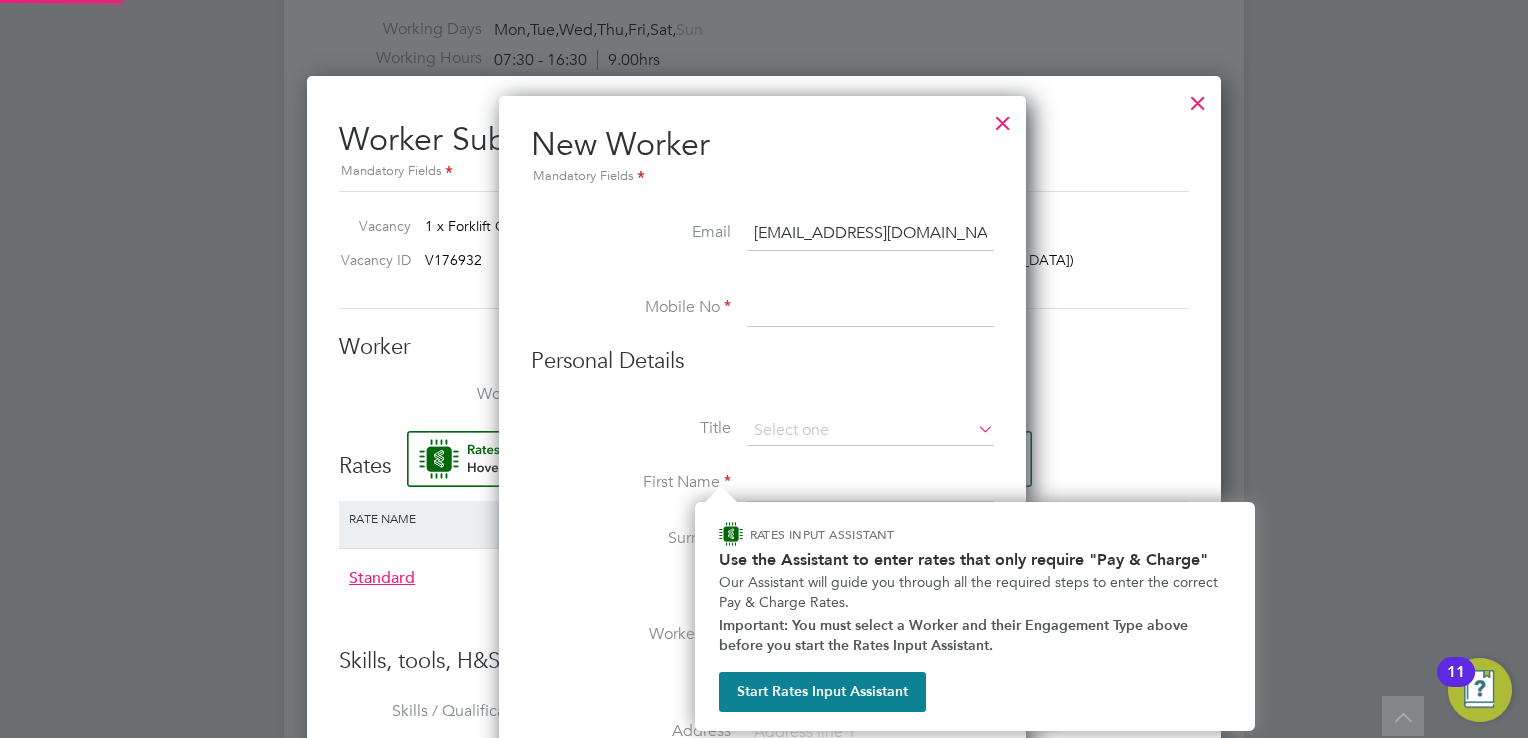 click at bounding box center (870, 309) 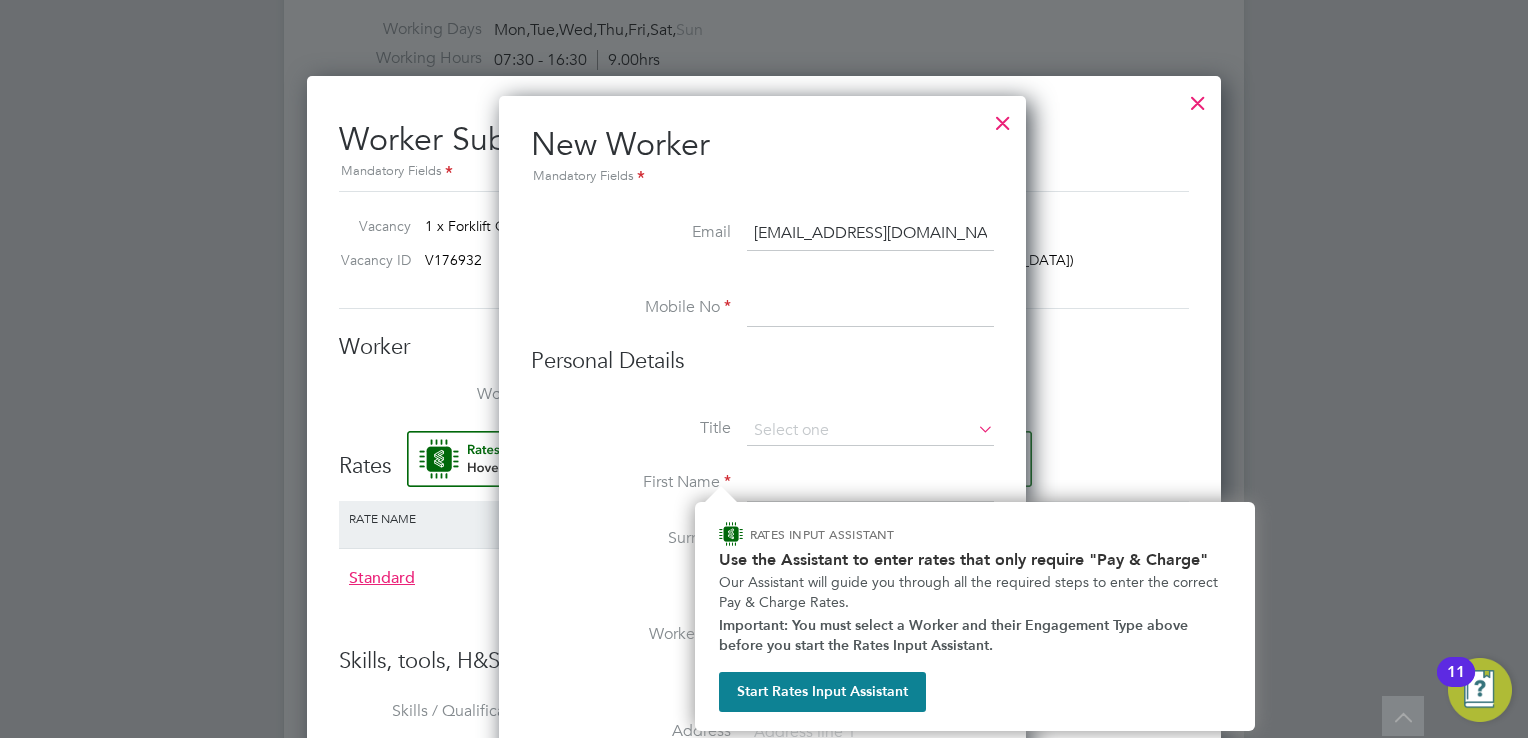 paste on "07722606066" 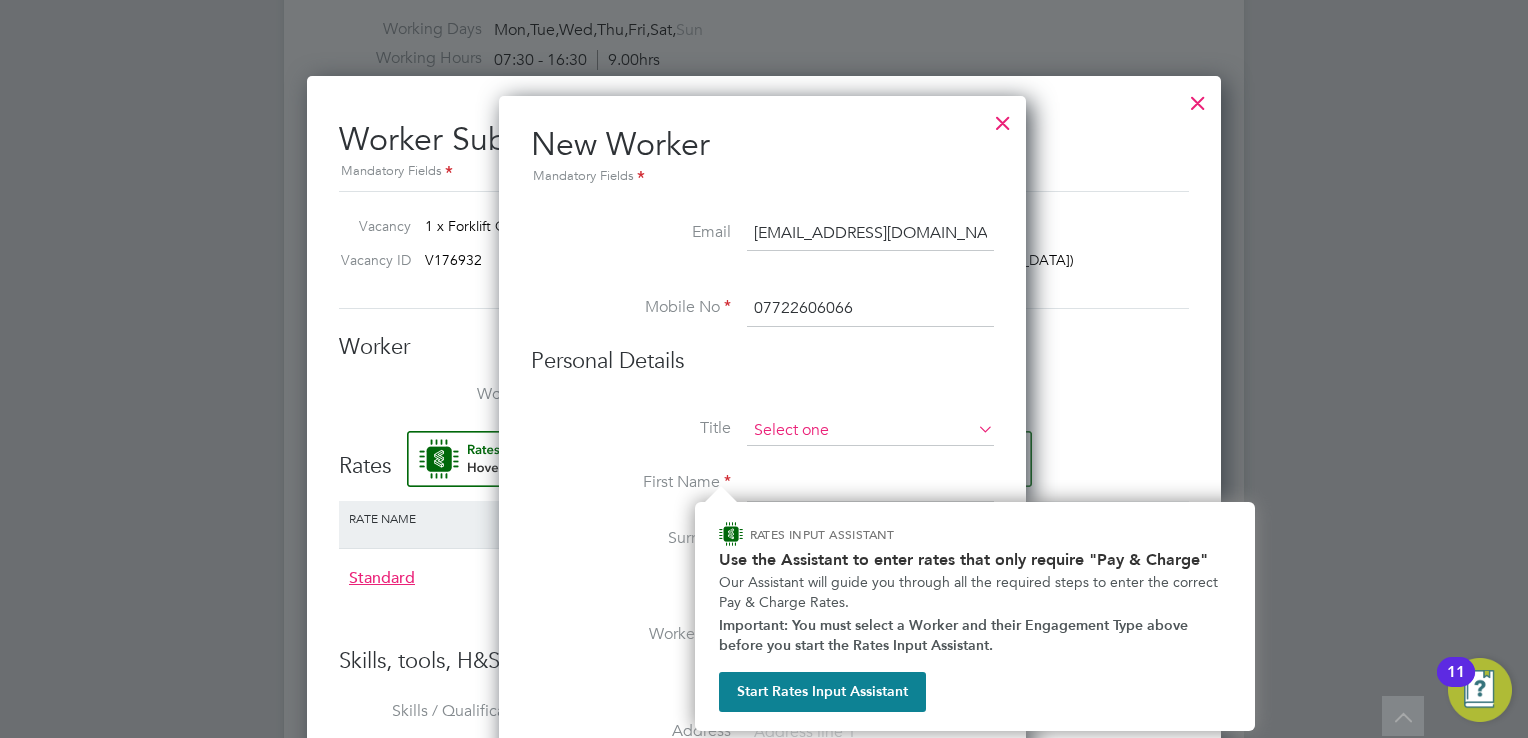 type on "07722606066" 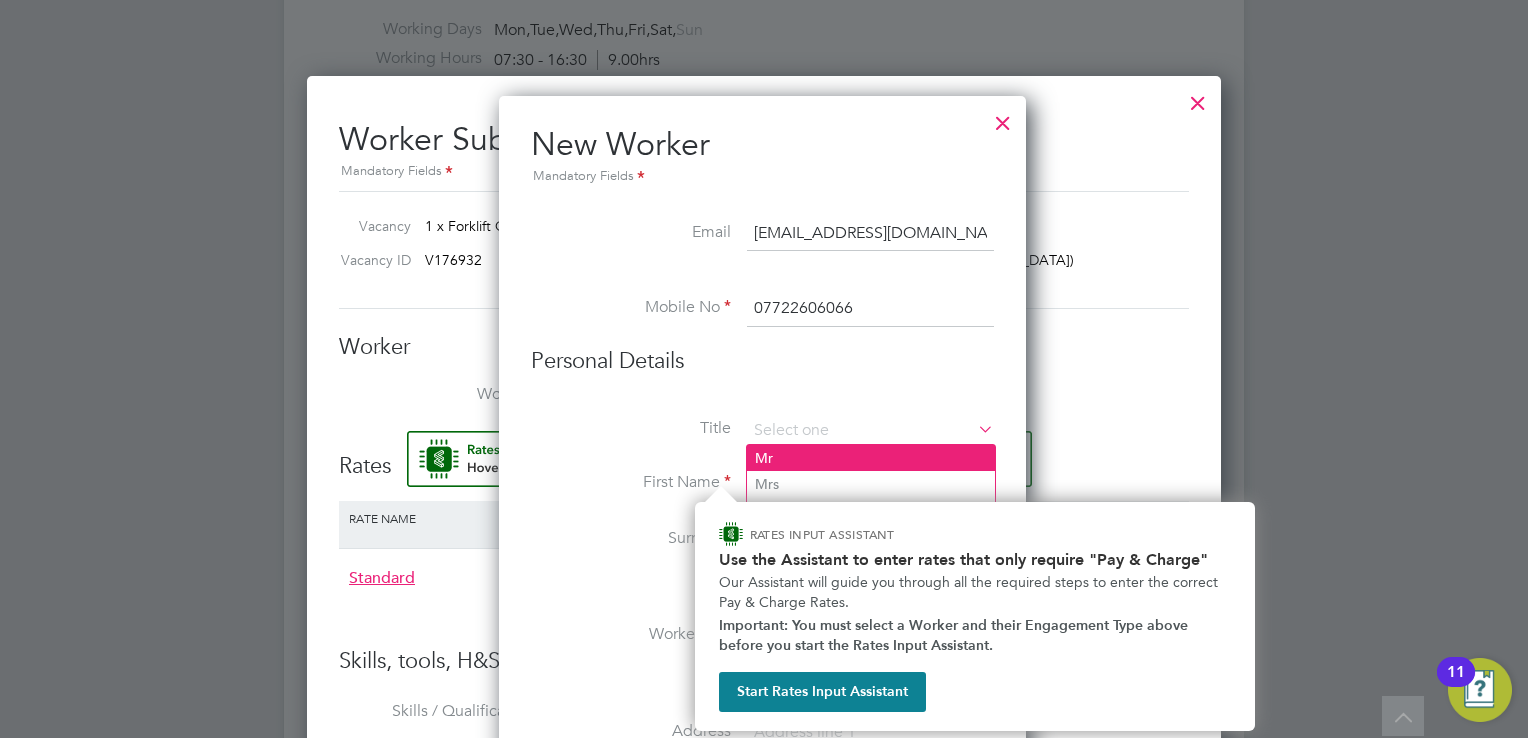 click on "Mr" 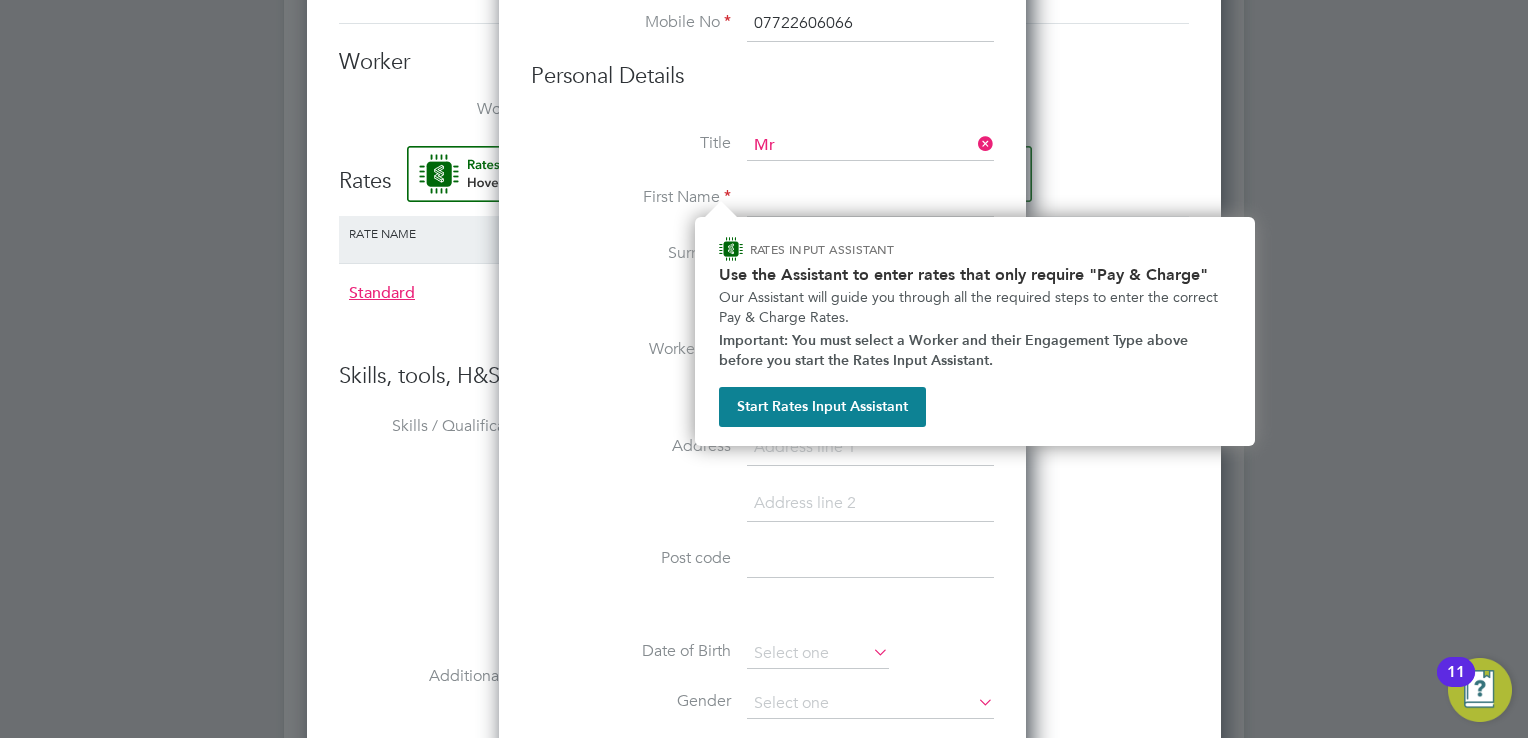 scroll, scrollTop: 1400, scrollLeft: 0, axis: vertical 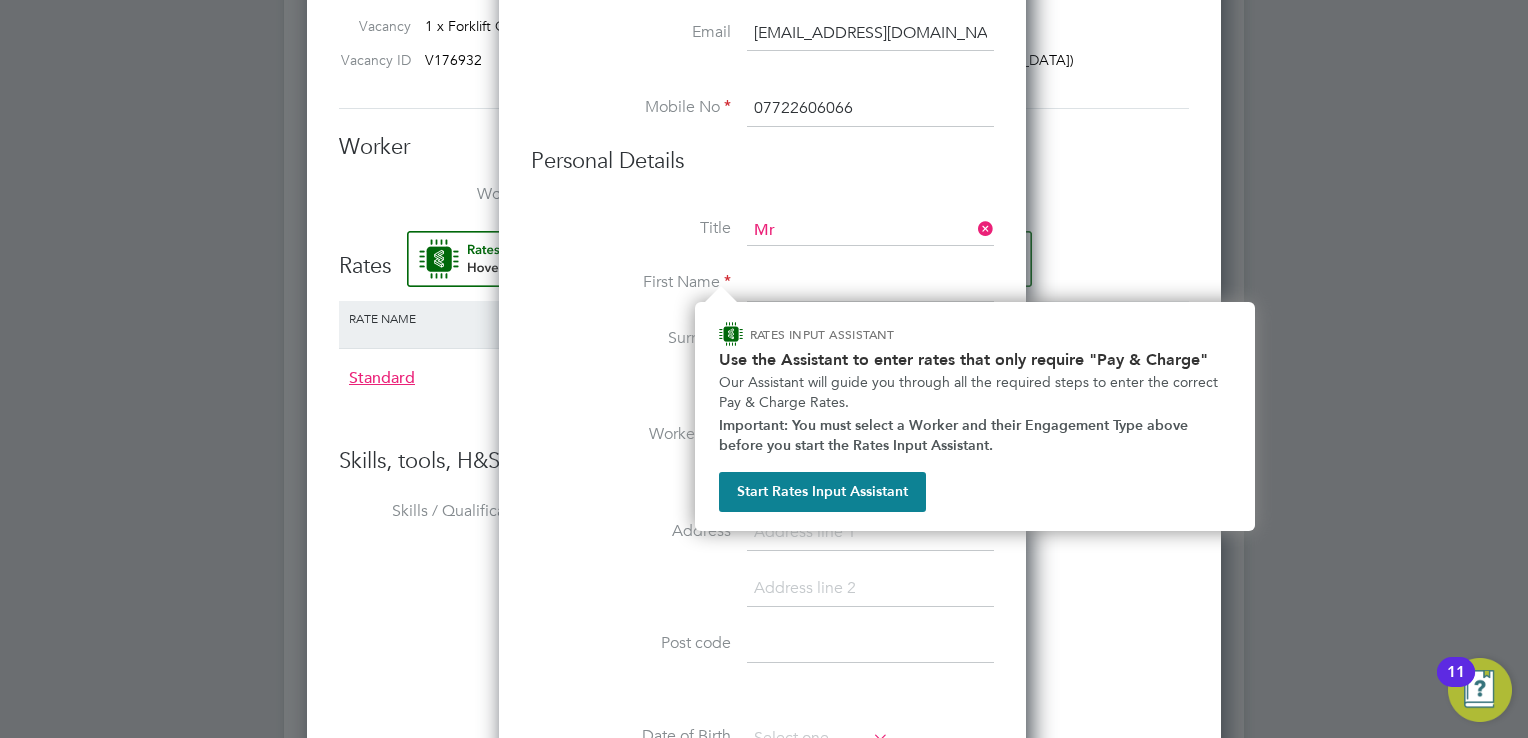 click at bounding box center [870, 284] 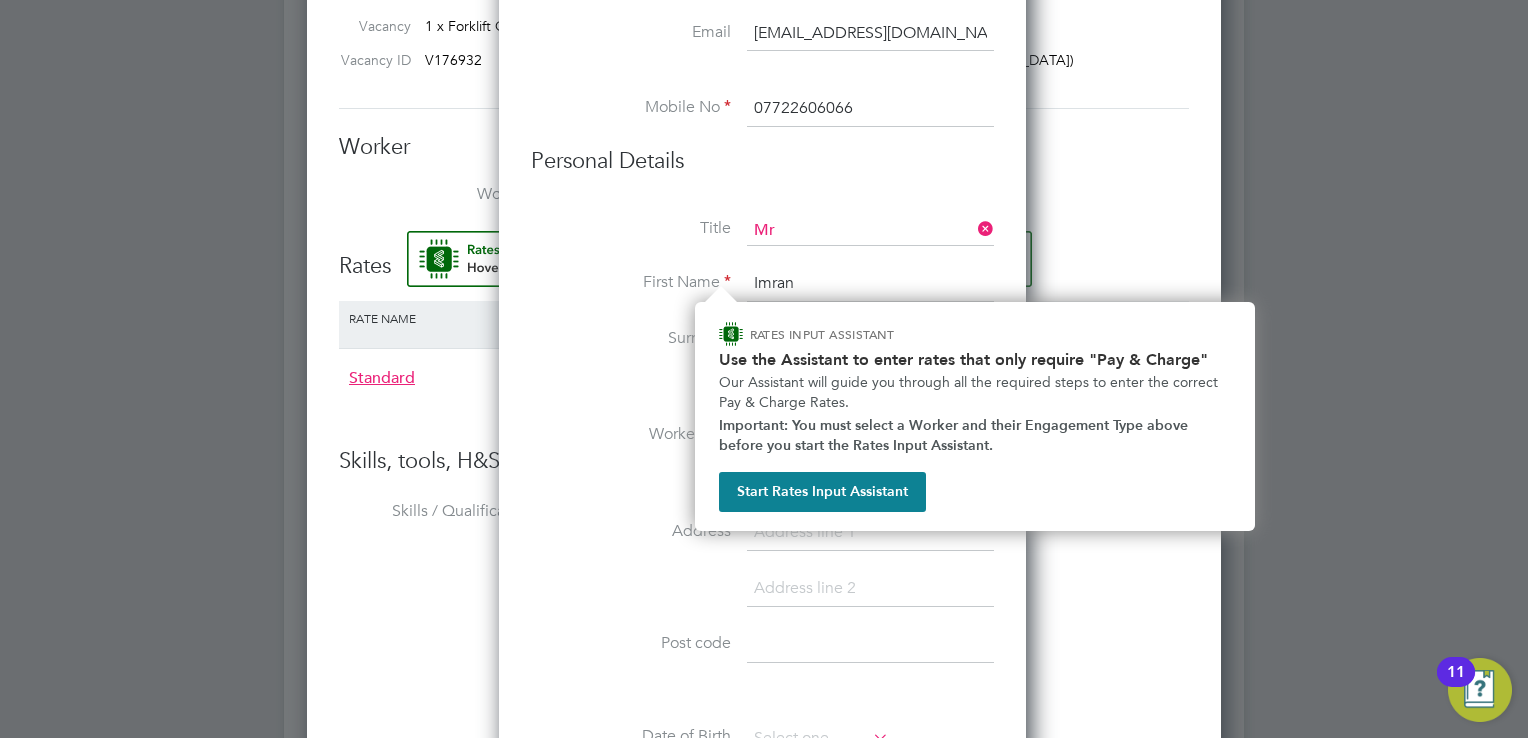 type on "Imran" 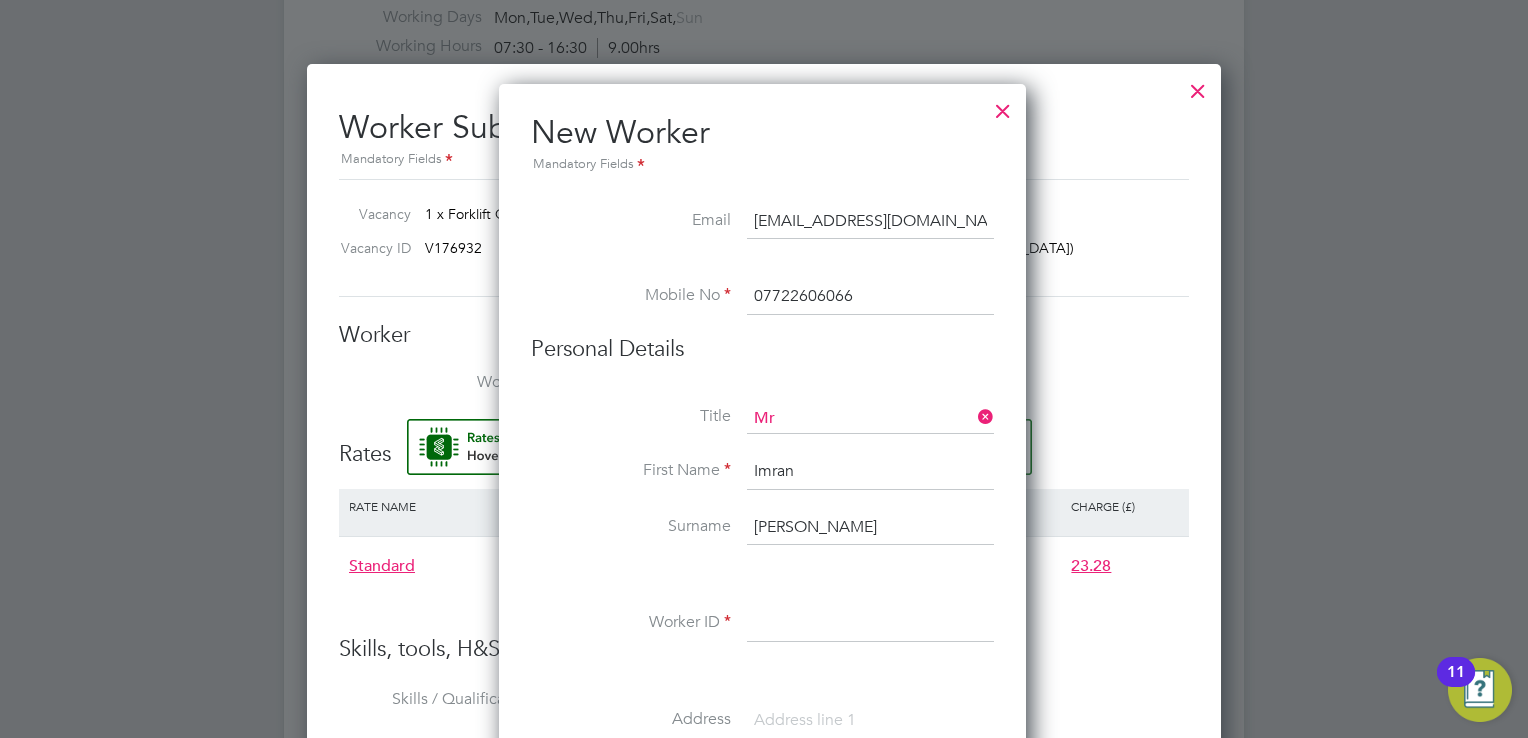 scroll, scrollTop: 1200, scrollLeft: 0, axis: vertical 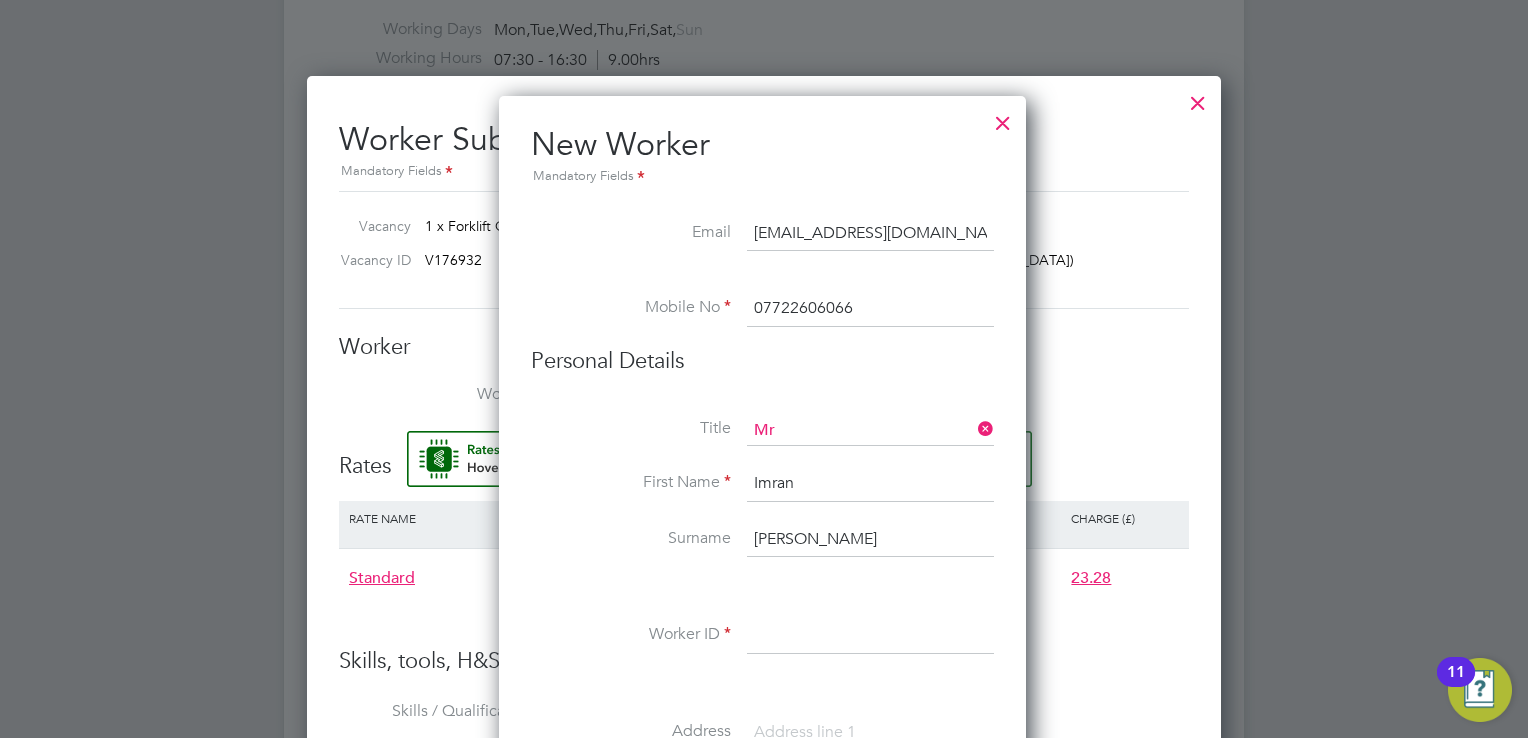 click on "Surname   [PERSON_NAME]" at bounding box center (762, 550) 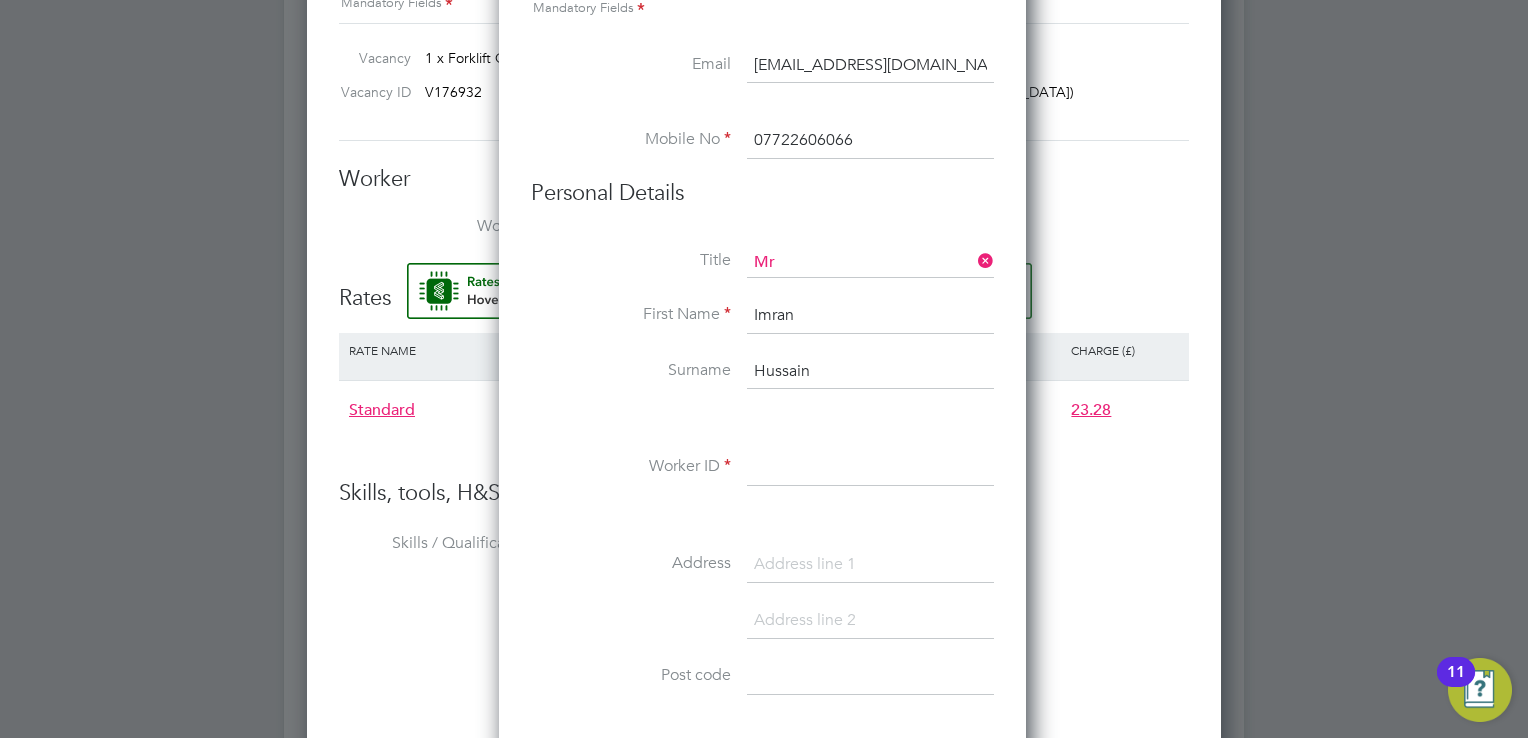 scroll, scrollTop: 1400, scrollLeft: 0, axis: vertical 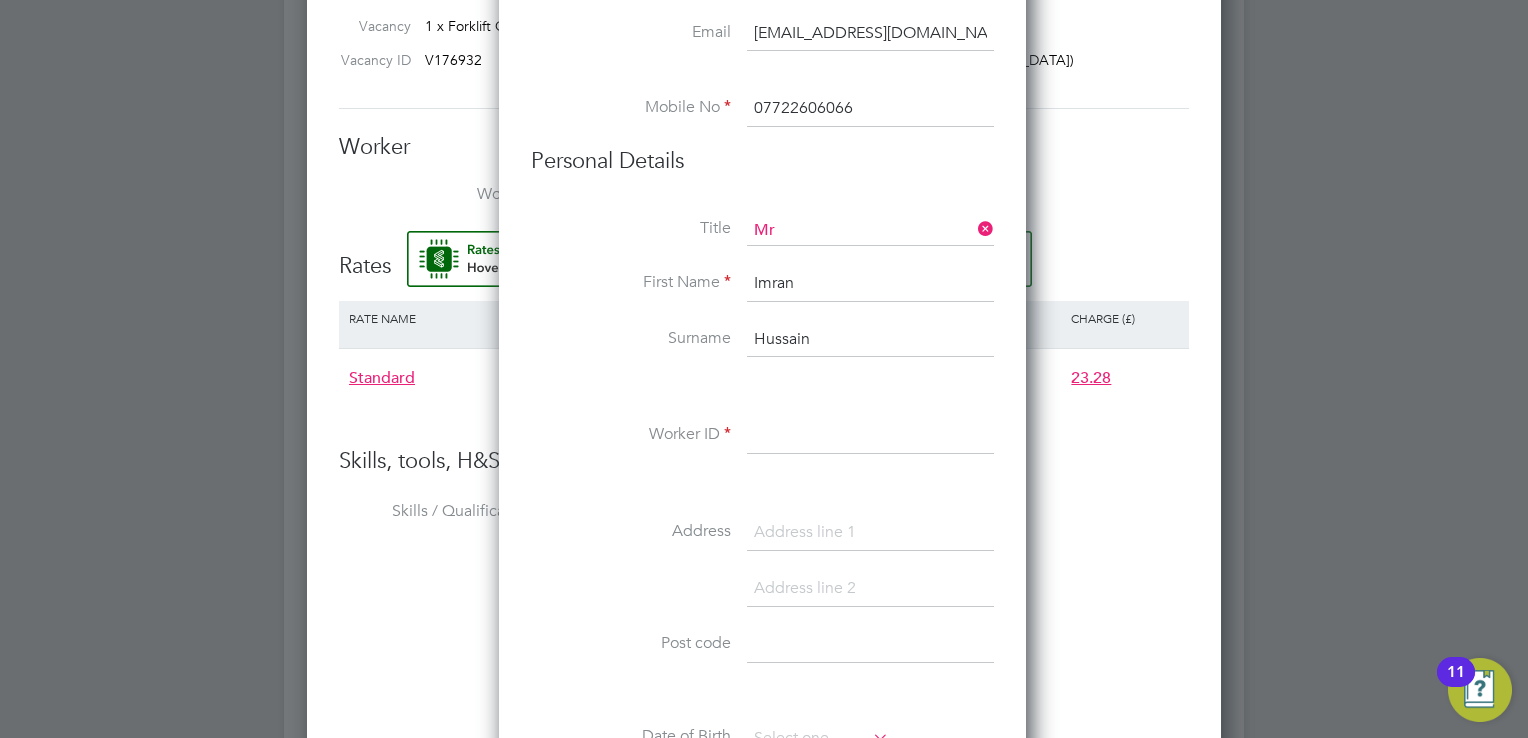 type on "Hussain" 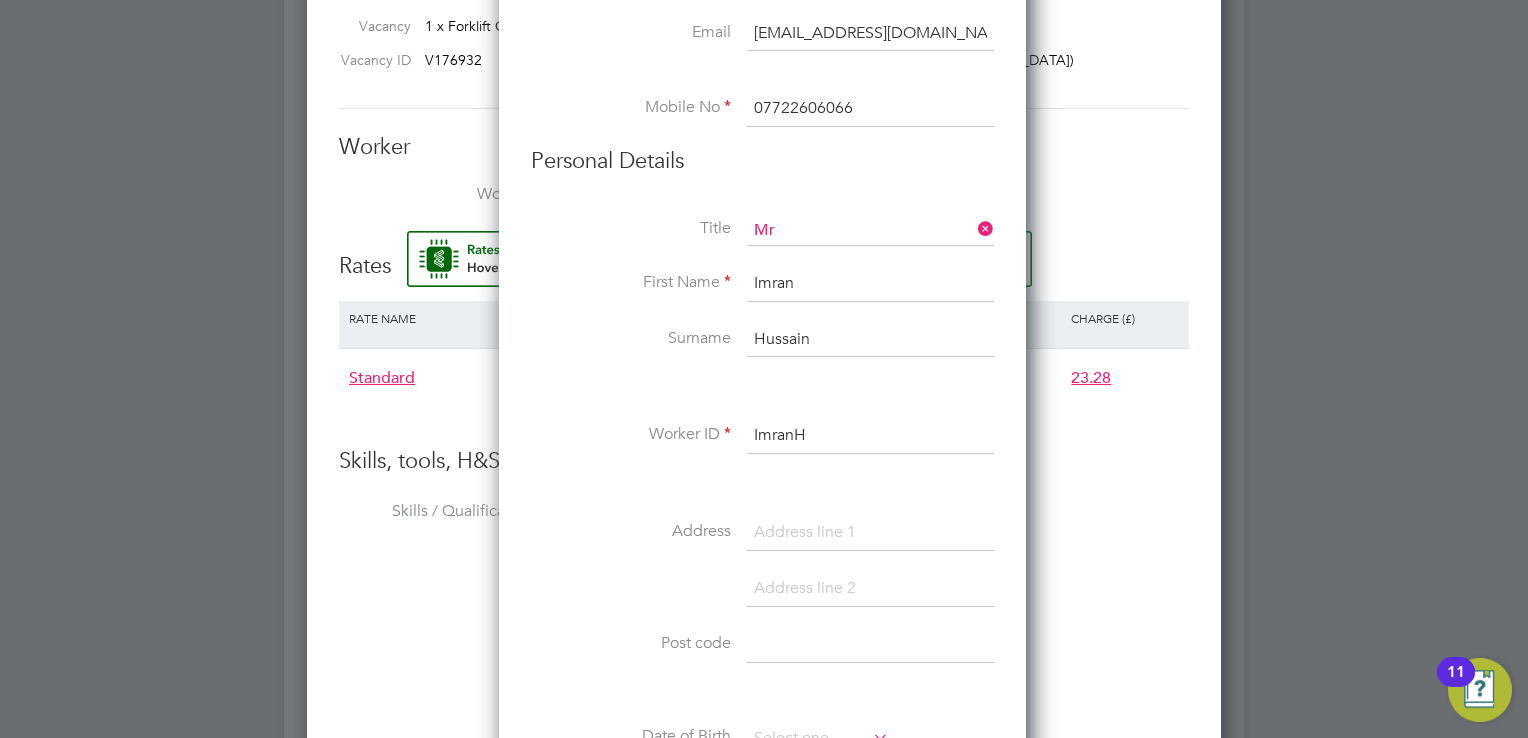 type on "ImranH" 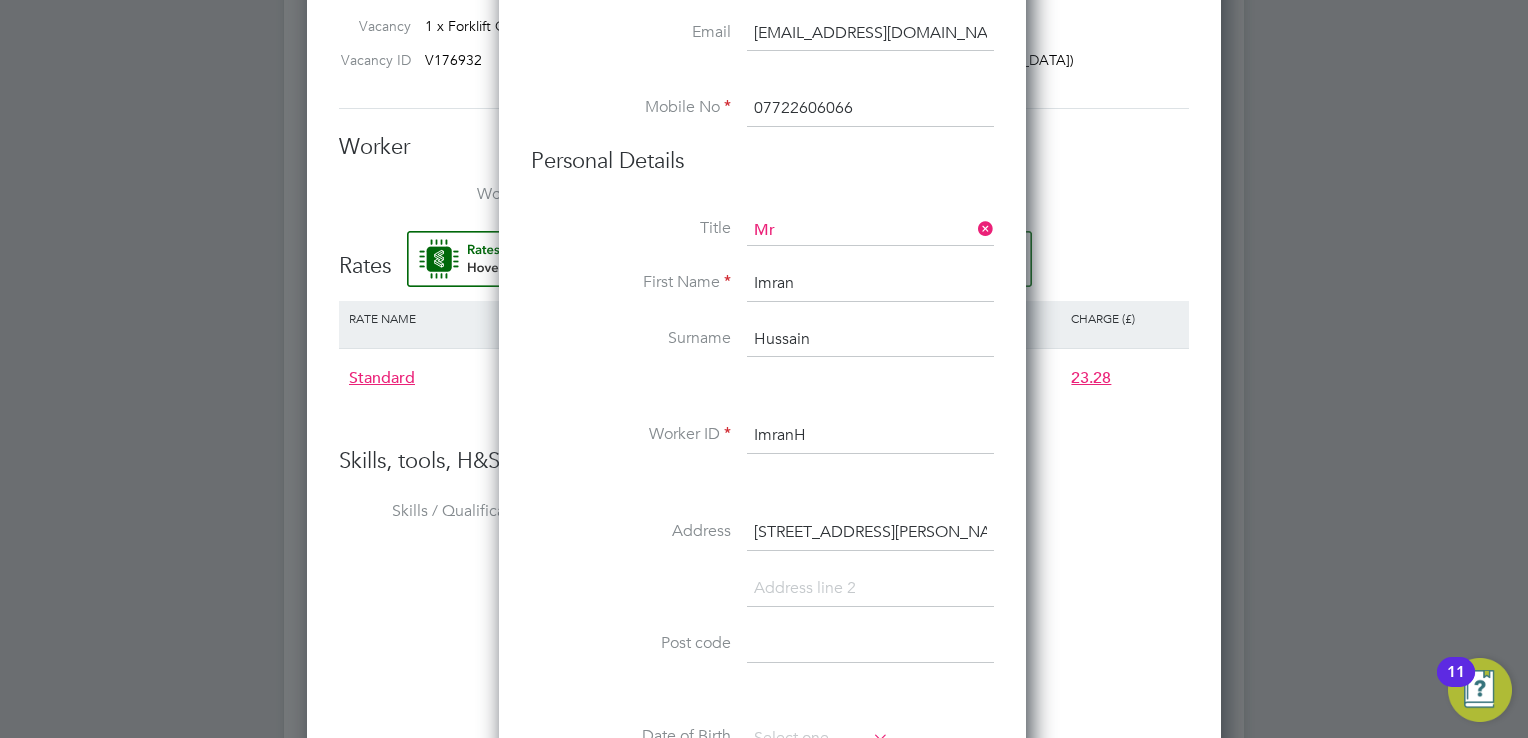 type on "[STREET_ADDRESS][PERSON_NAME]" 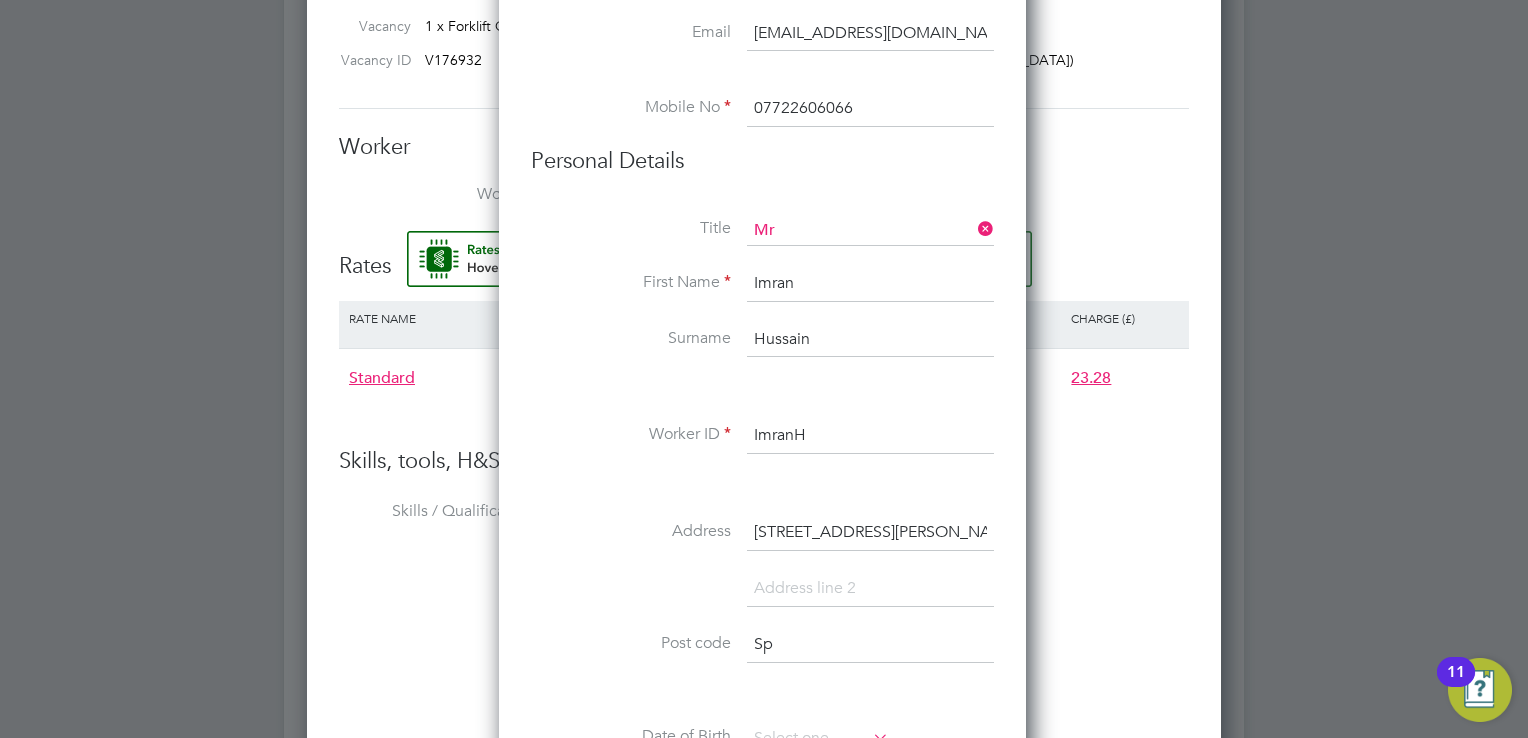 type on "S" 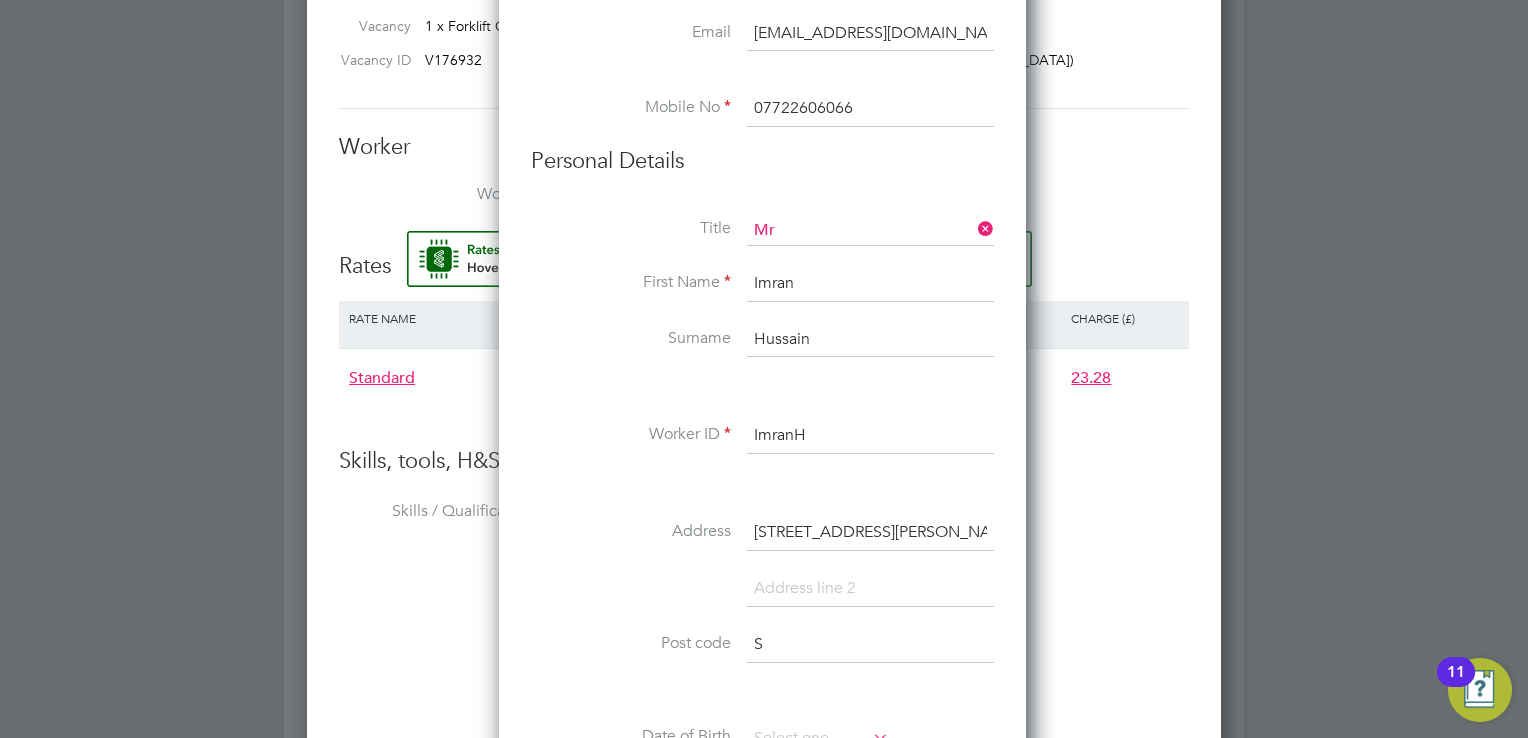 type 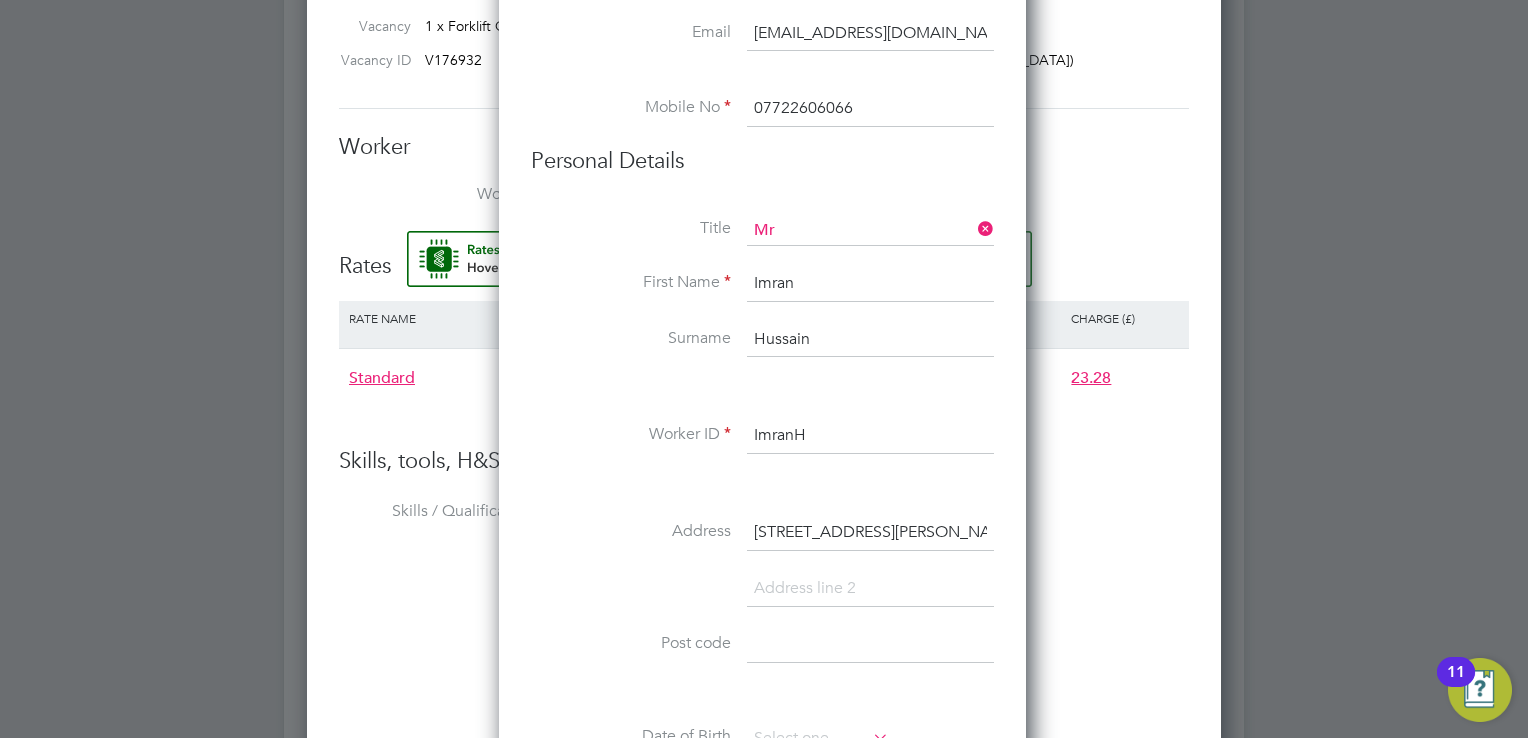 click at bounding box center (870, 589) 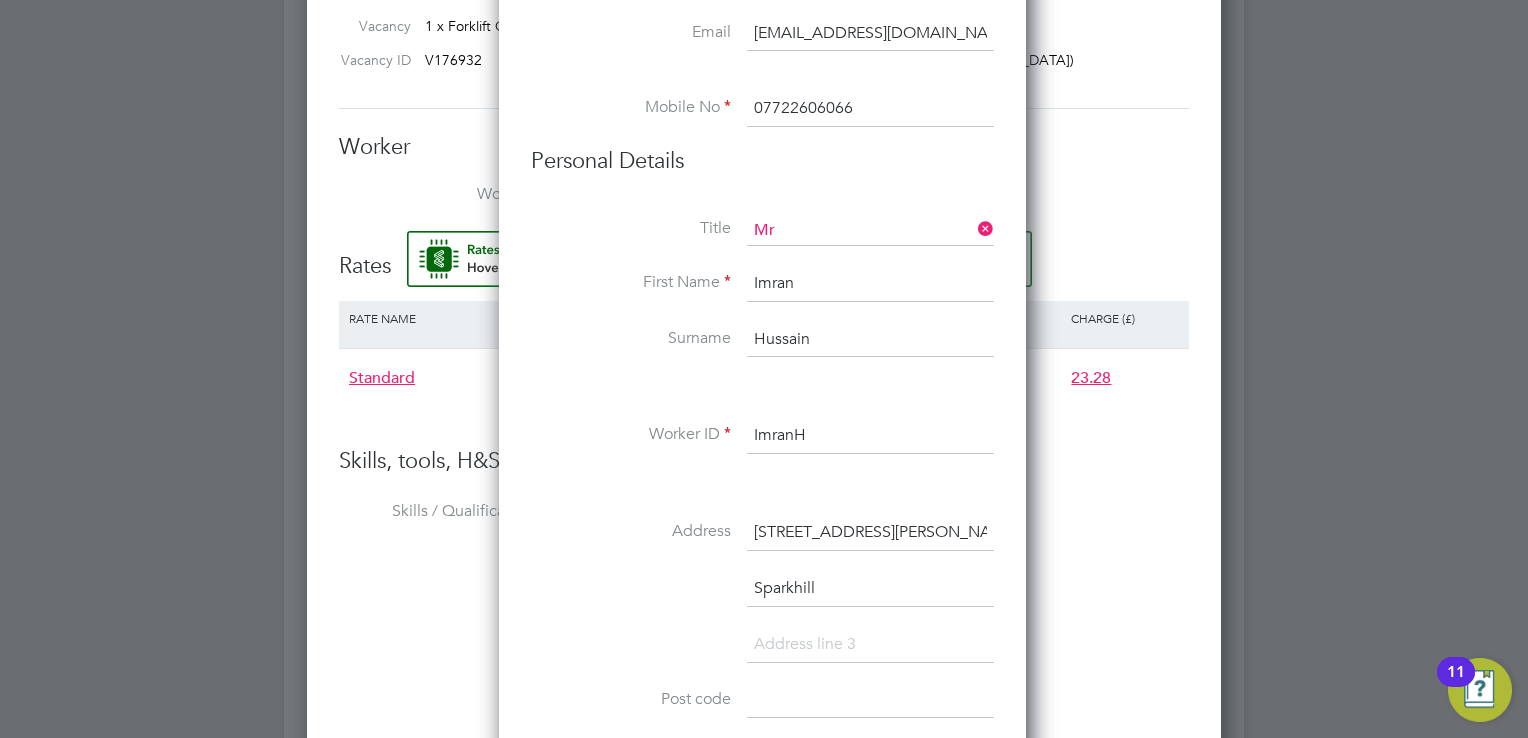 scroll, scrollTop: 9, scrollLeft: 10, axis: both 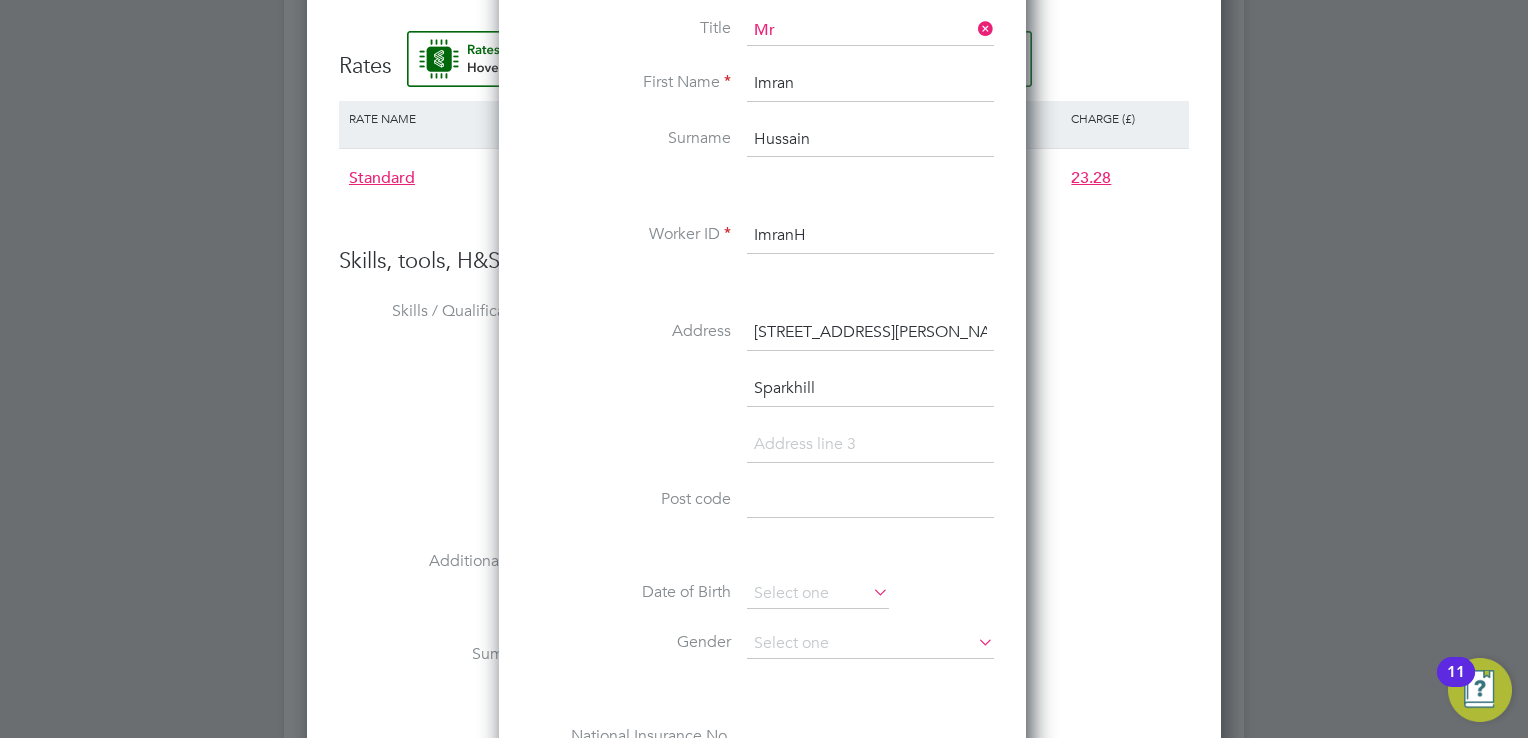 click at bounding box center (870, 501) 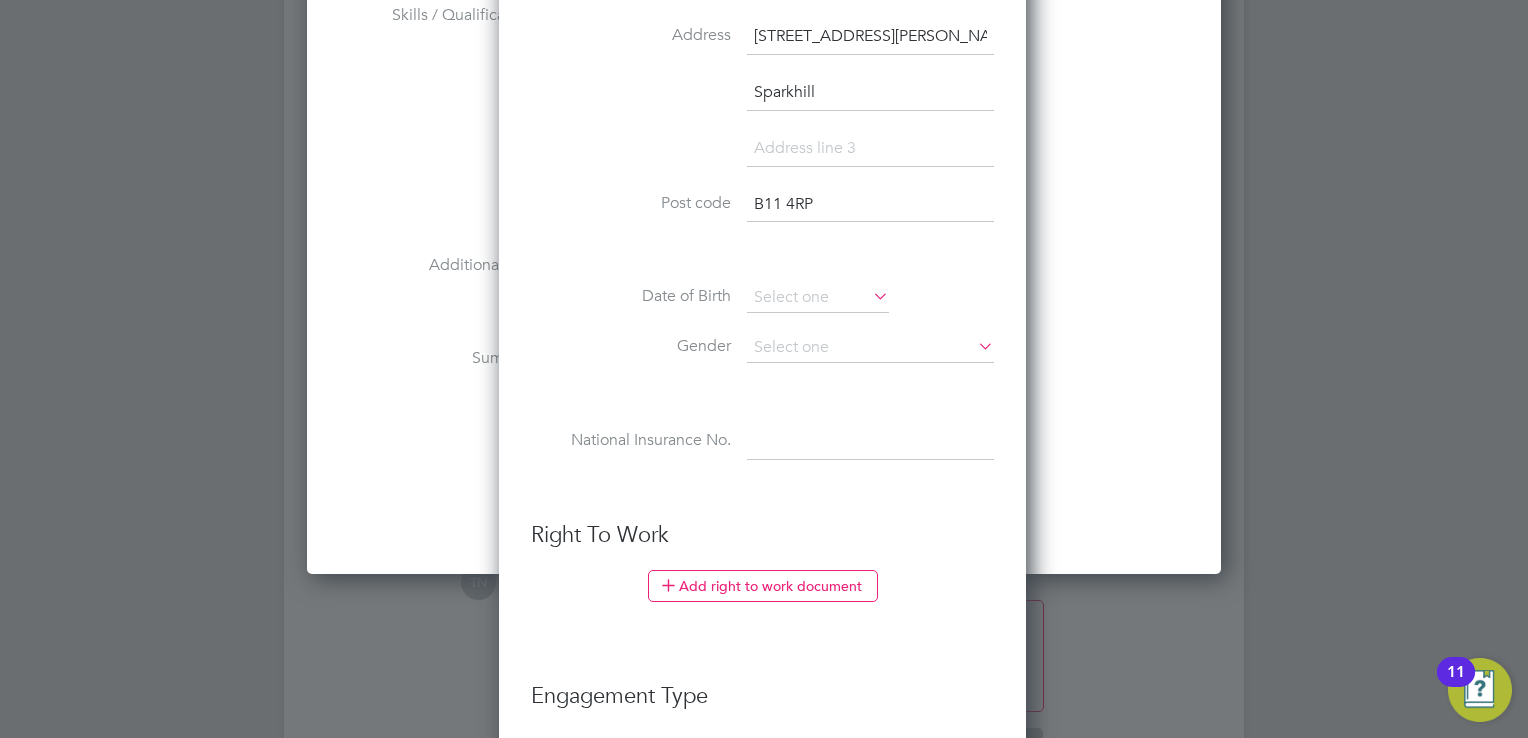 scroll, scrollTop: 1900, scrollLeft: 0, axis: vertical 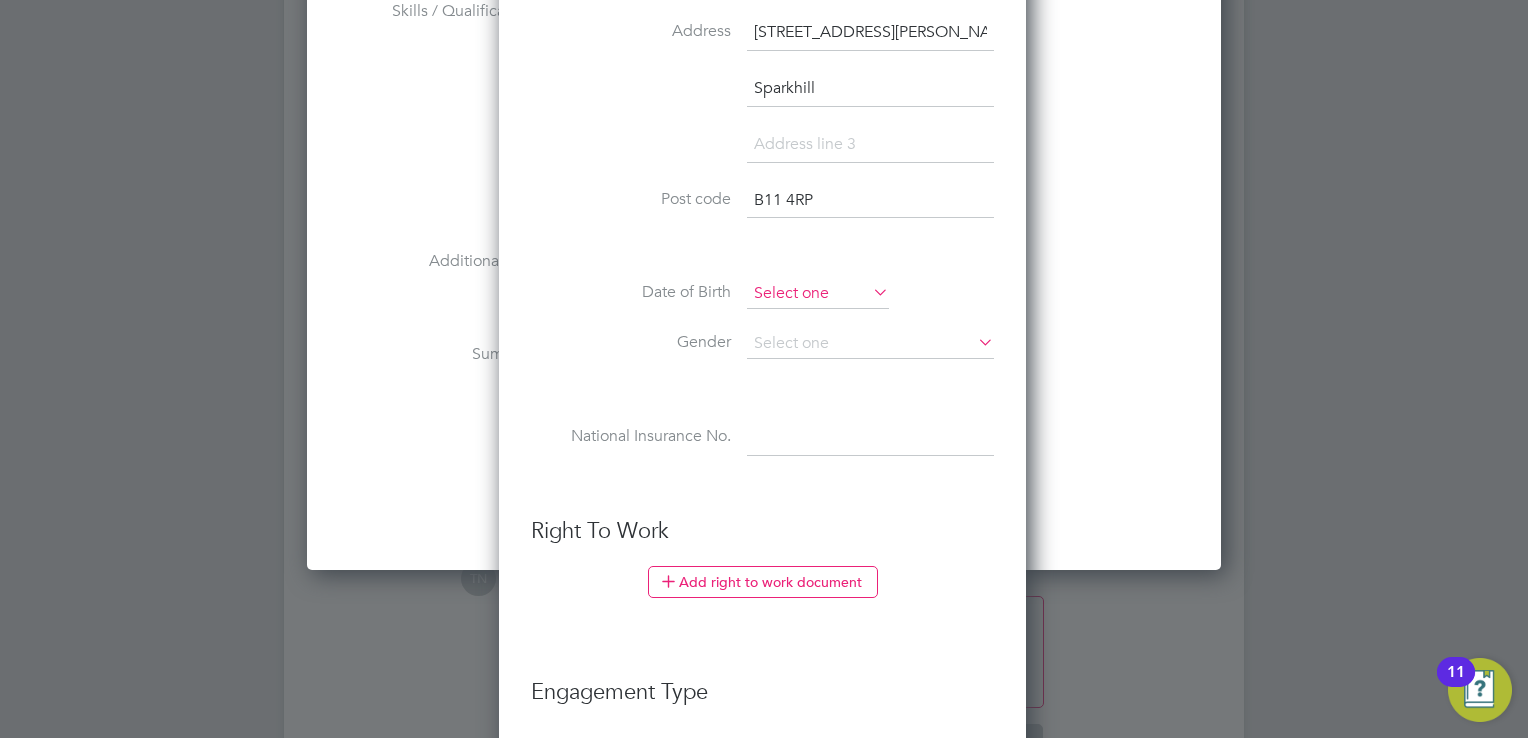 type on "B11 4RP" 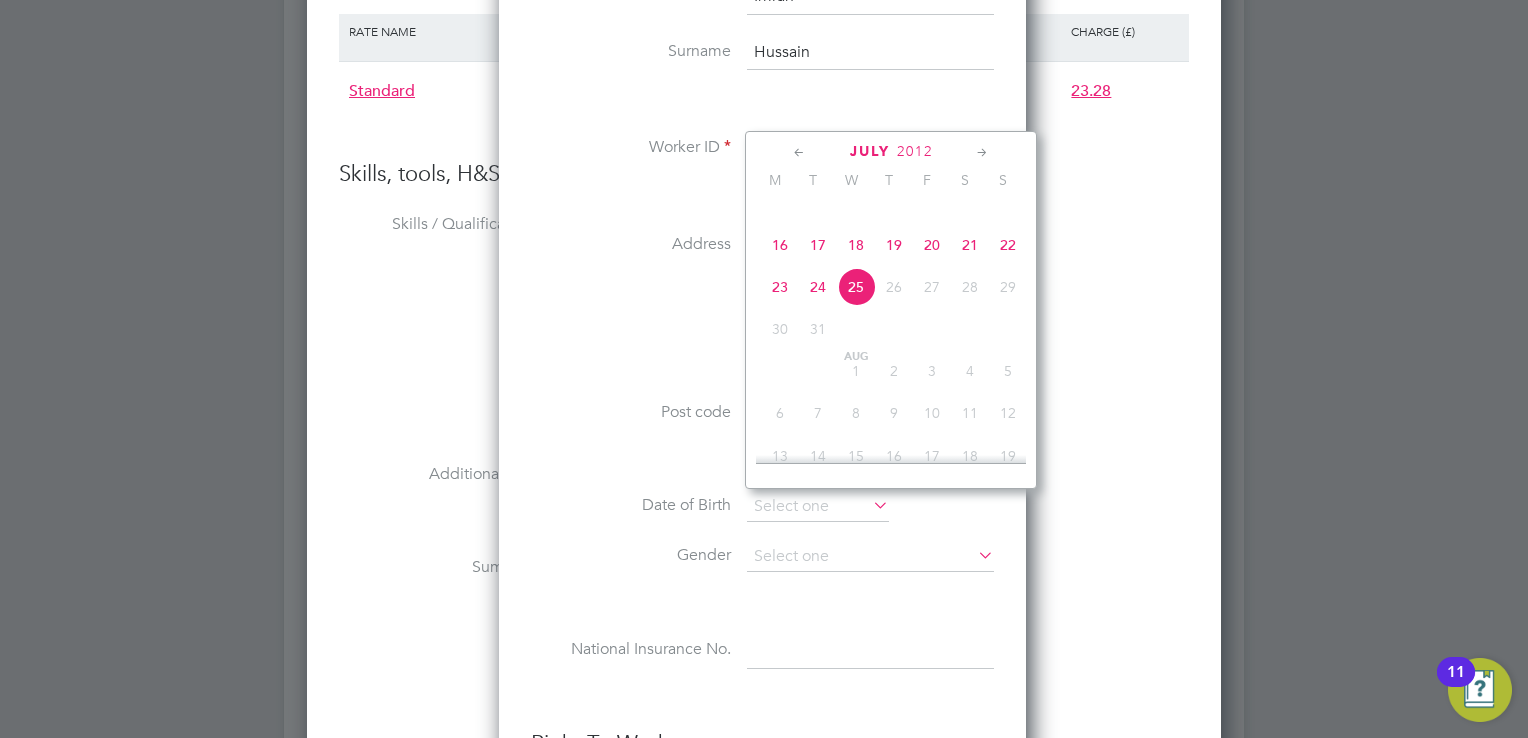 scroll, scrollTop: 1600, scrollLeft: 0, axis: vertical 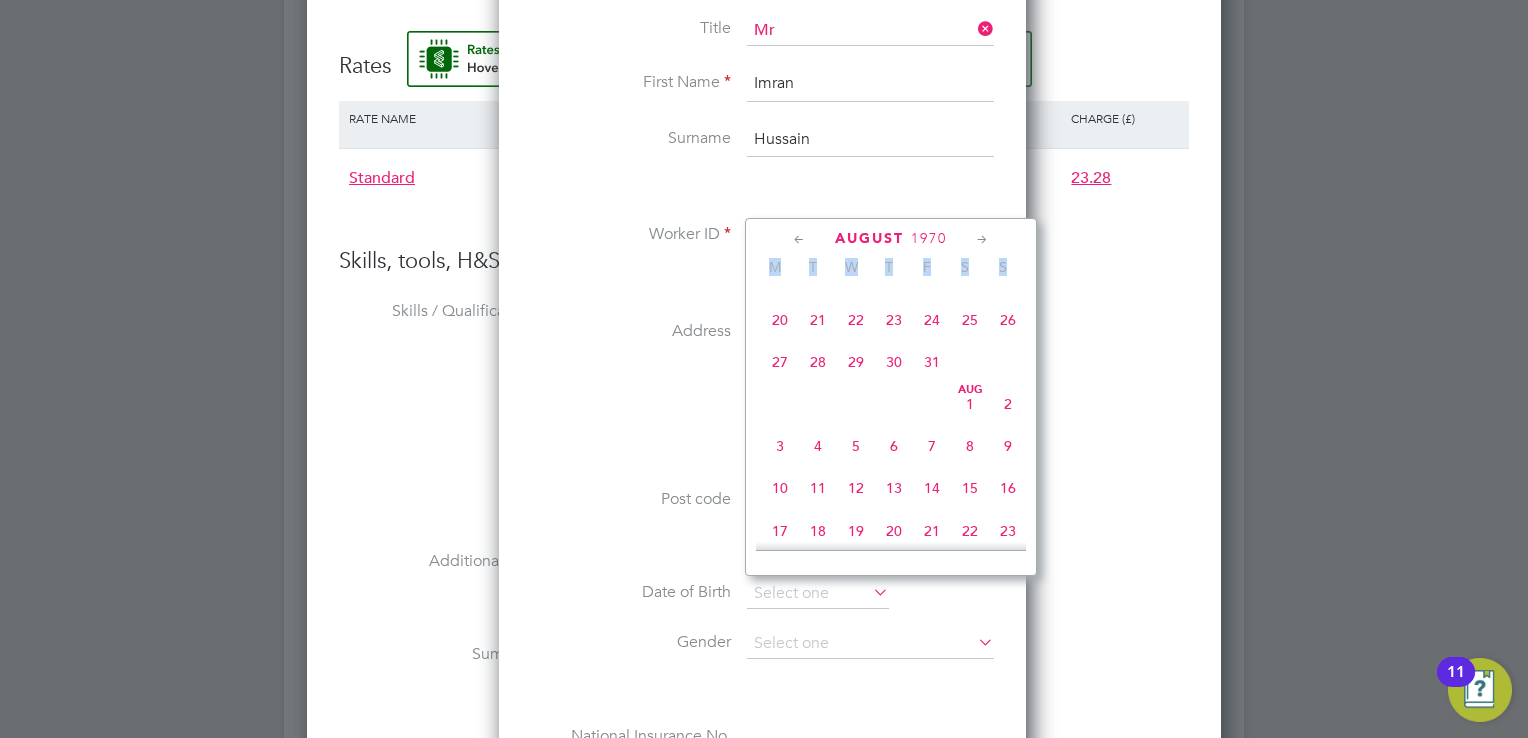 drag, startPoint x: 754, startPoint y: 346, endPoint x: 842, endPoint y: 389, distance: 97.94386 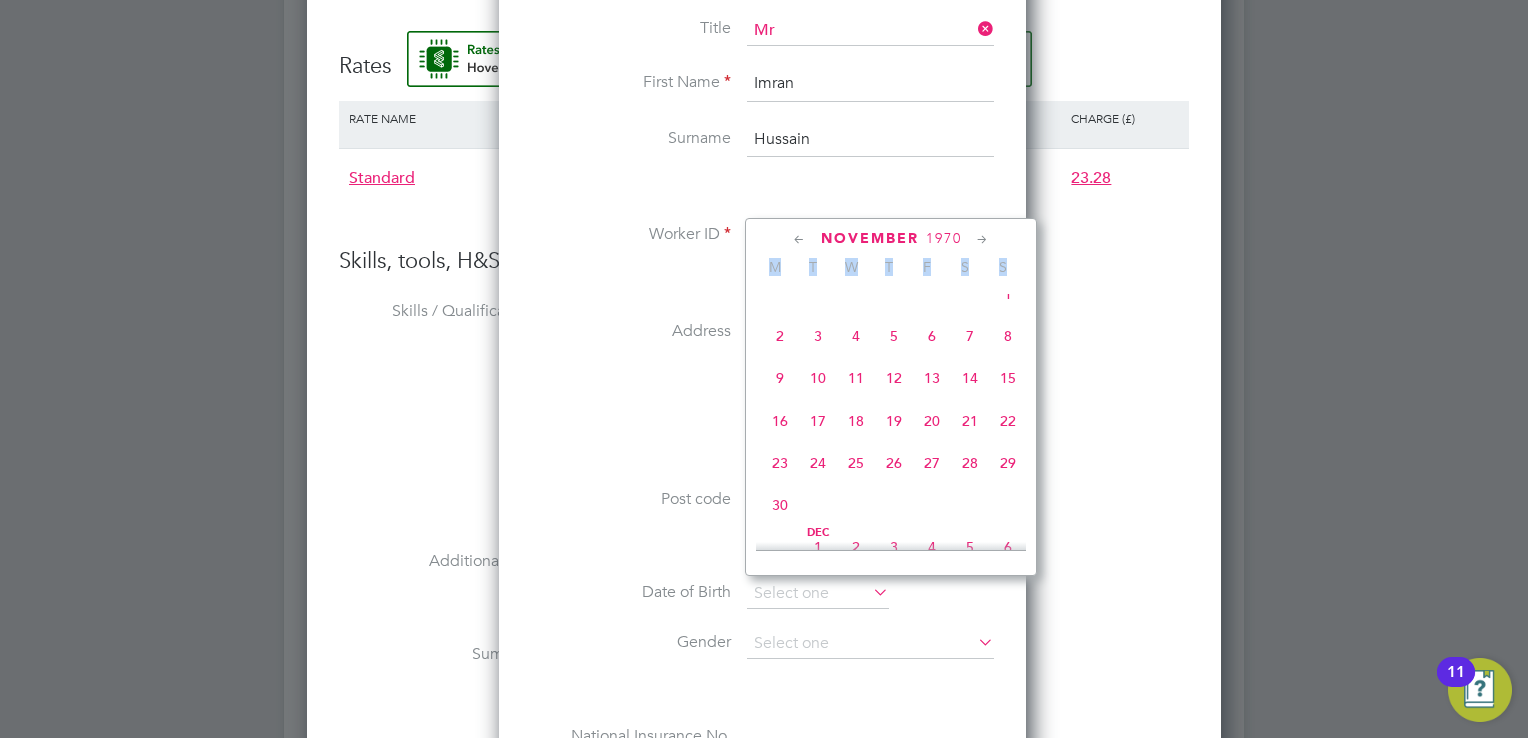 scroll, scrollTop: 1131, scrollLeft: 0, axis: vertical 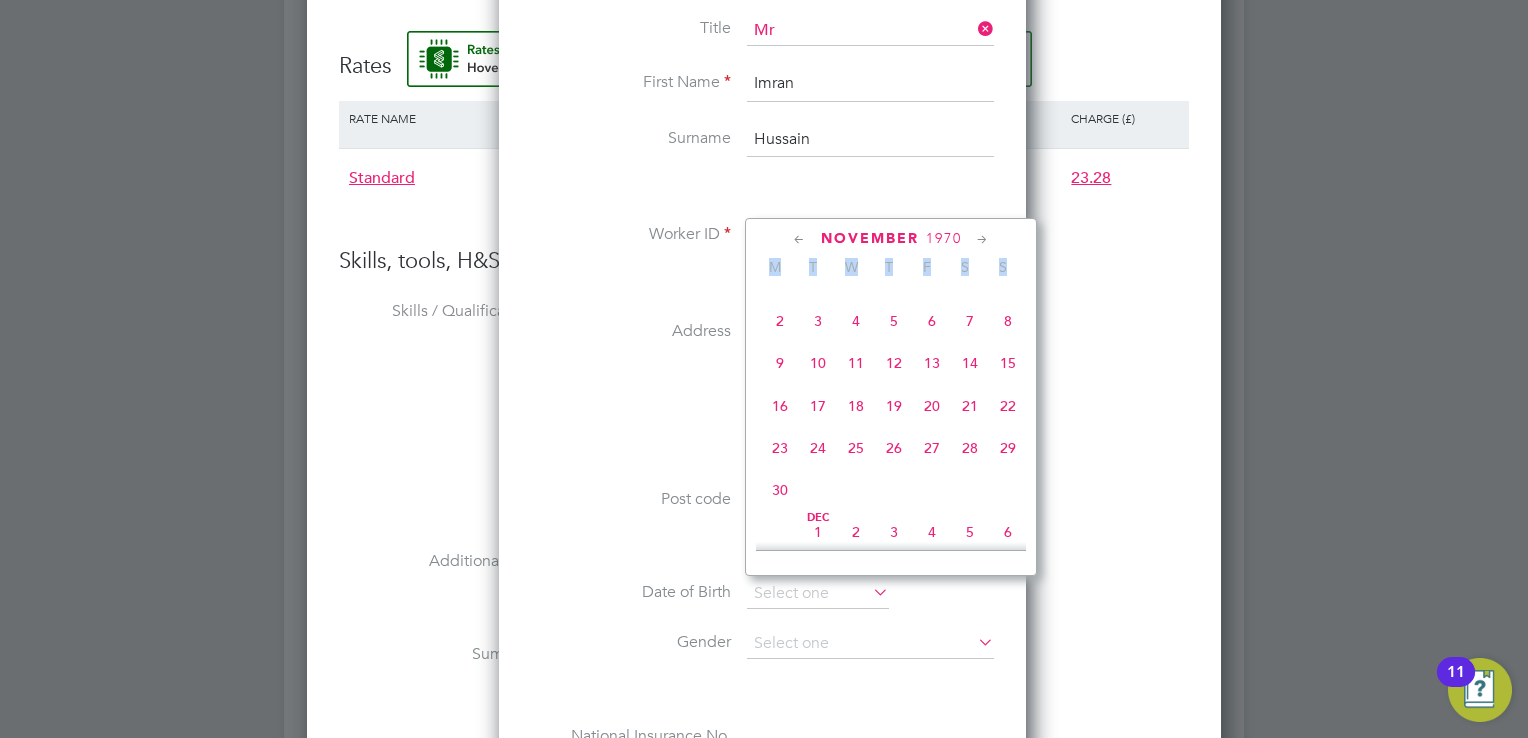 click on "16" 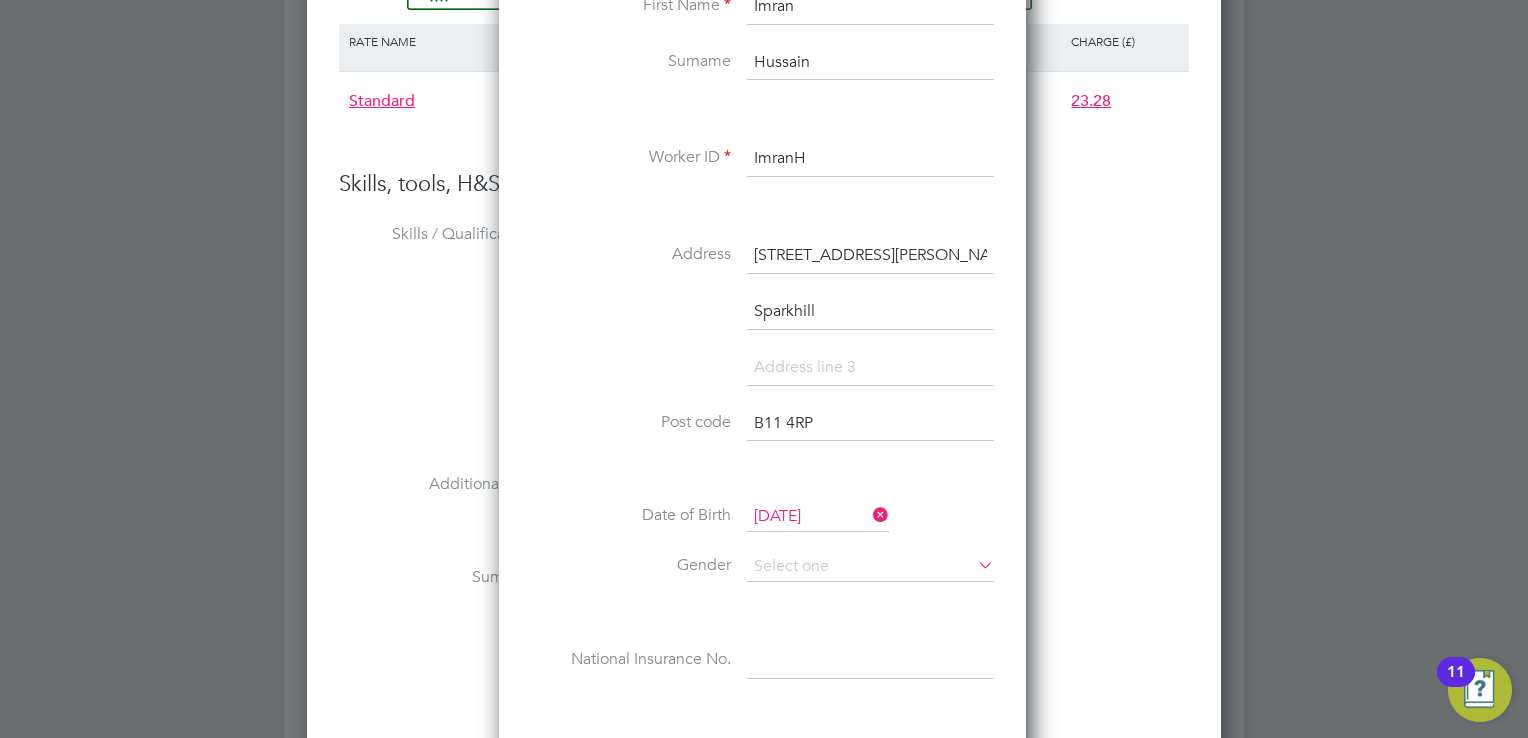 scroll, scrollTop: 1700, scrollLeft: 0, axis: vertical 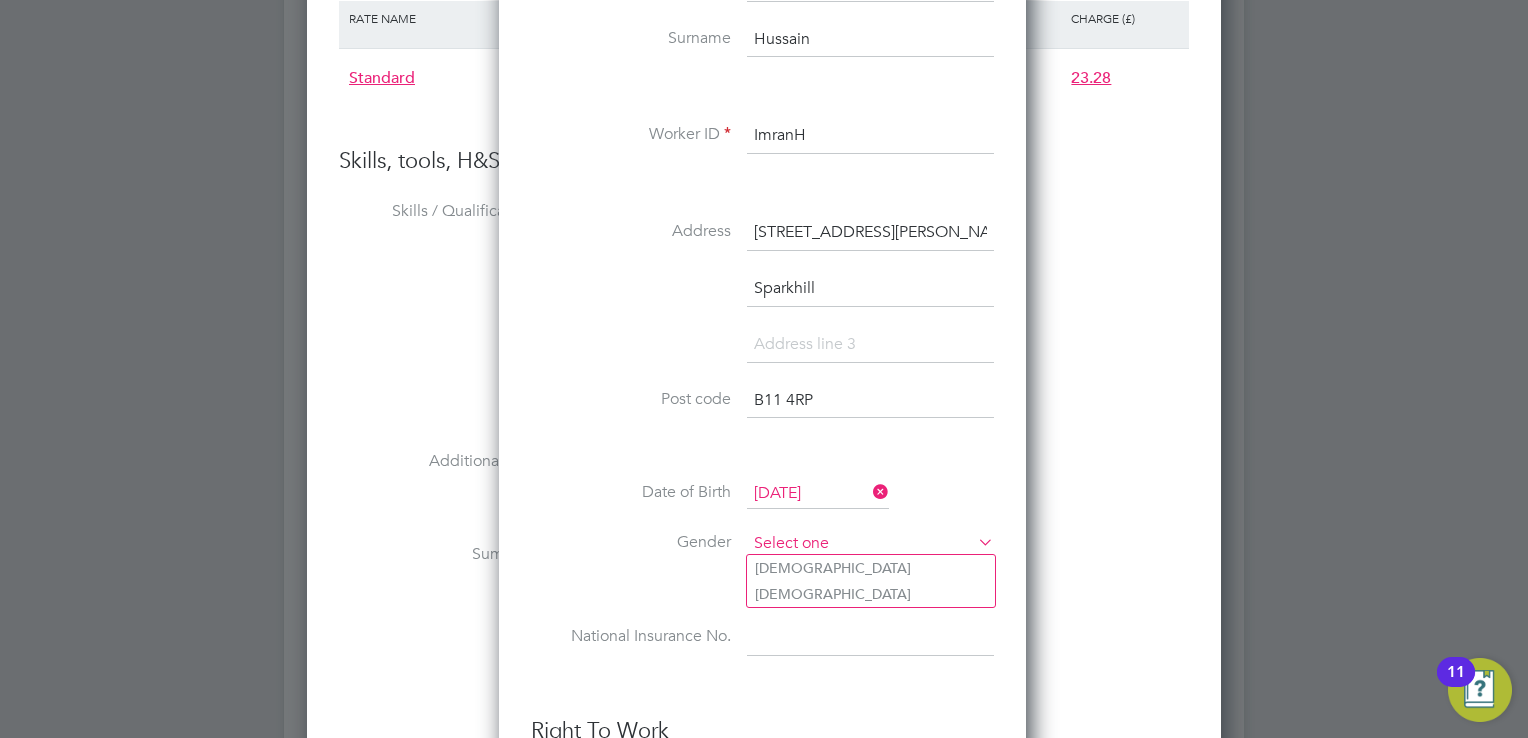 click at bounding box center [870, 544] 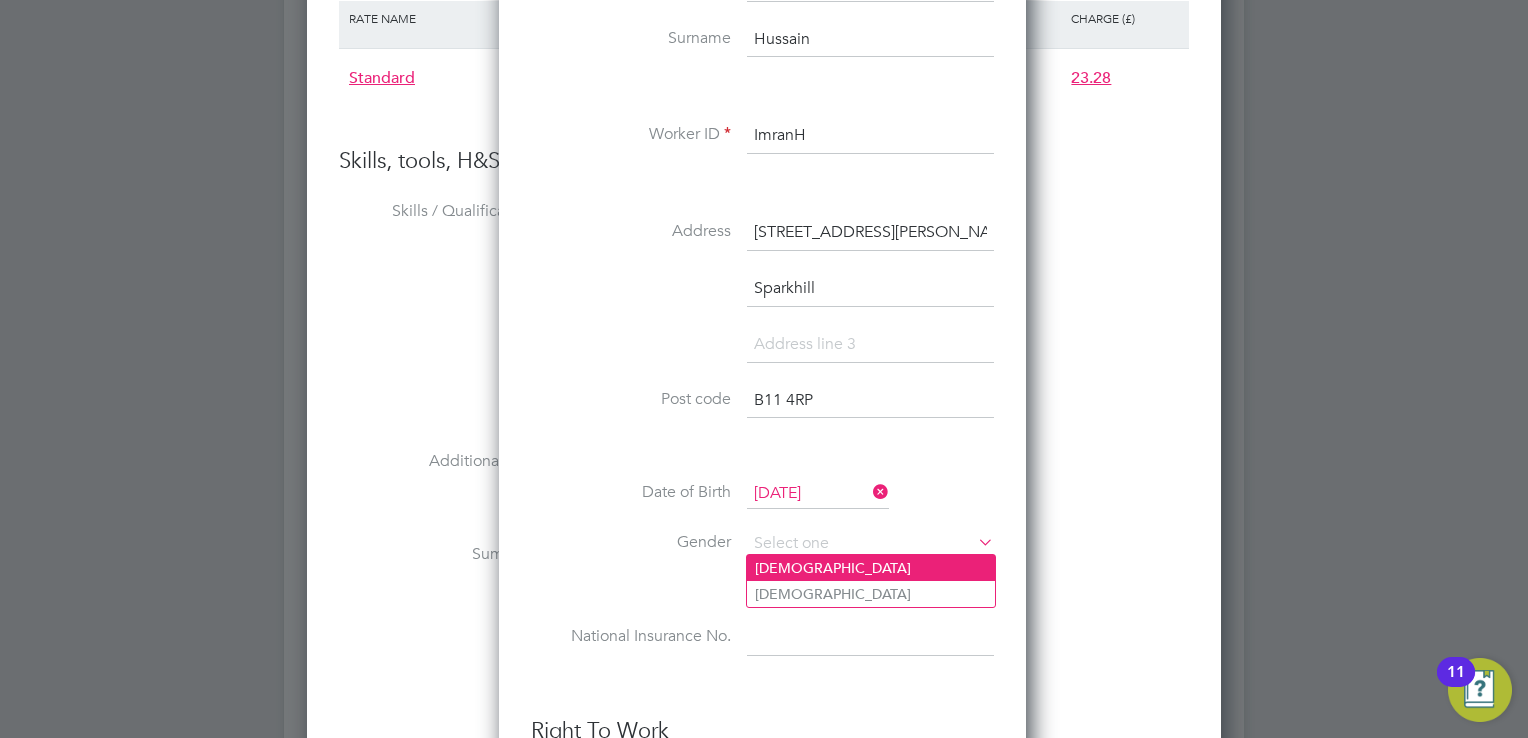 click on "[DEMOGRAPHIC_DATA]" 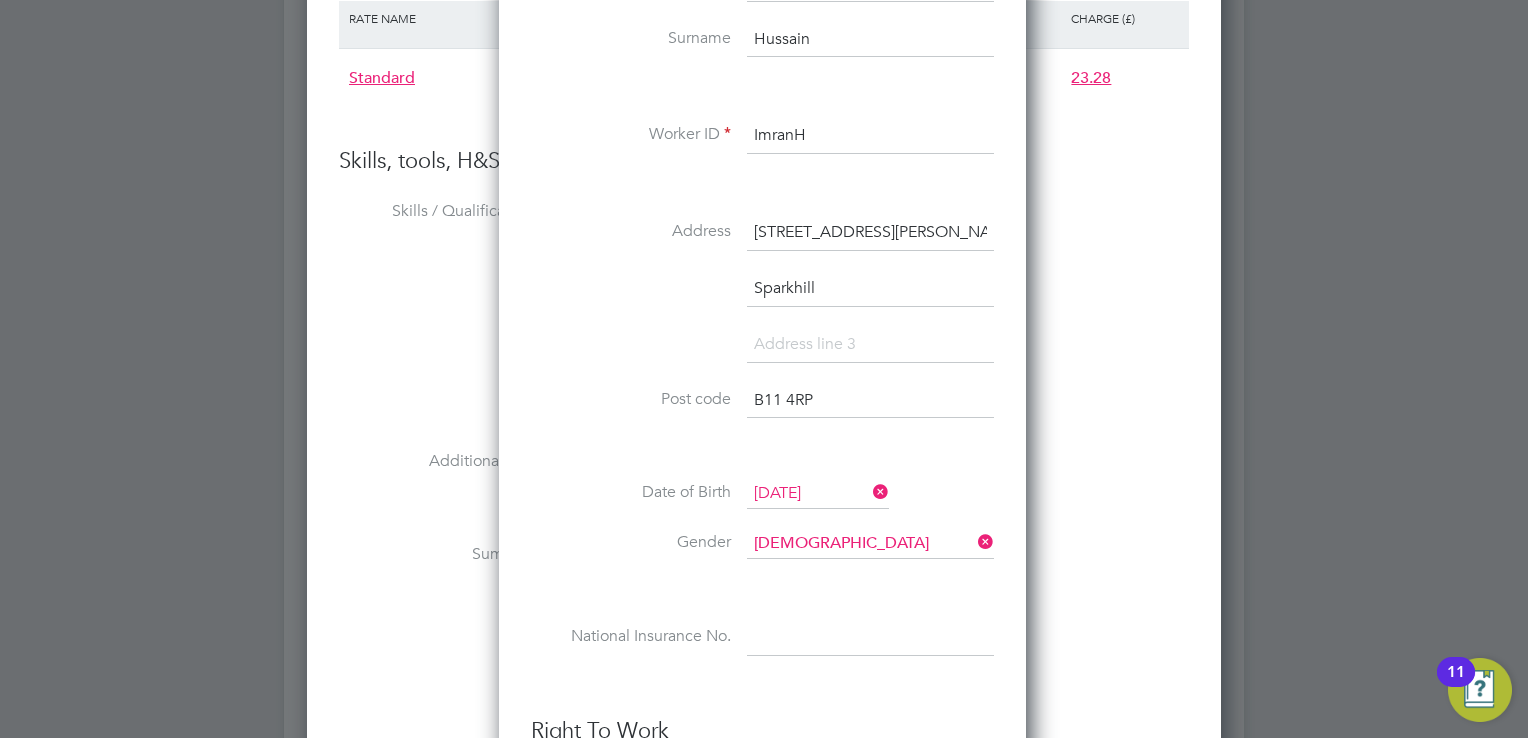 click at bounding box center [870, 638] 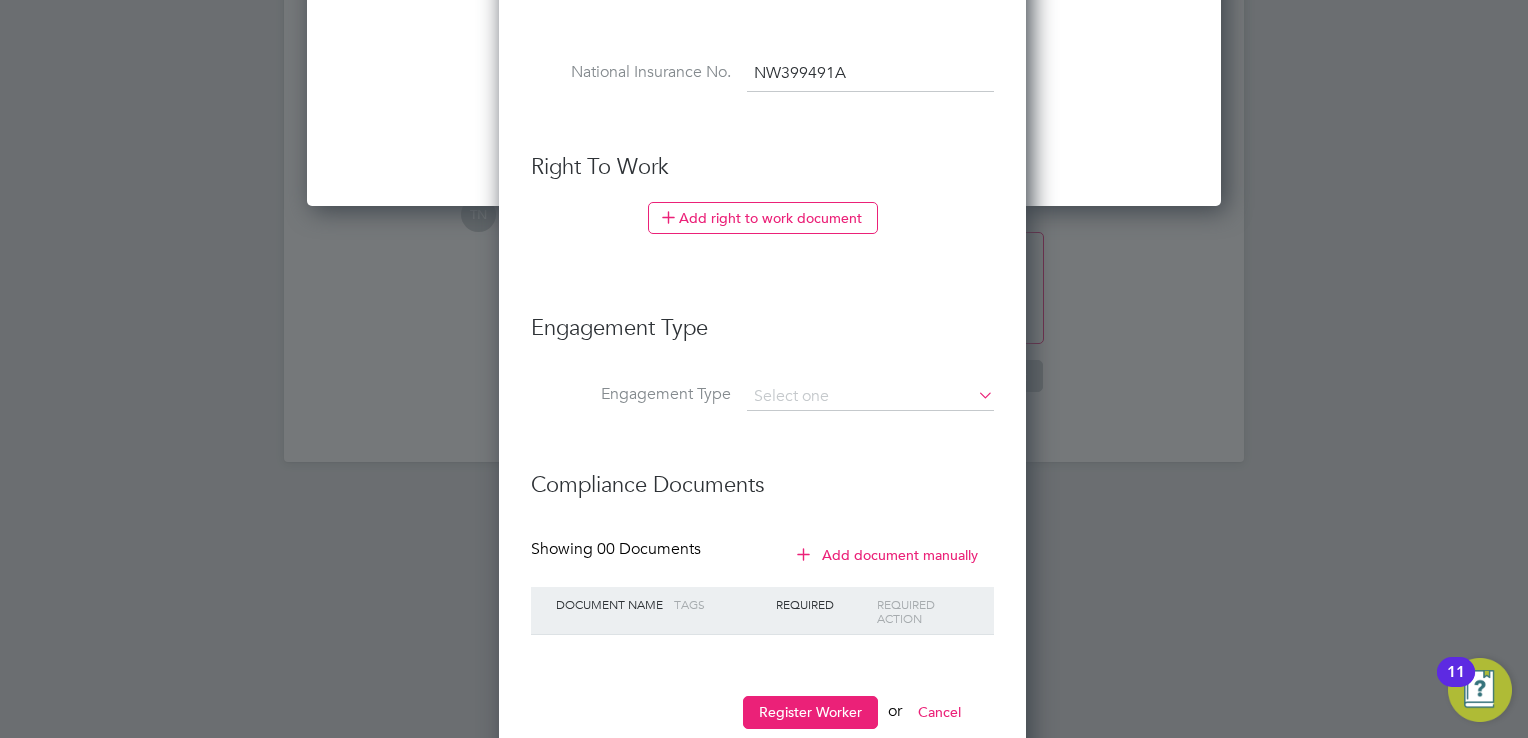 scroll, scrollTop: 2300, scrollLeft: 0, axis: vertical 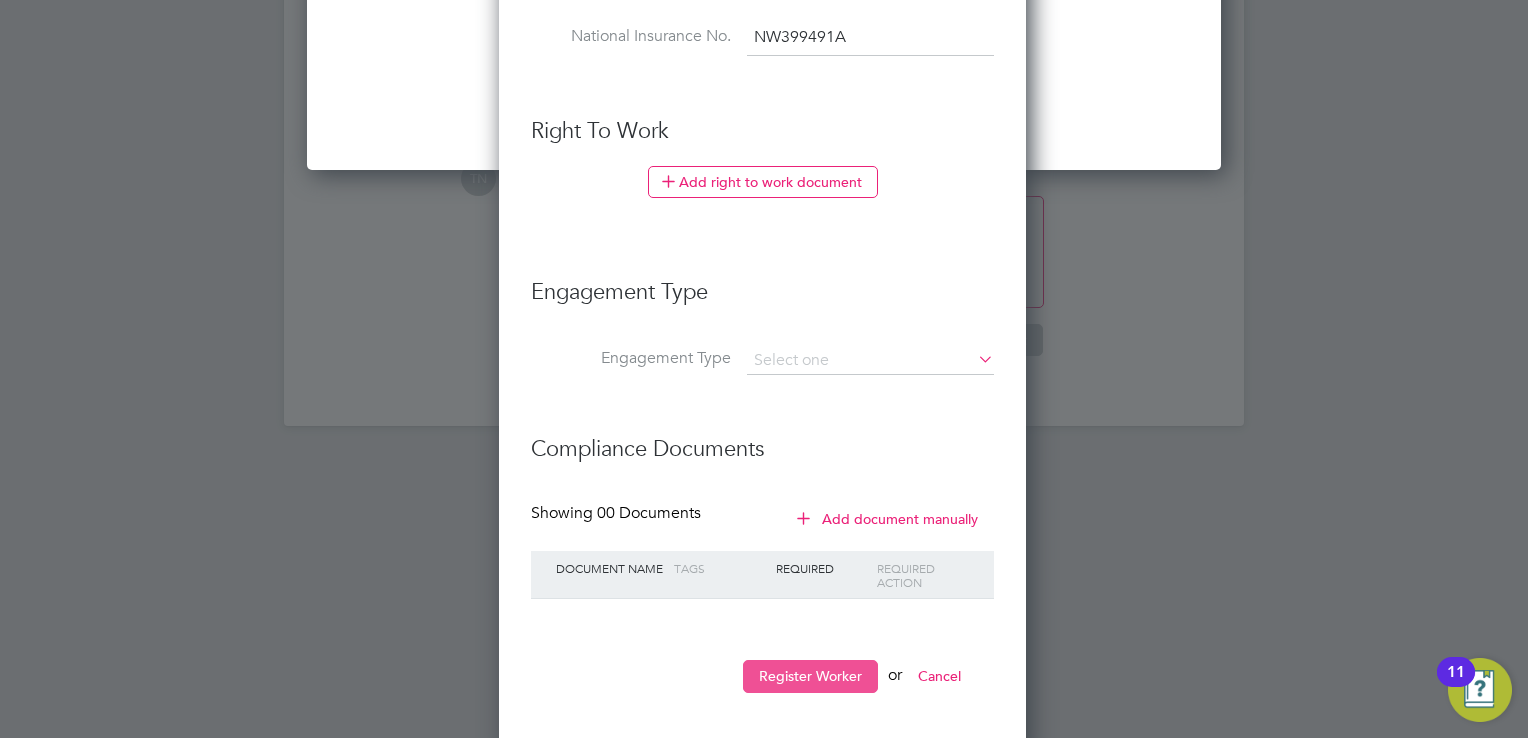 type on "NW 39 94 91 A" 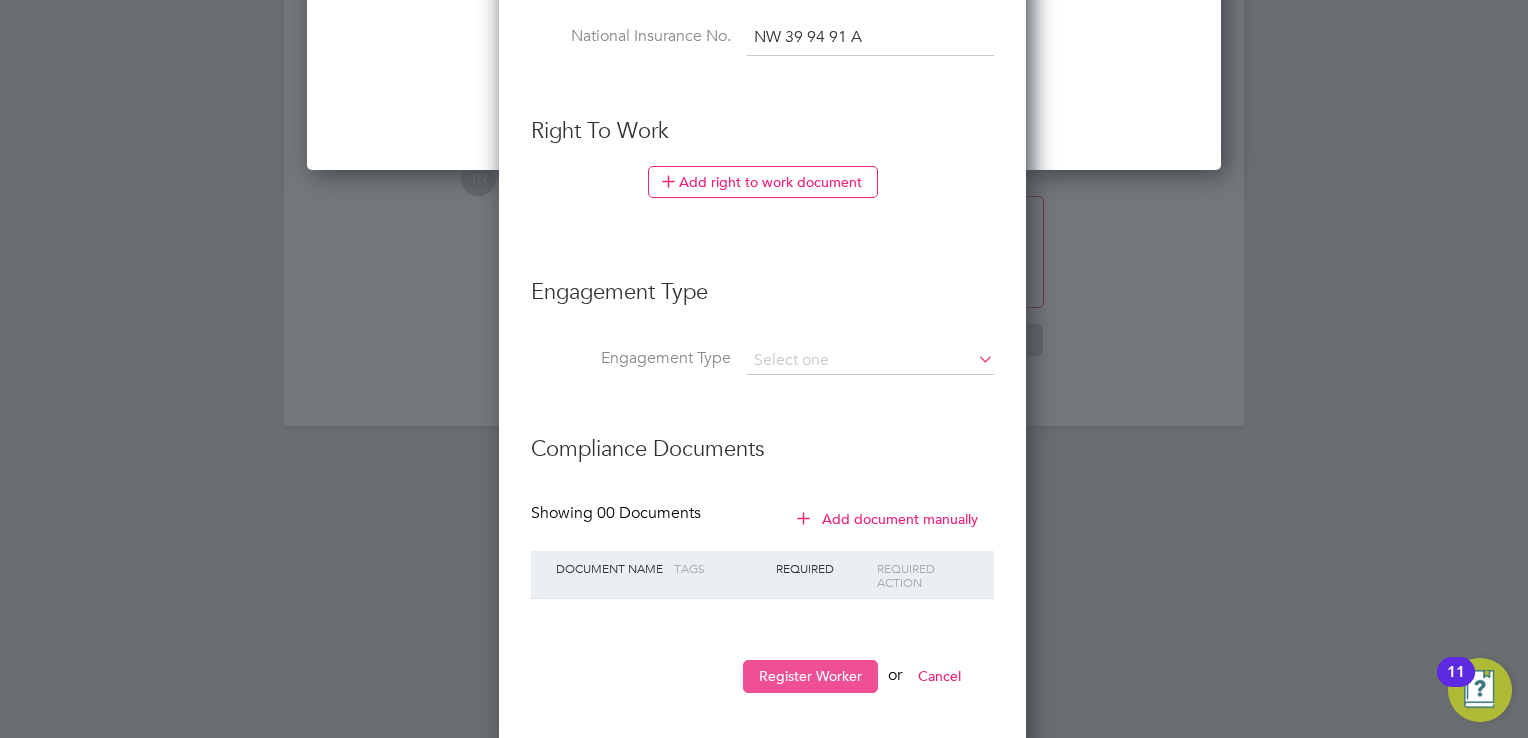 click on "Register Worker" at bounding box center (810, 676) 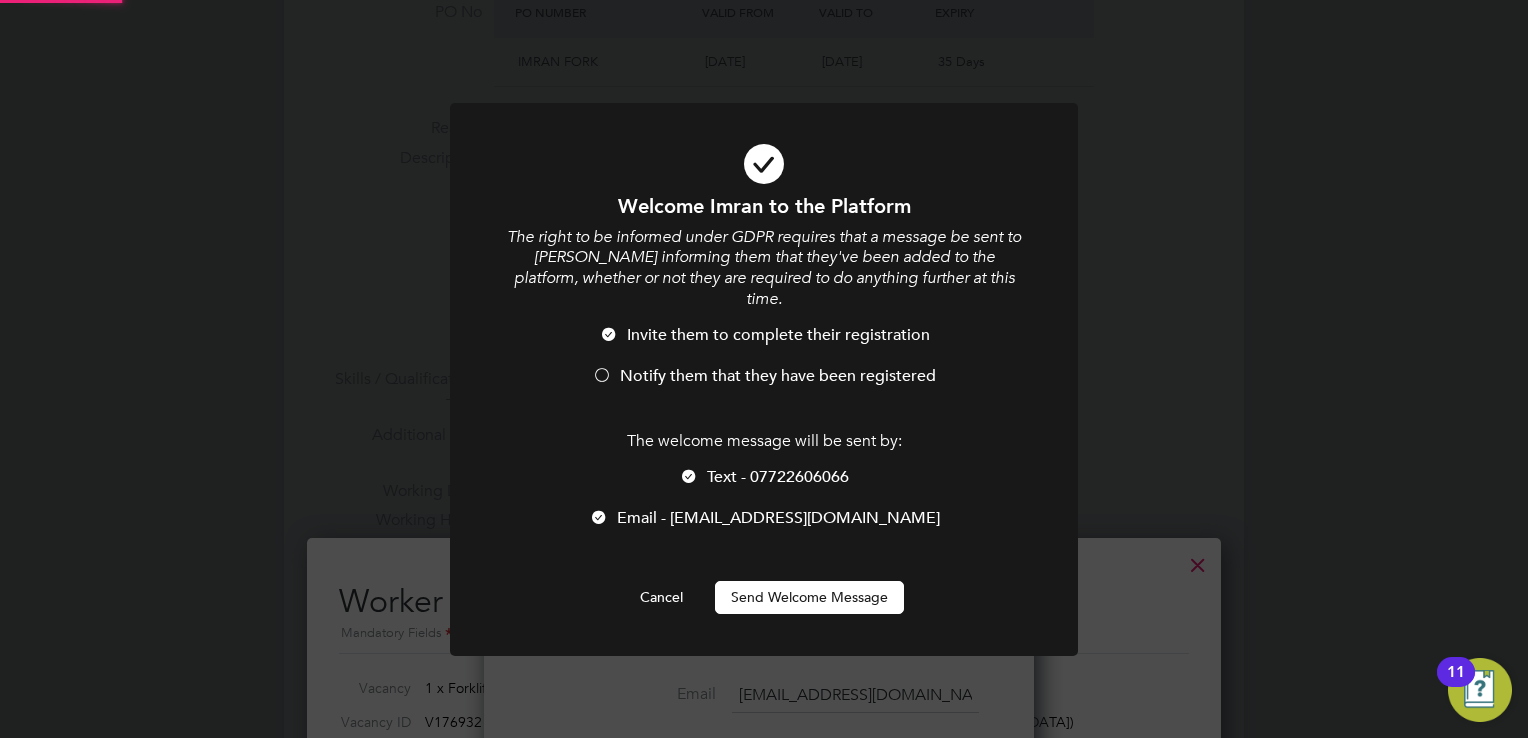scroll, scrollTop: 0, scrollLeft: 0, axis: both 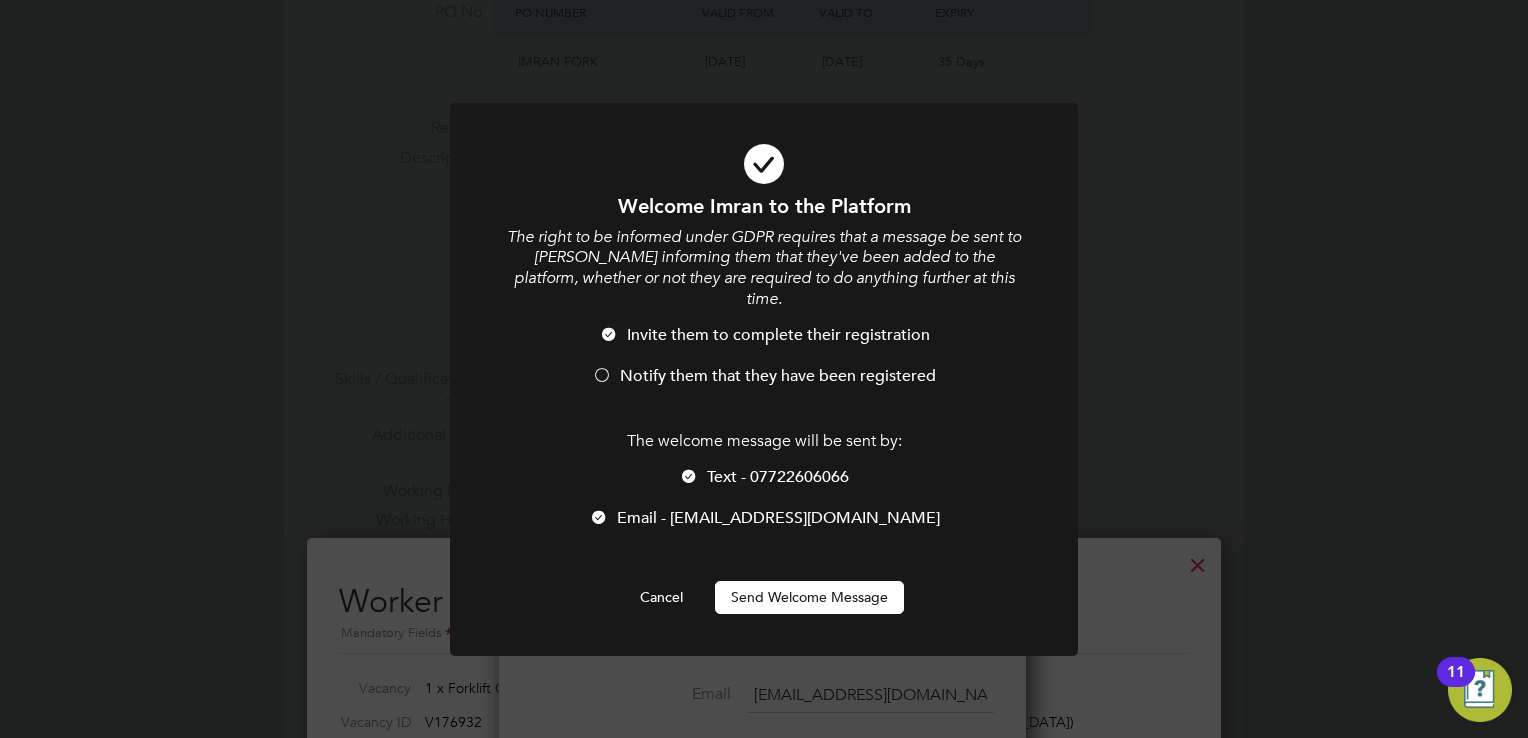click on "Send Welcome Message" at bounding box center (809, 597) 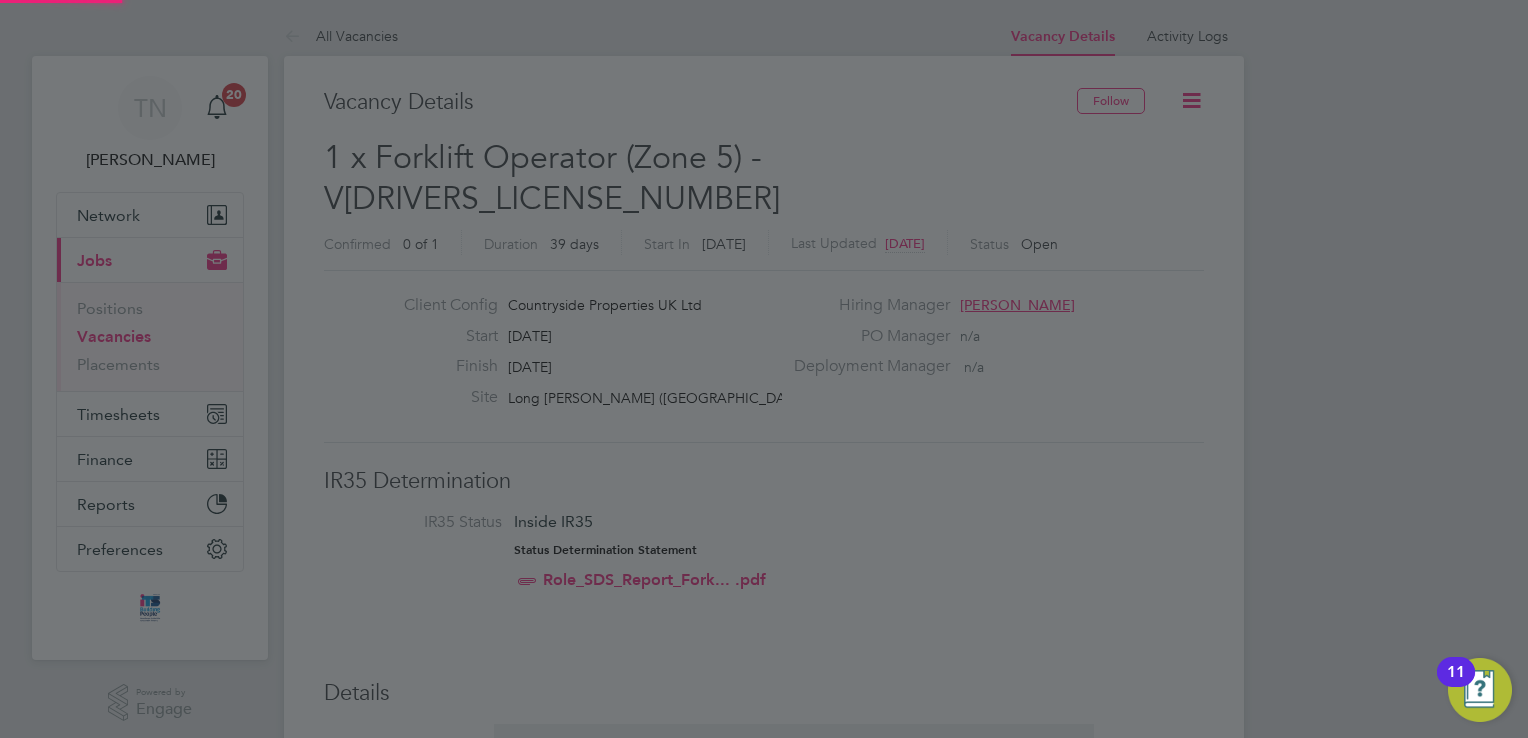 scroll, scrollTop: 738, scrollLeft: 0, axis: vertical 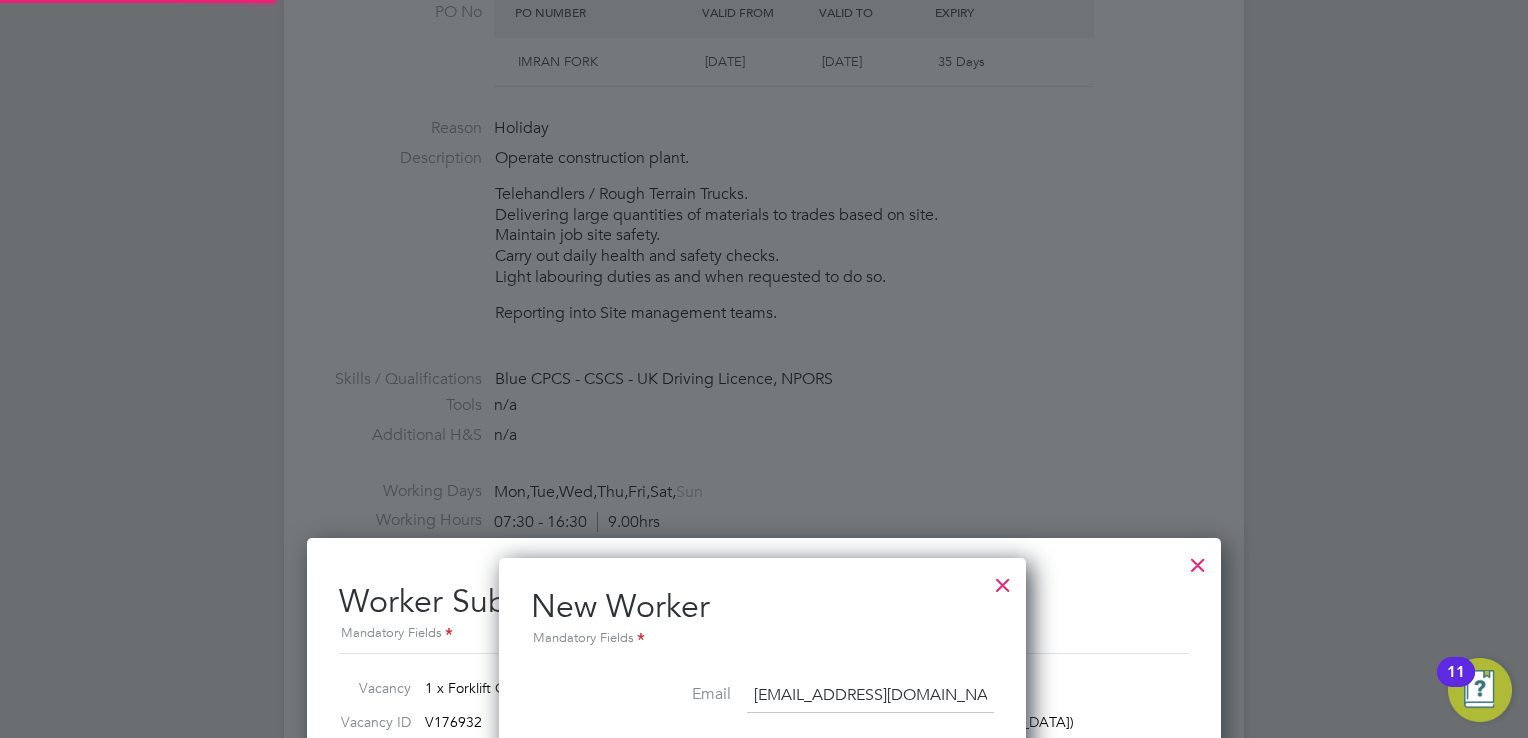 type on "[PERSON_NAME] (ImranH)" 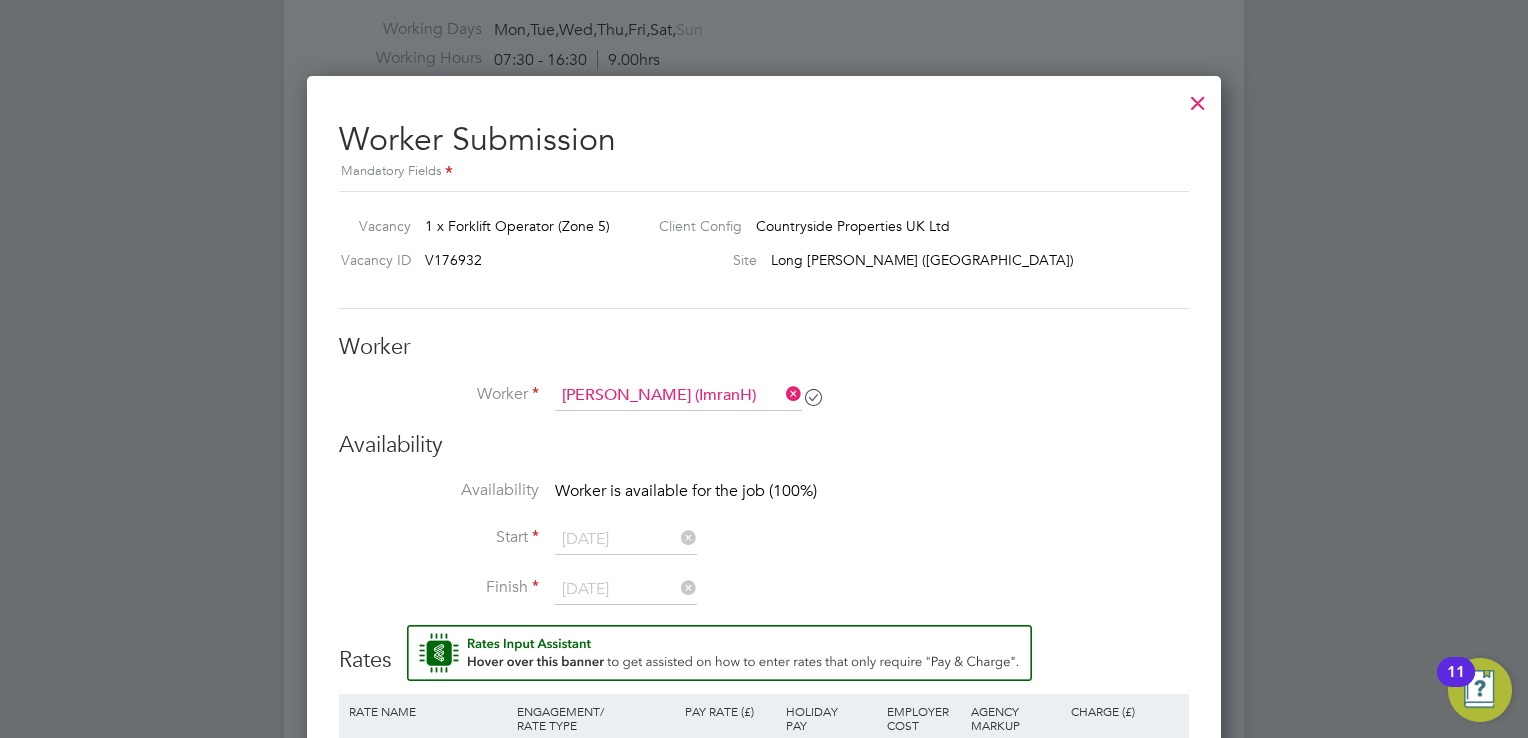 scroll, scrollTop: 1300, scrollLeft: 0, axis: vertical 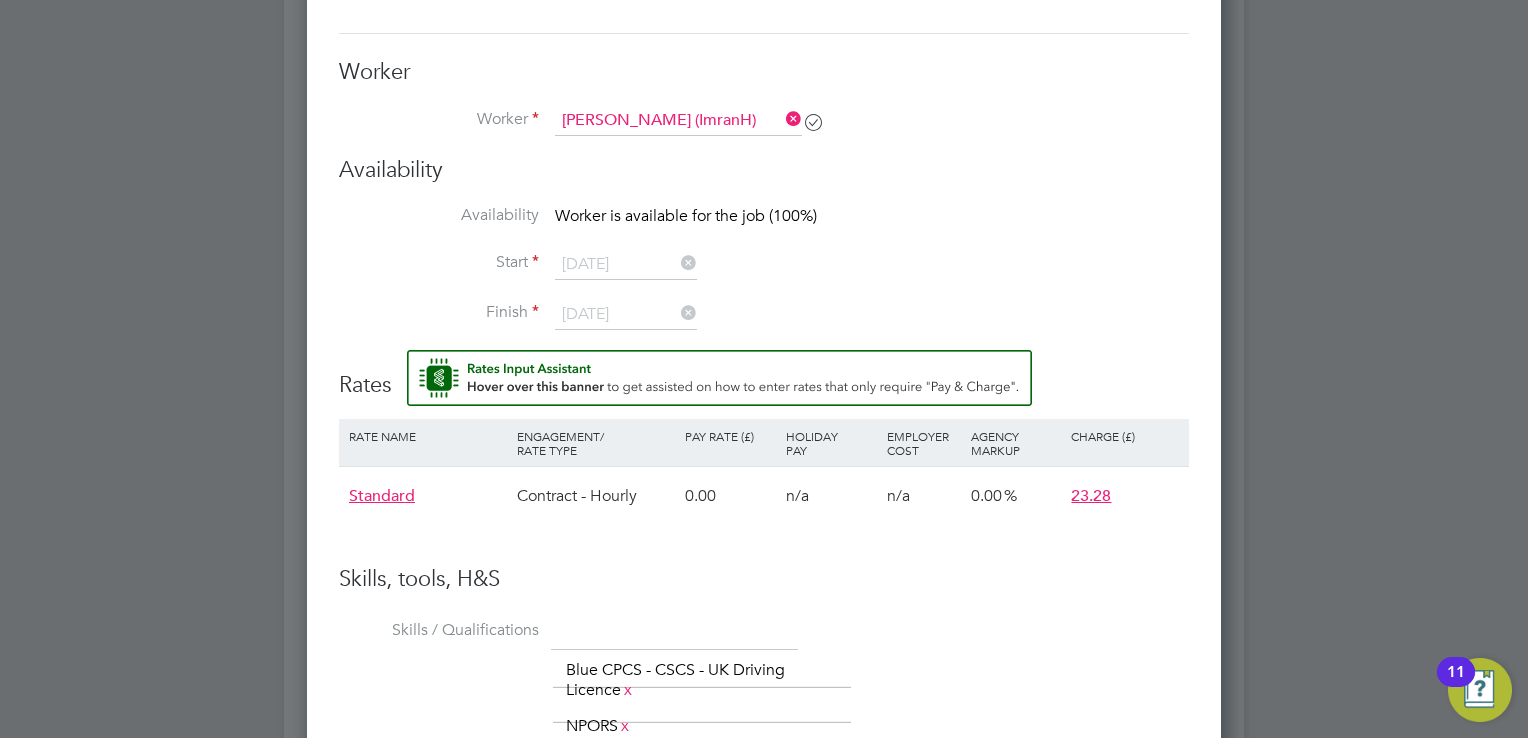 click on "Finish   [DATE]" at bounding box center [764, 325] 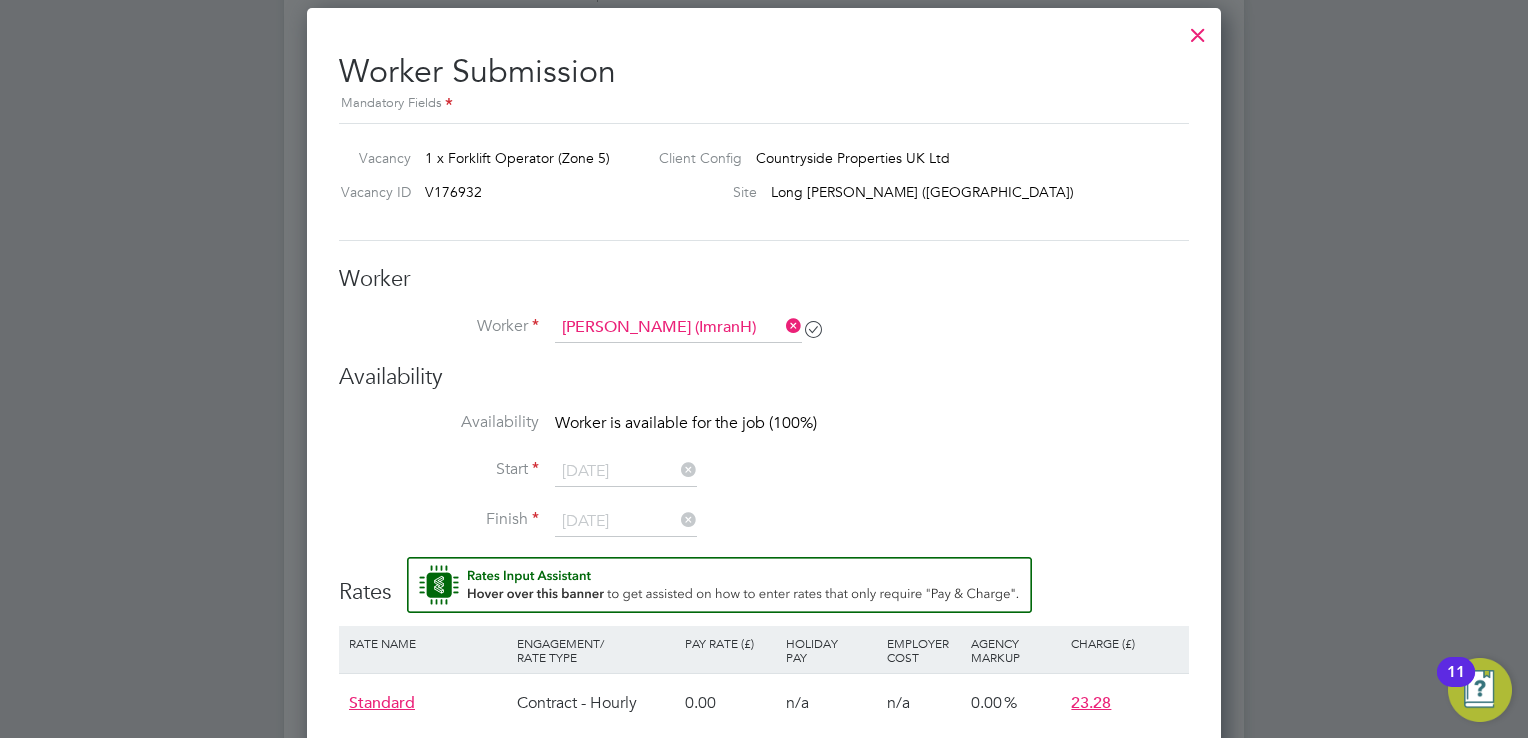 scroll, scrollTop: 1175, scrollLeft: 0, axis: vertical 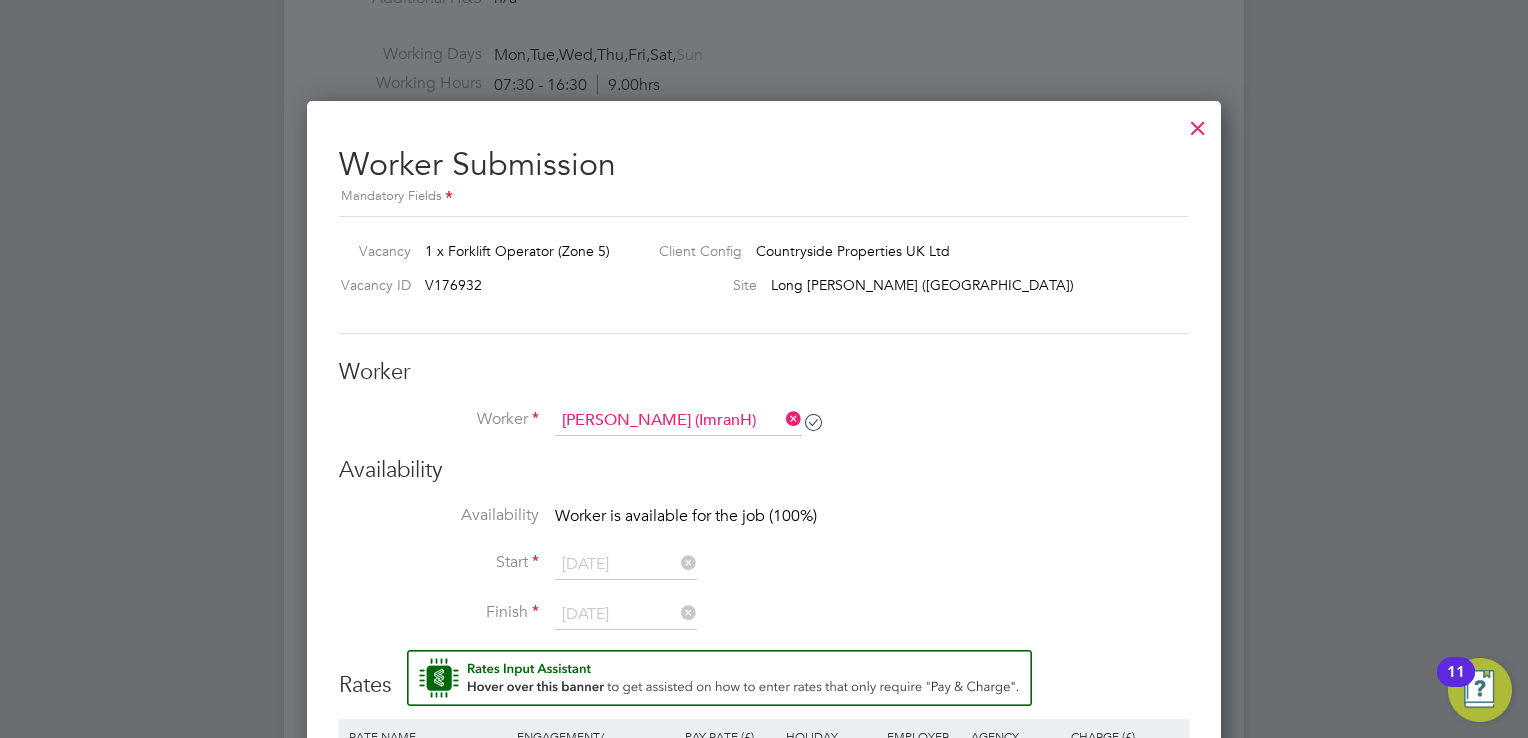 click on "Worker is available for the job (100%)" at bounding box center [686, 516] 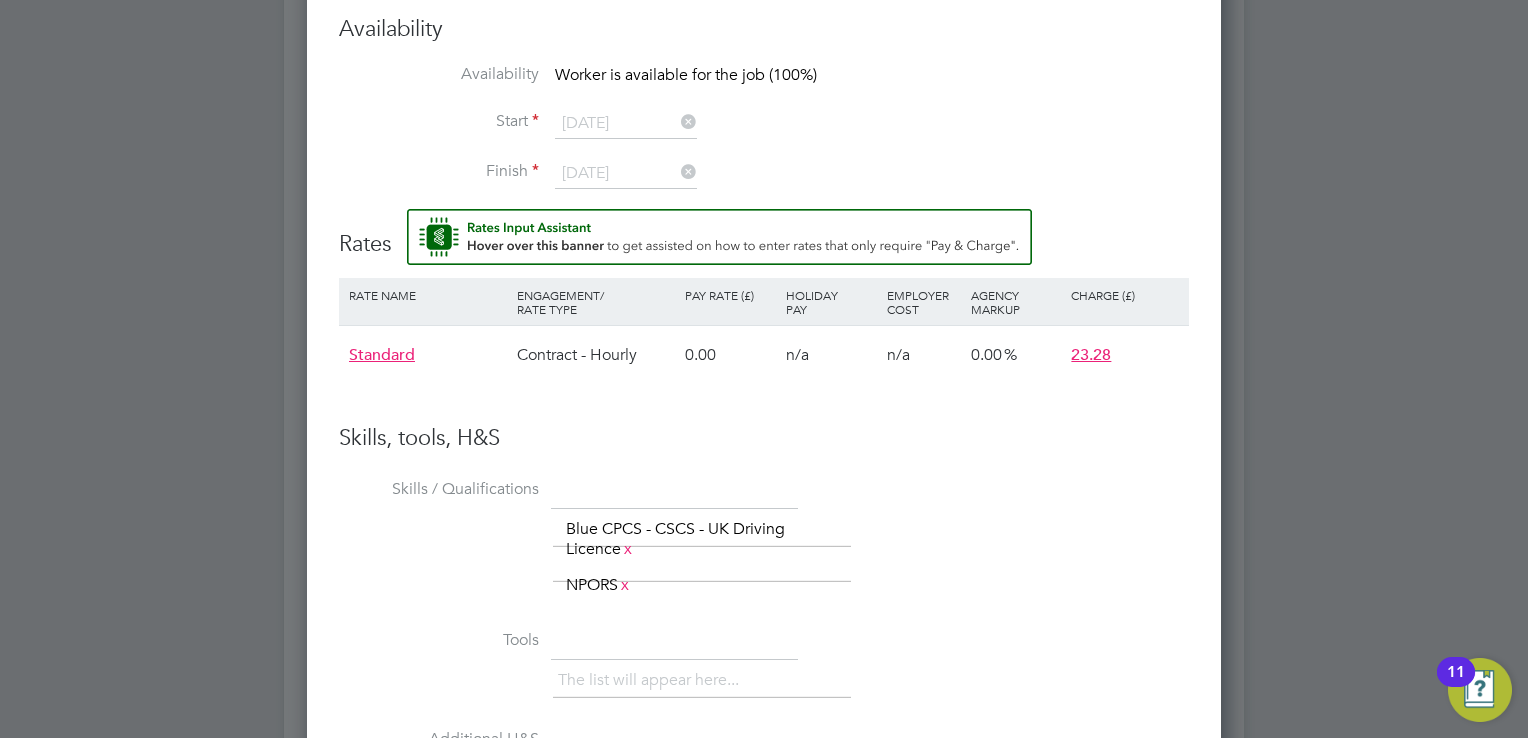 scroll, scrollTop: 1475, scrollLeft: 0, axis: vertical 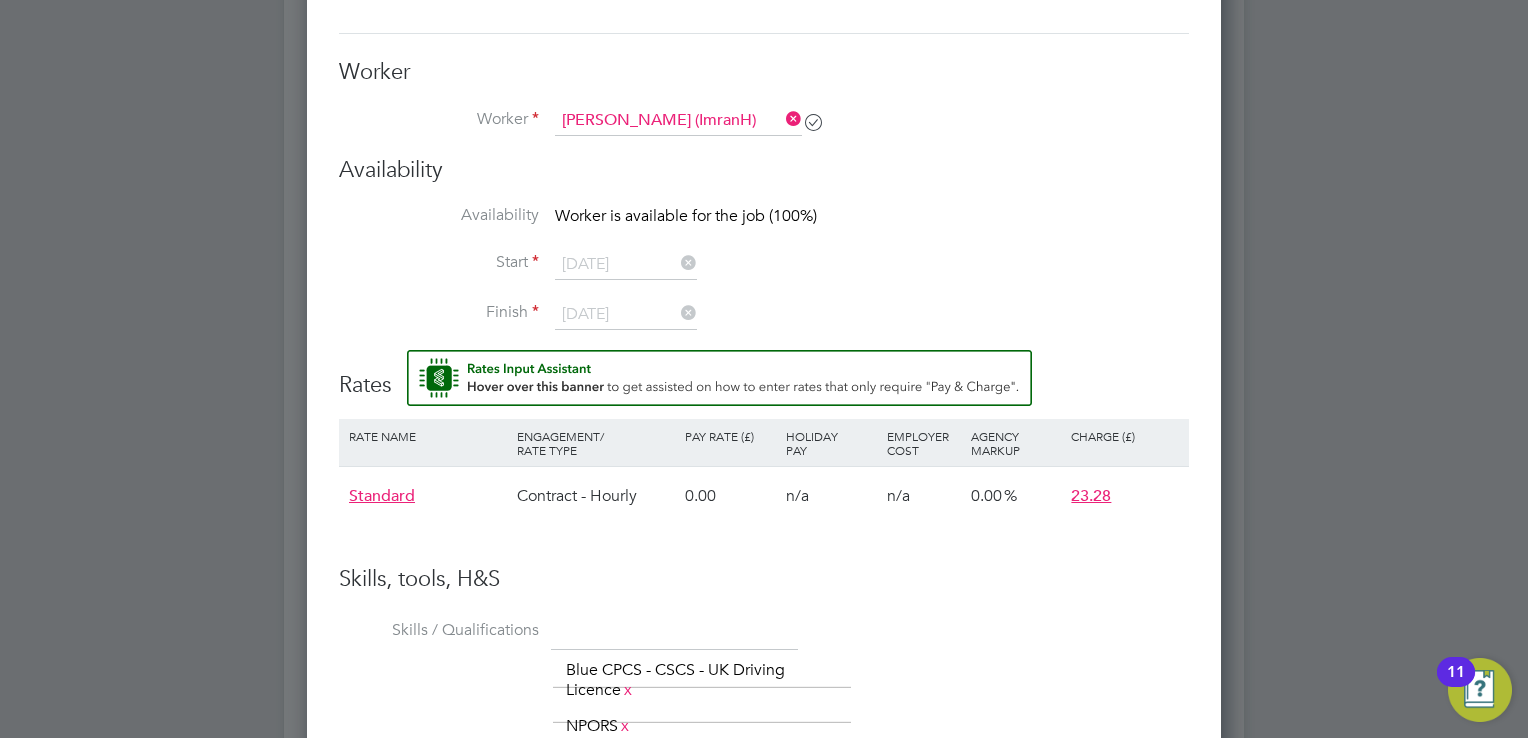 click on "Standard" at bounding box center (382, 496) 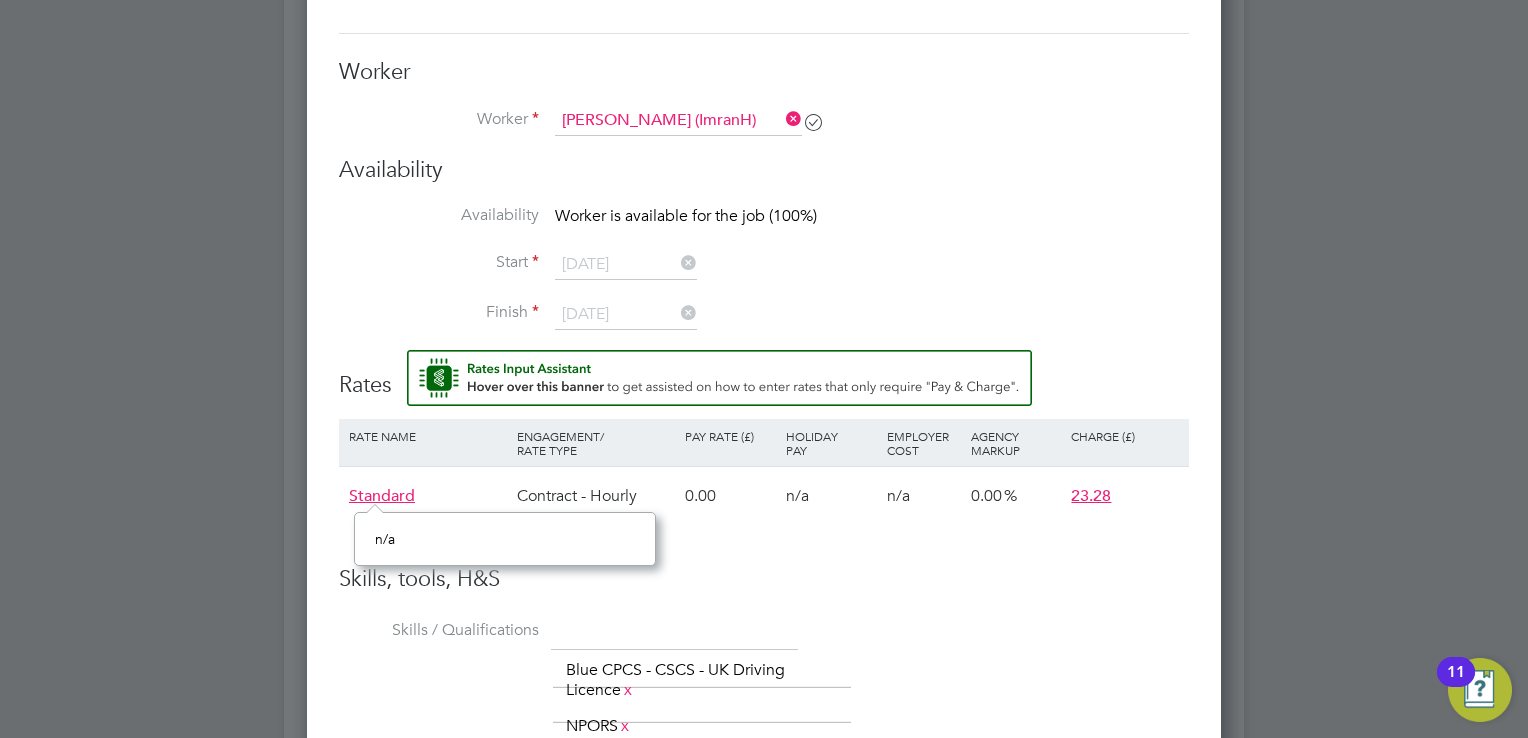 scroll, scrollTop: 10, scrollLeft: 10, axis: both 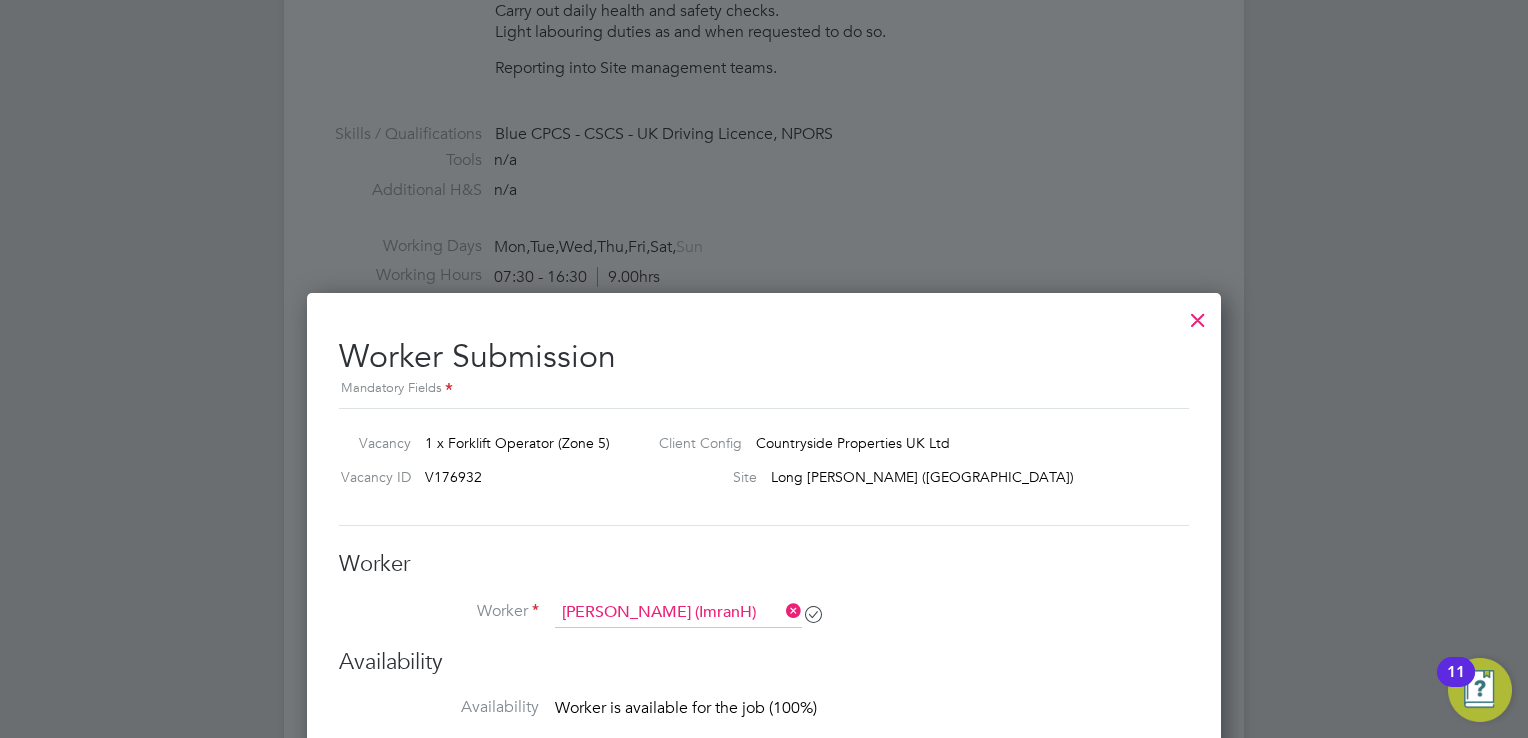click at bounding box center [1198, 315] 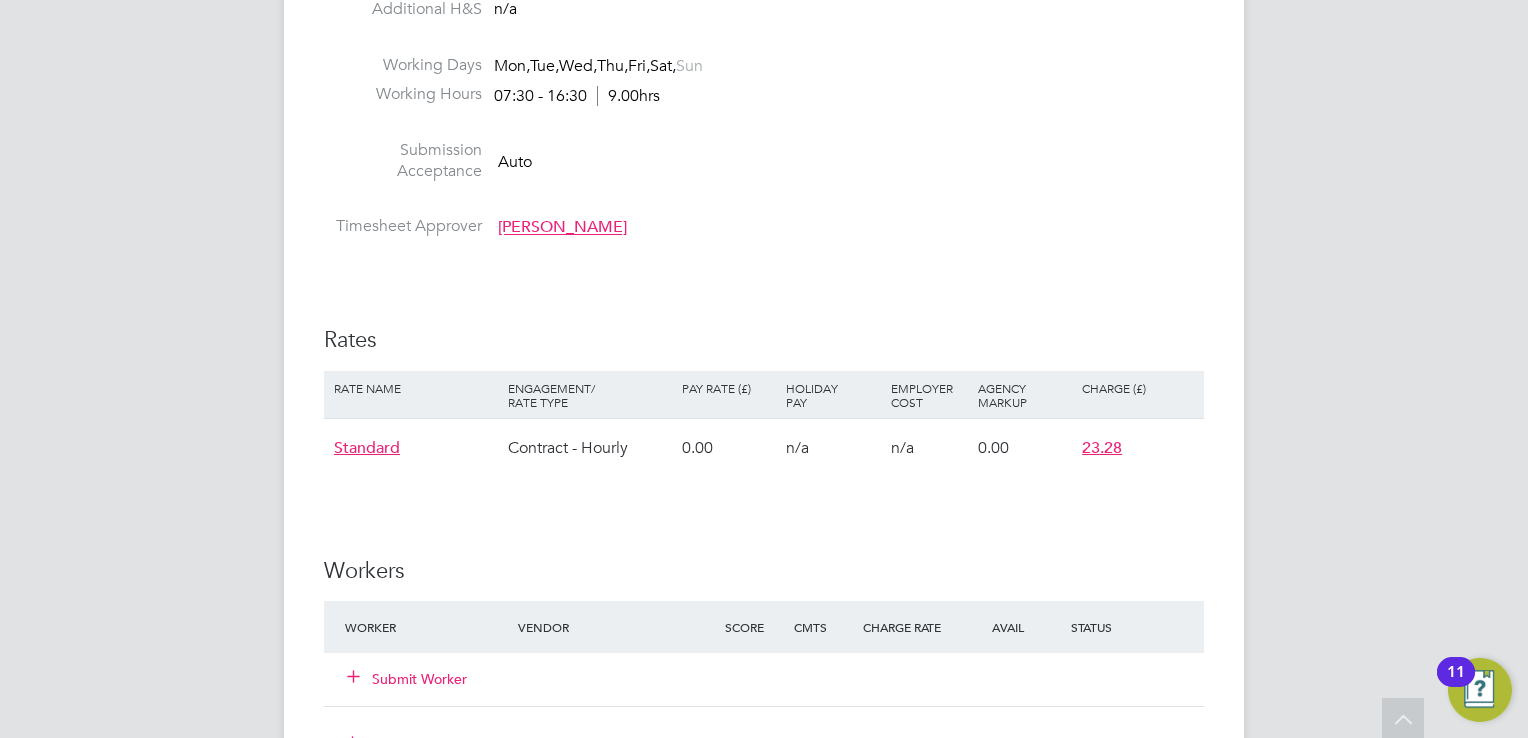 scroll, scrollTop: 1200, scrollLeft: 0, axis: vertical 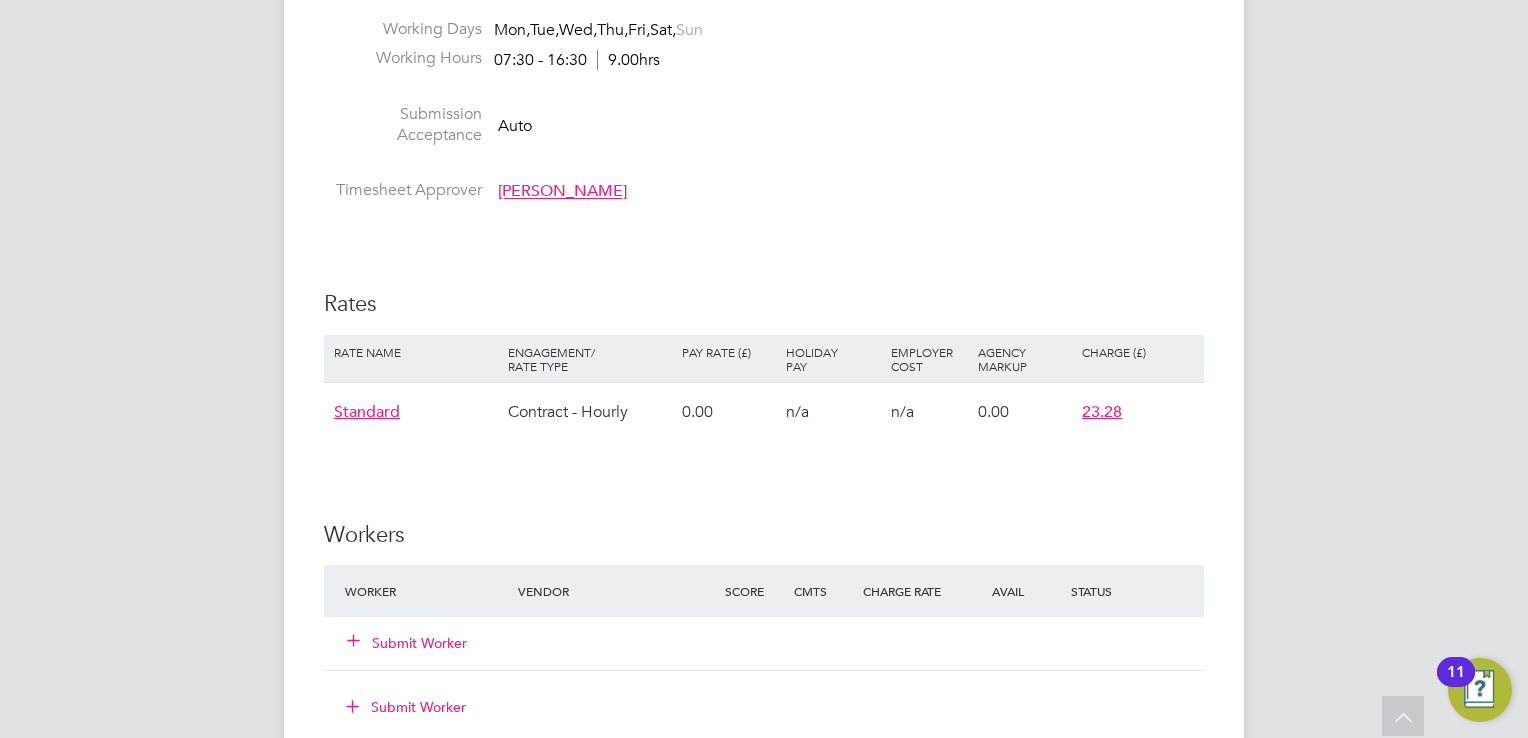 click on "Submit Worker" 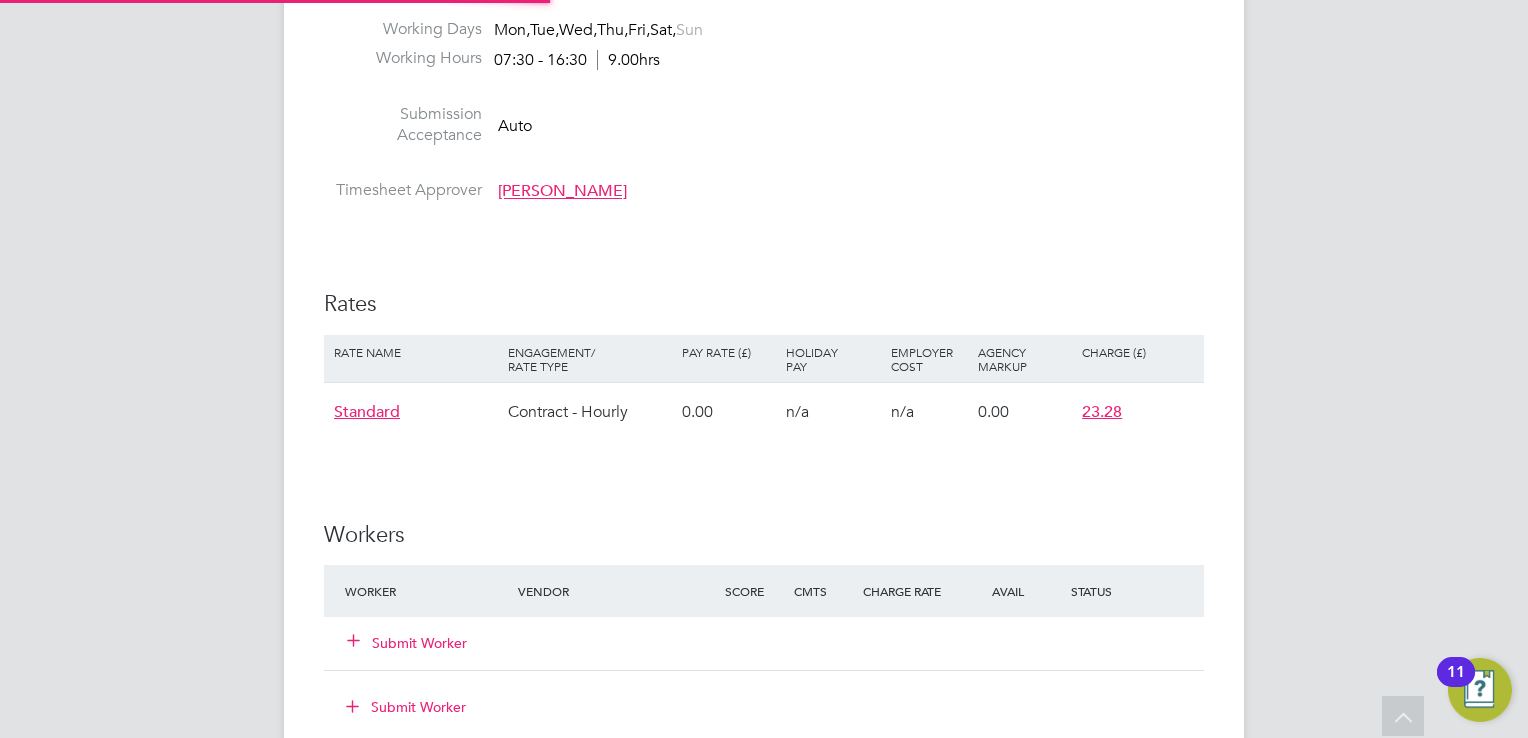 scroll, scrollTop: 10, scrollLeft: 10, axis: both 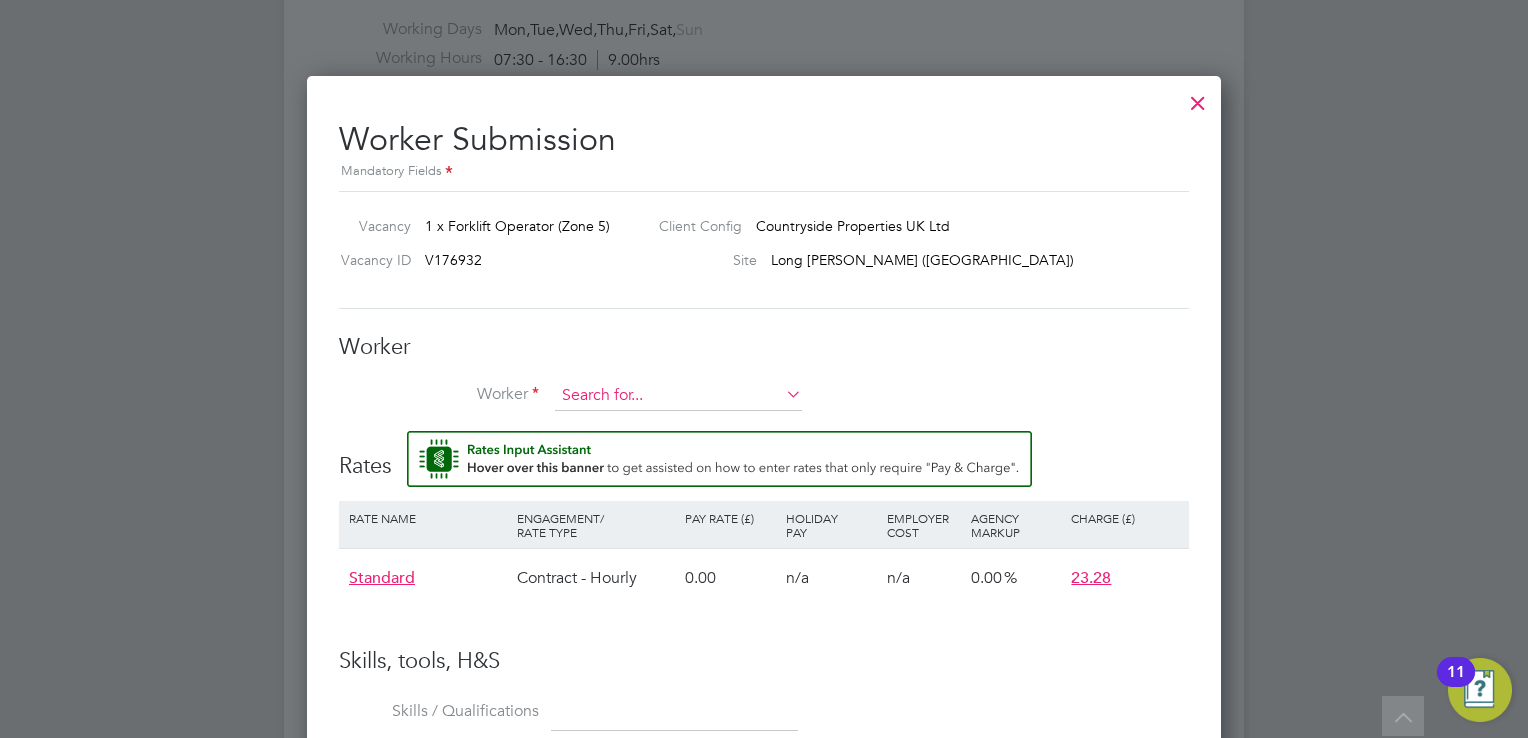 type 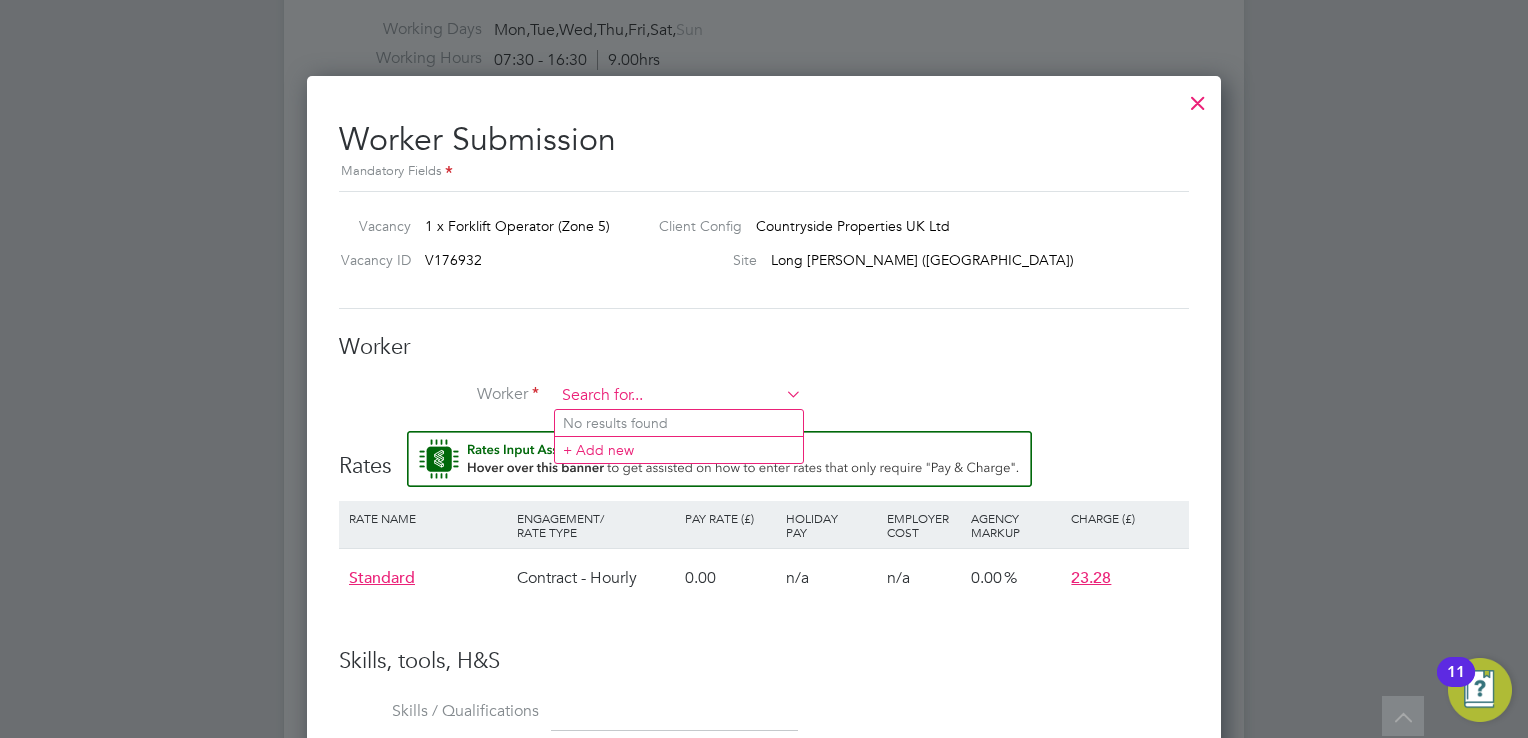 click at bounding box center [678, 396] 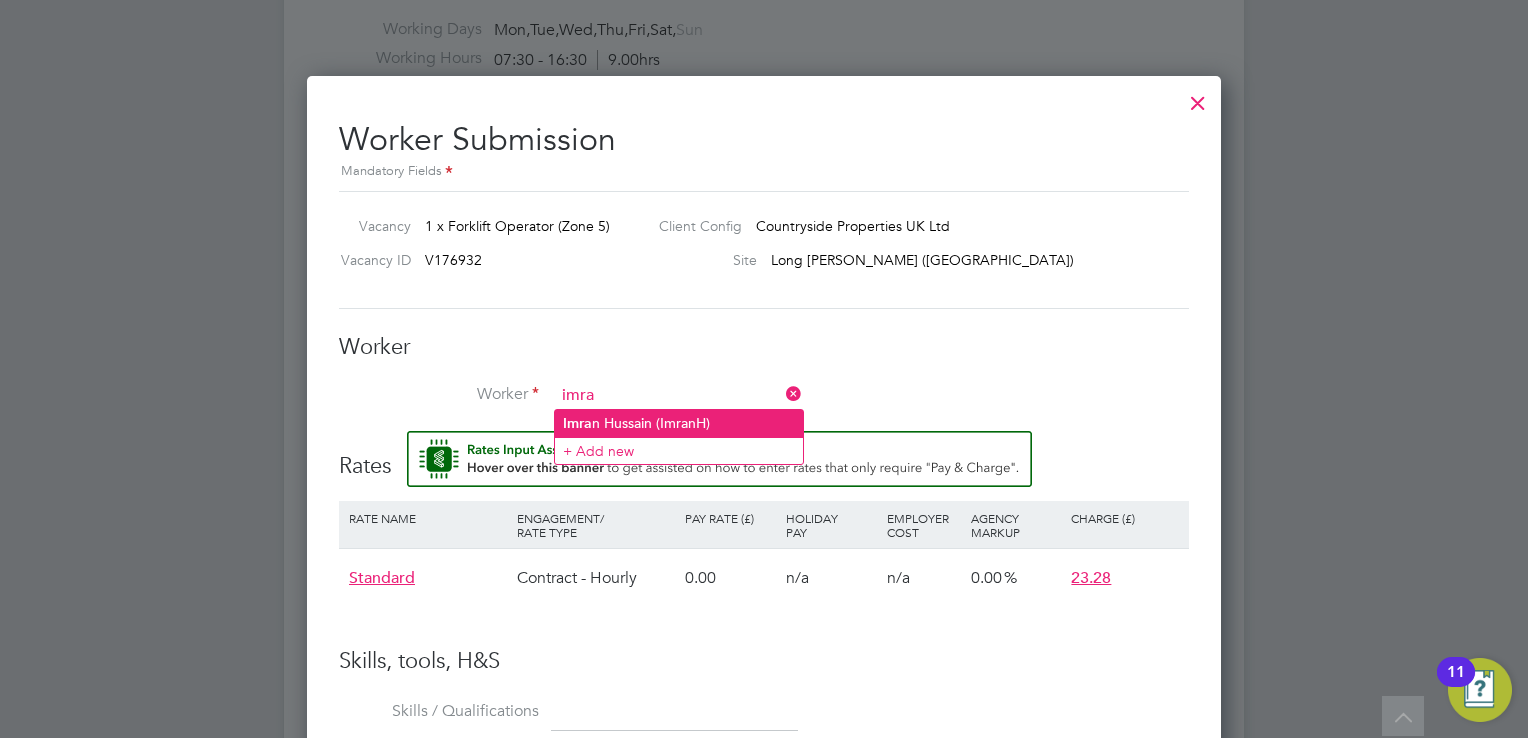 click on "[PERSON_NAME] (ImranH)" 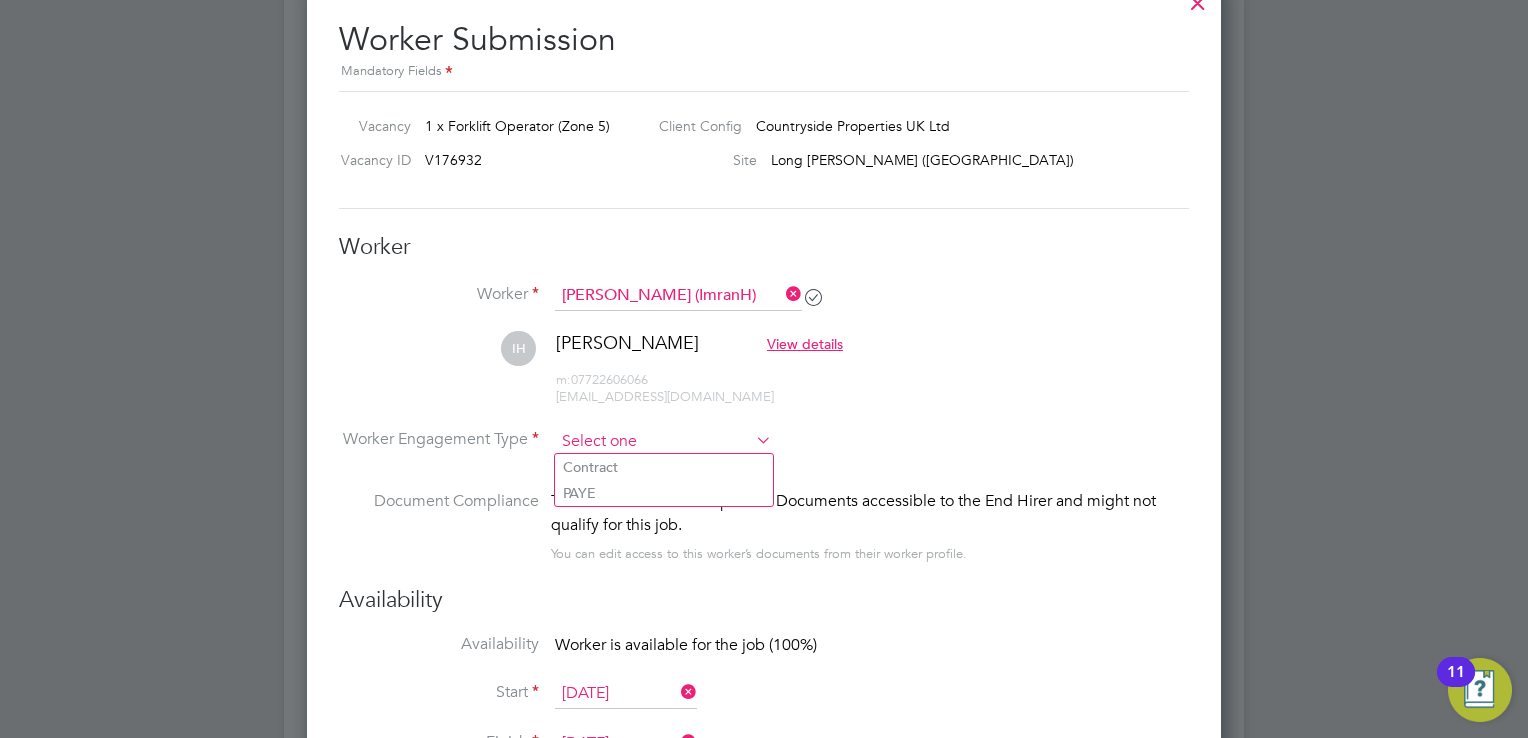 click at bounding box center [663, 442] 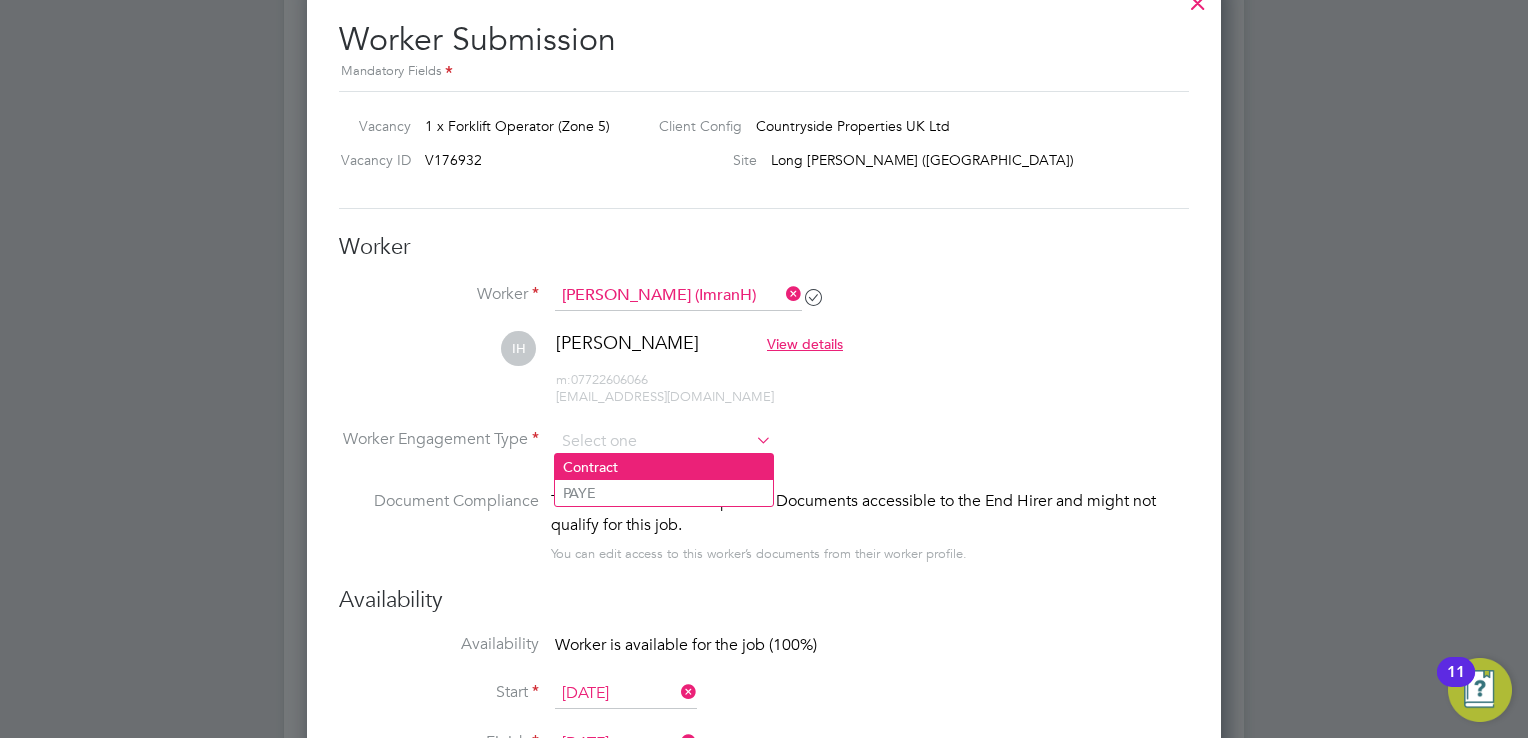 click on "Contract" 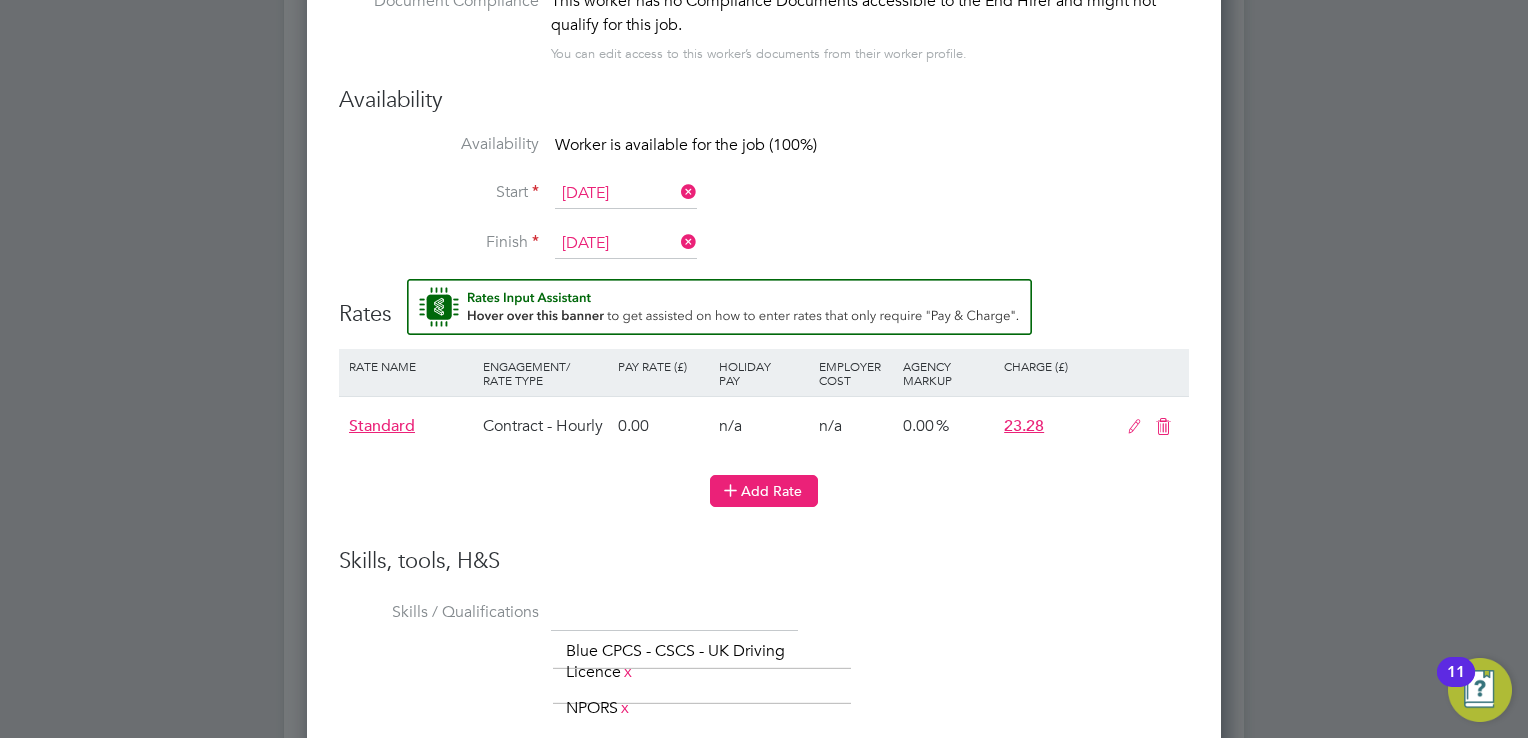 click on "Add Rate" at bounding box center [764, 491] 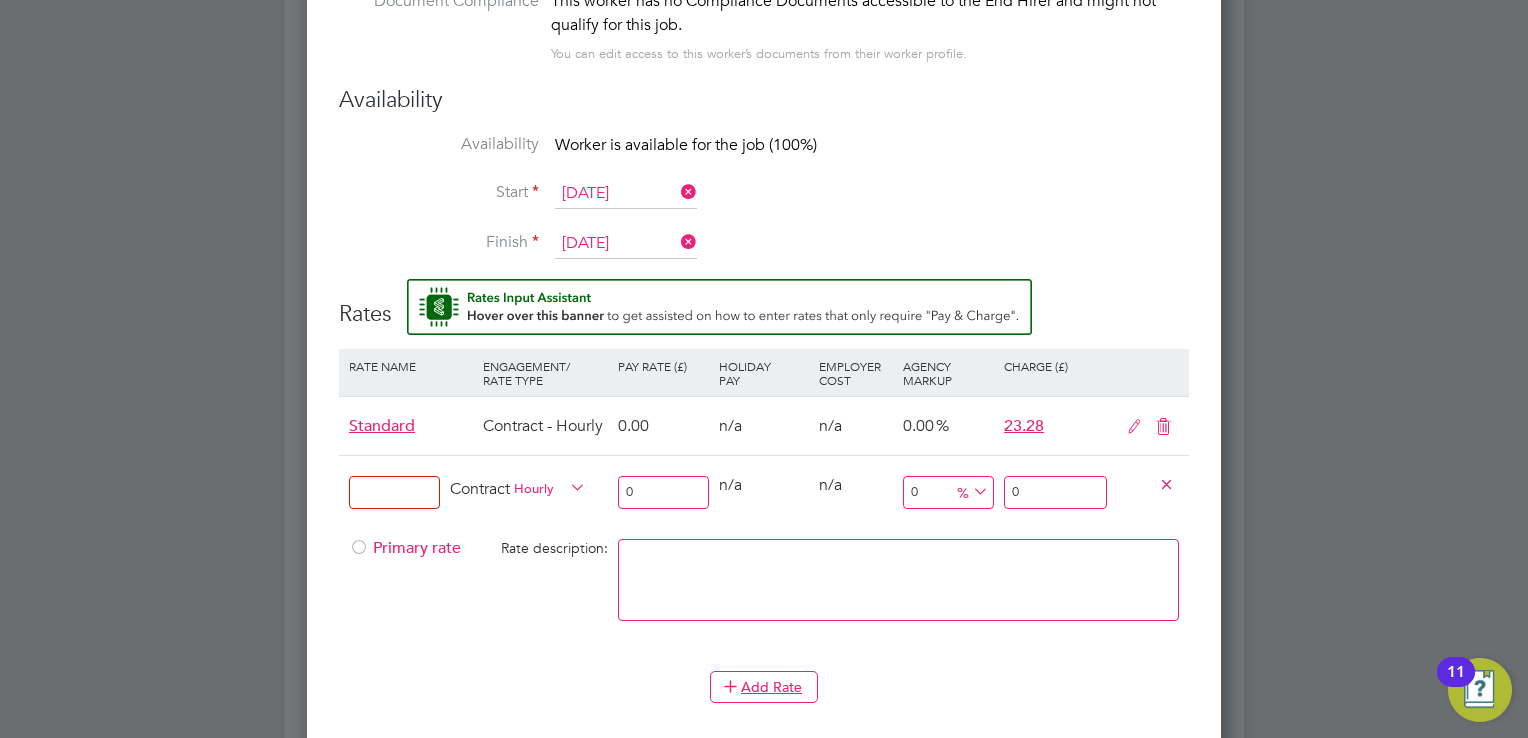 click on "0" at bounding box center [663, 492] 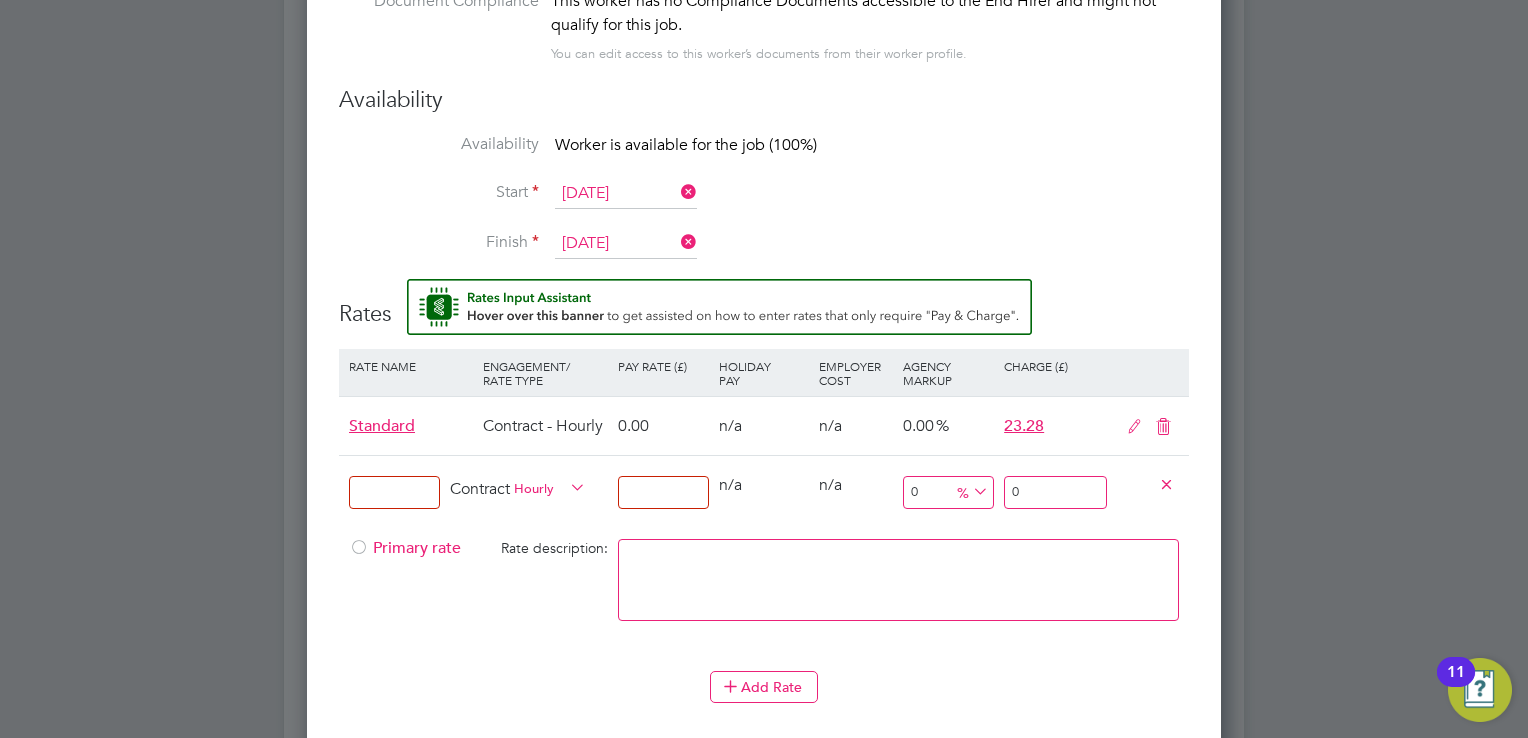 type on "2" 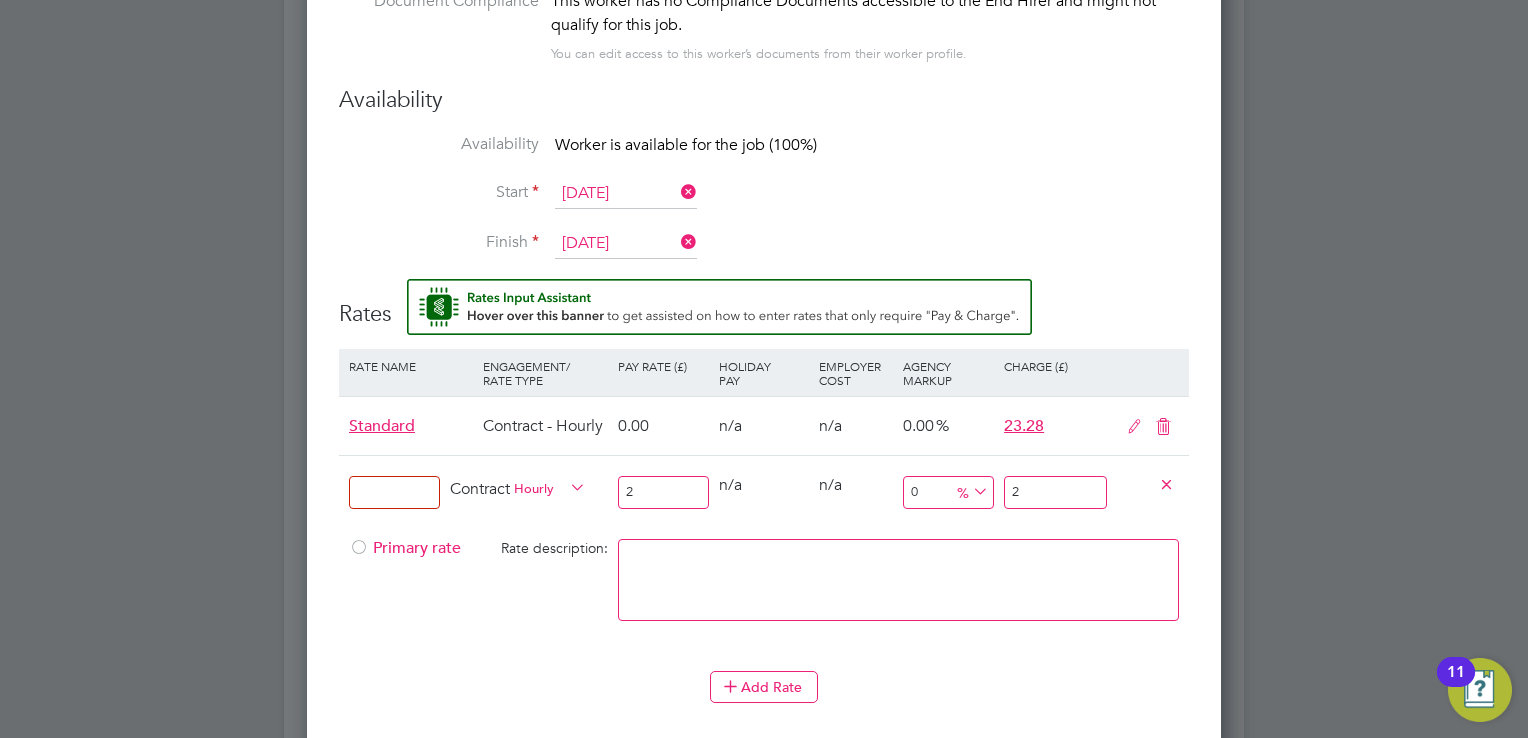 type on "20" 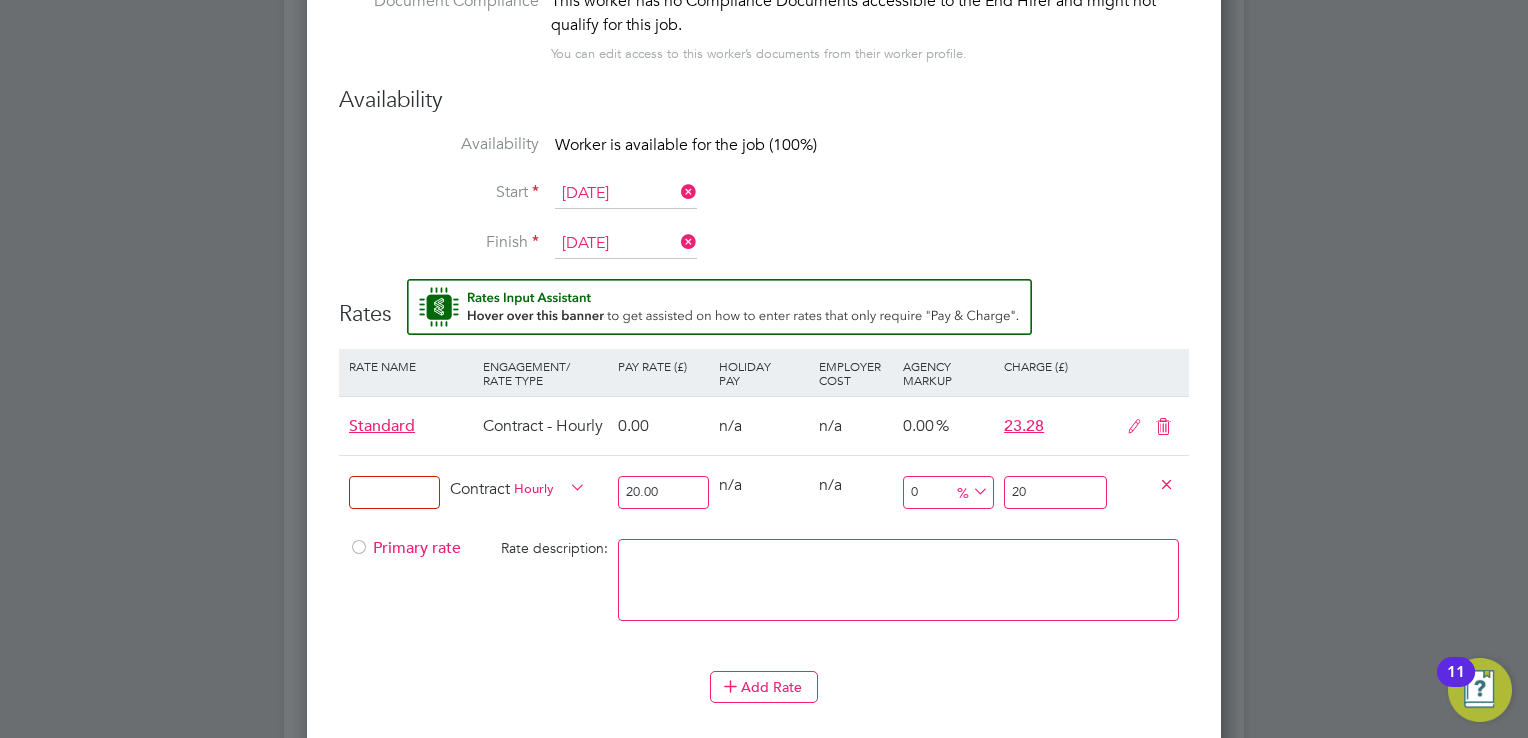 type on "20.00" 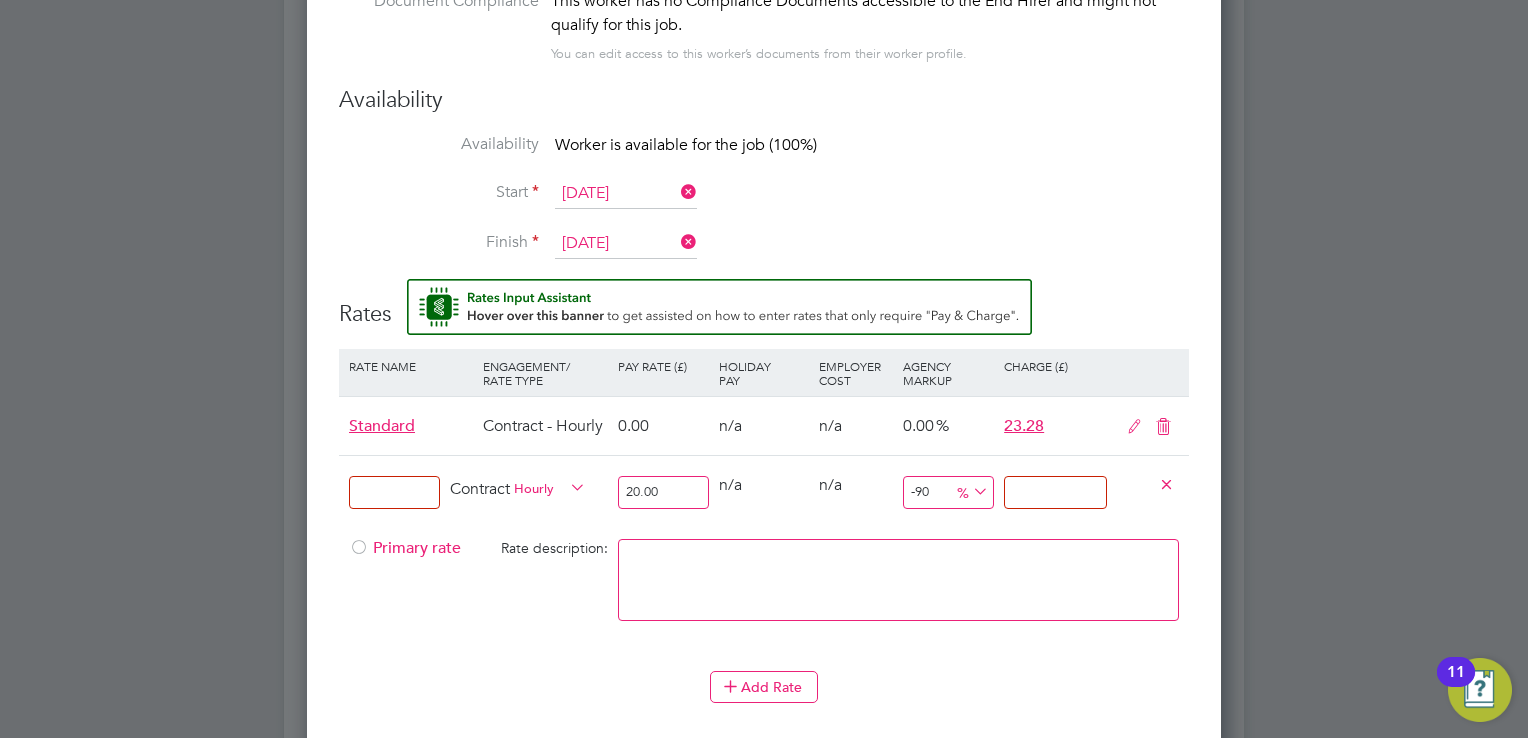 type on "2" 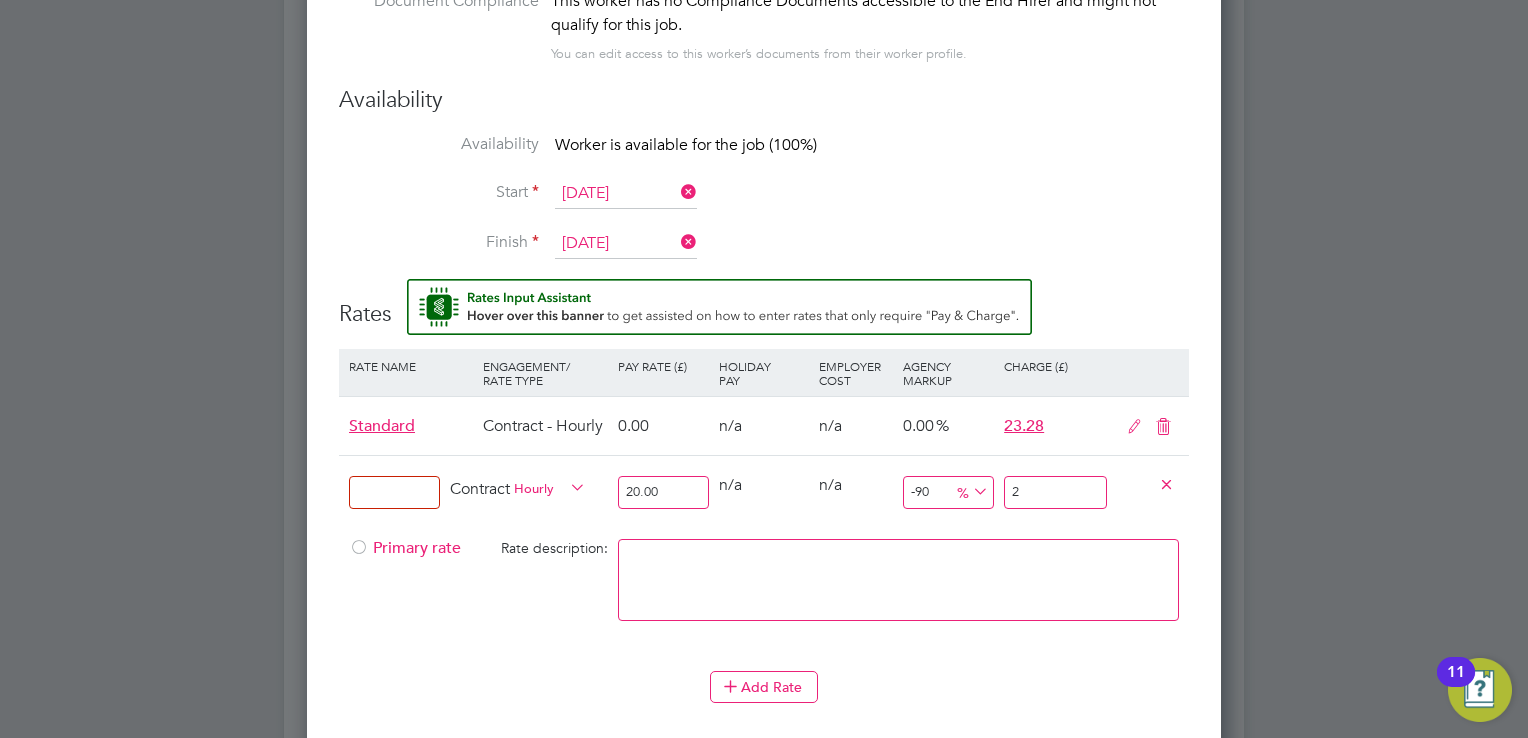 type on "15" 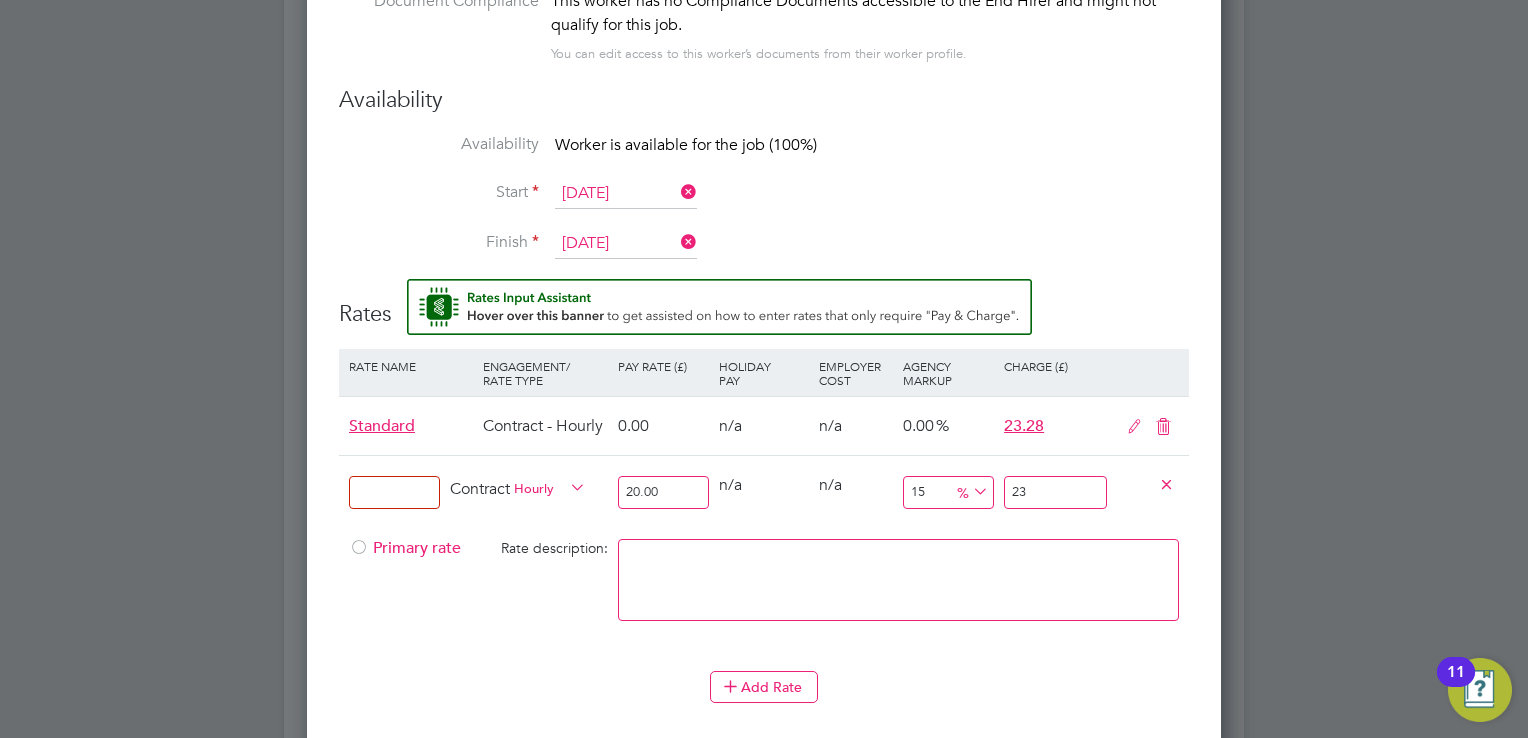 type on "-90" 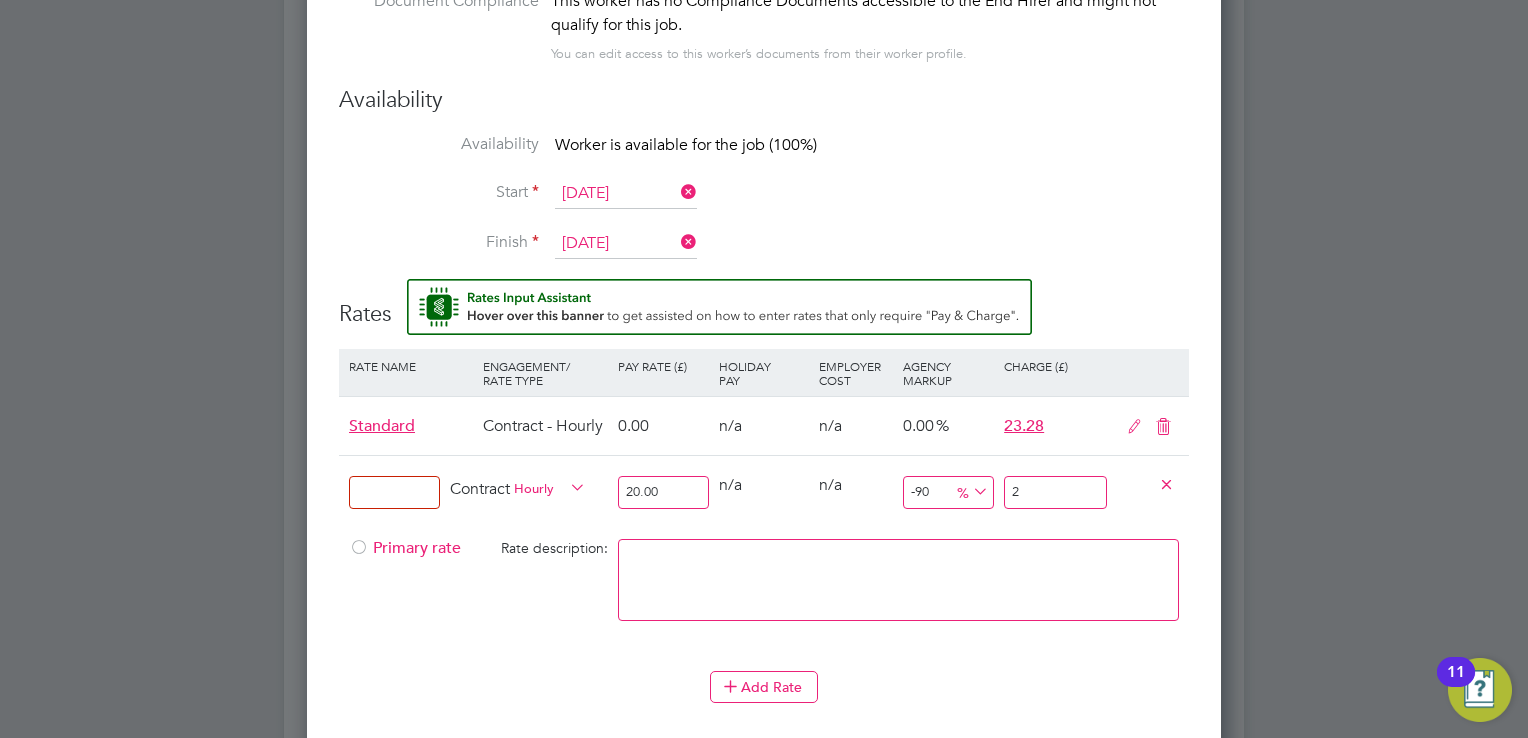 type on "-89" 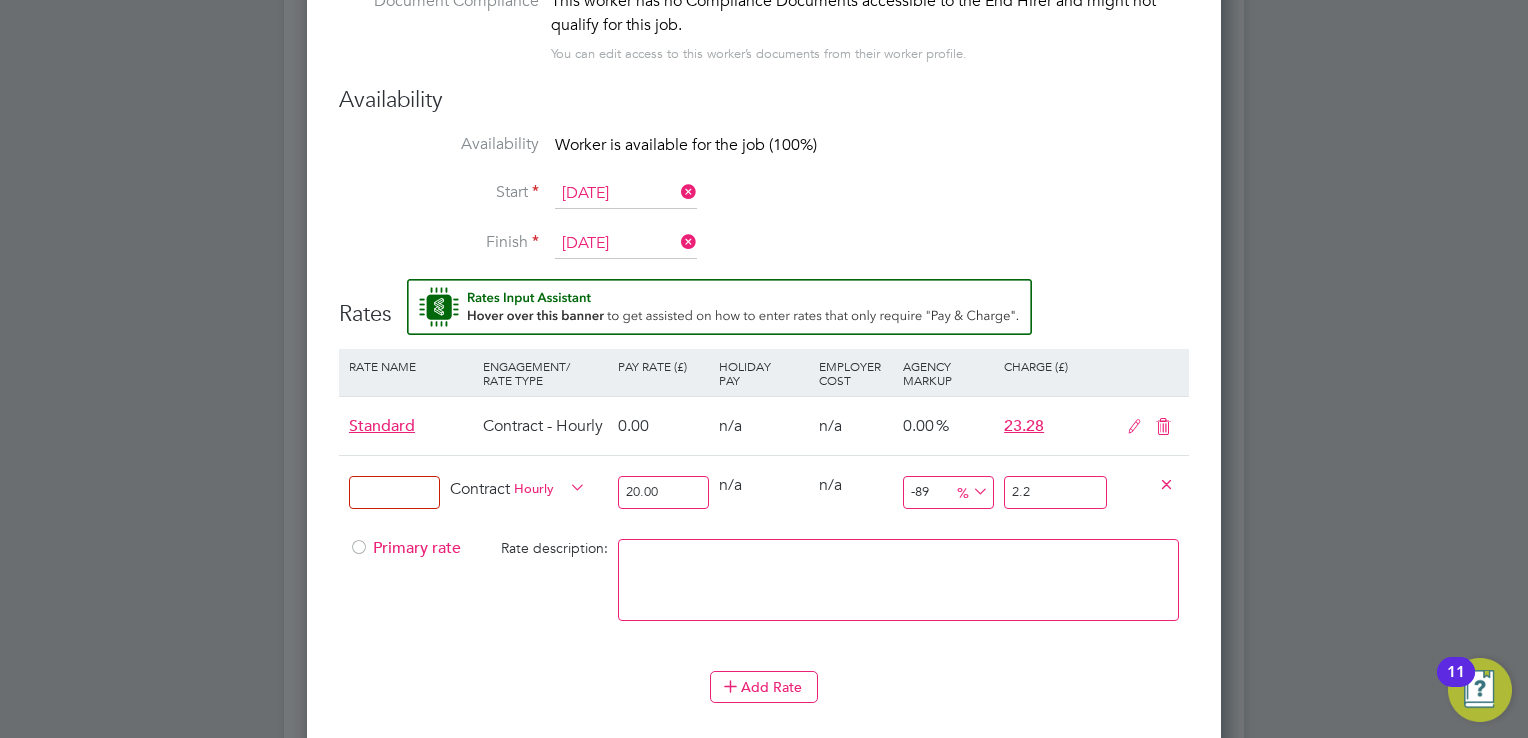 type on "-88.6" 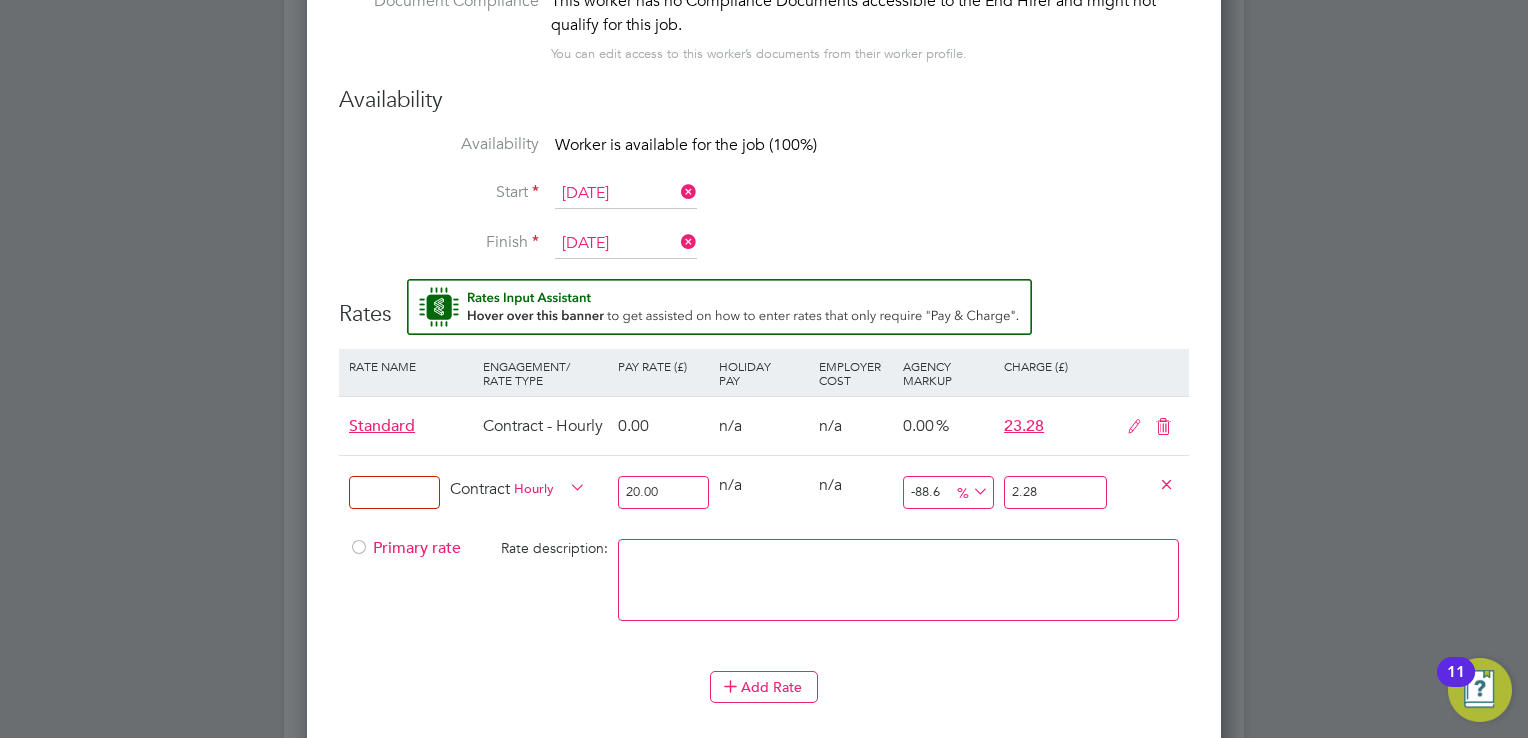 type on "2.28" 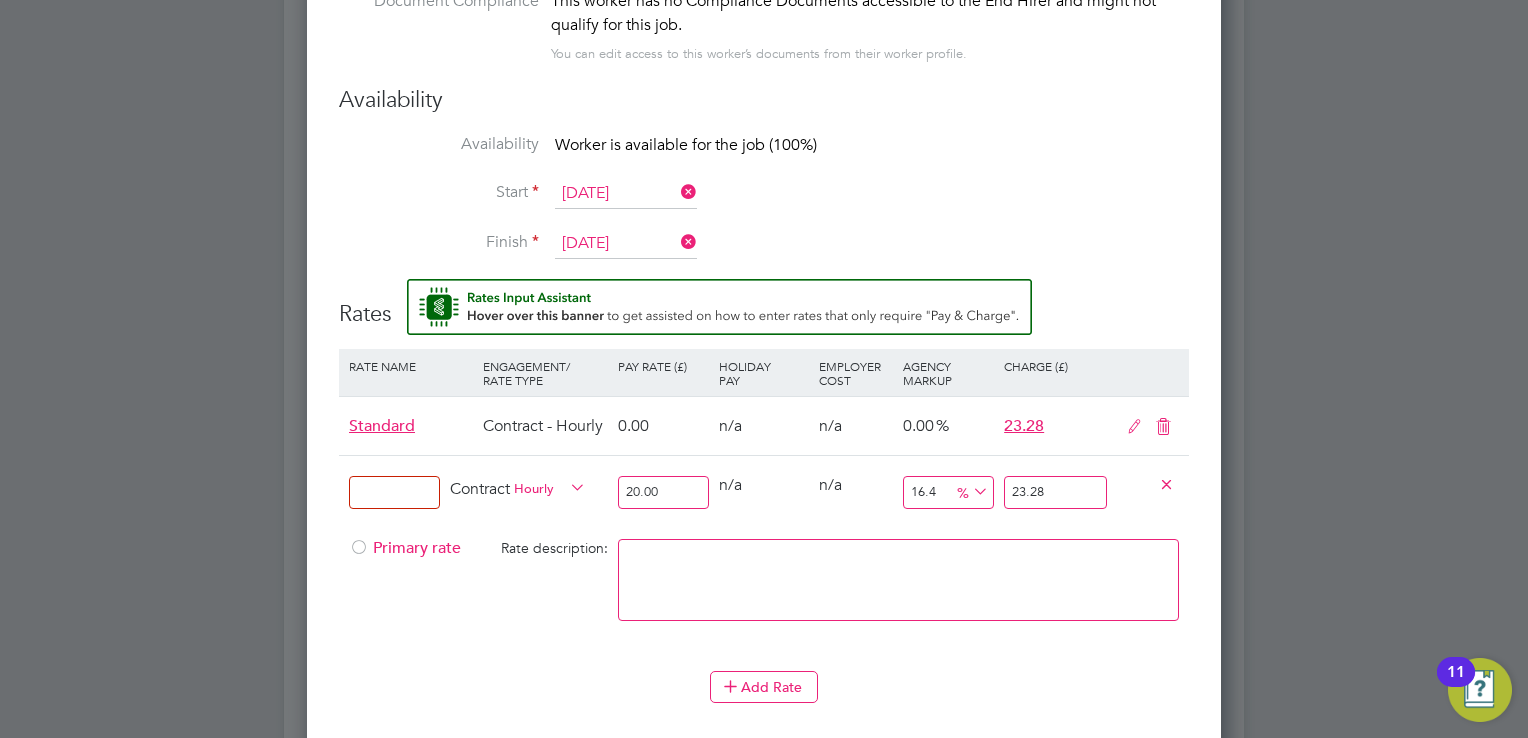 type on "23.28" 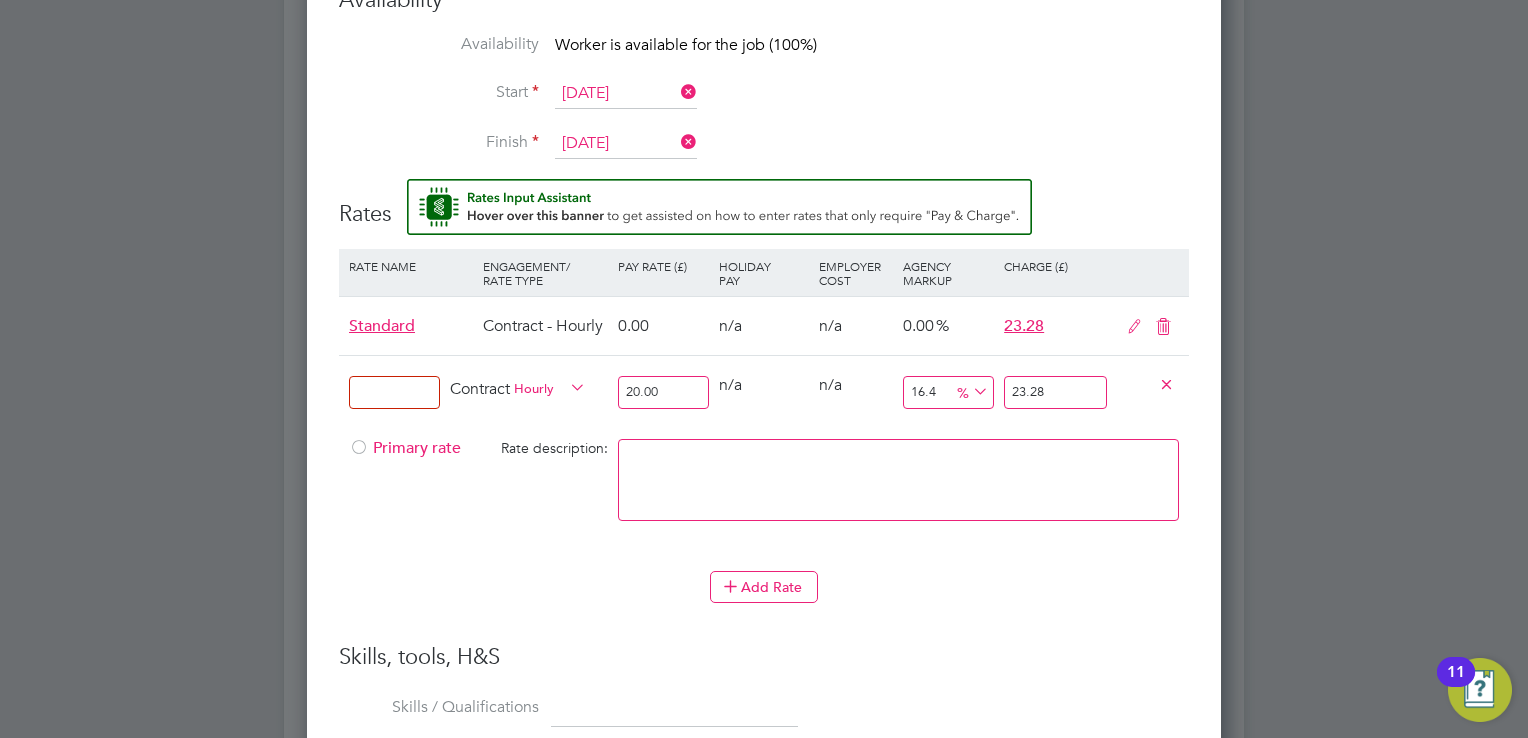 click on "Primary rate Rate description:" at bounding box center [764, 490] 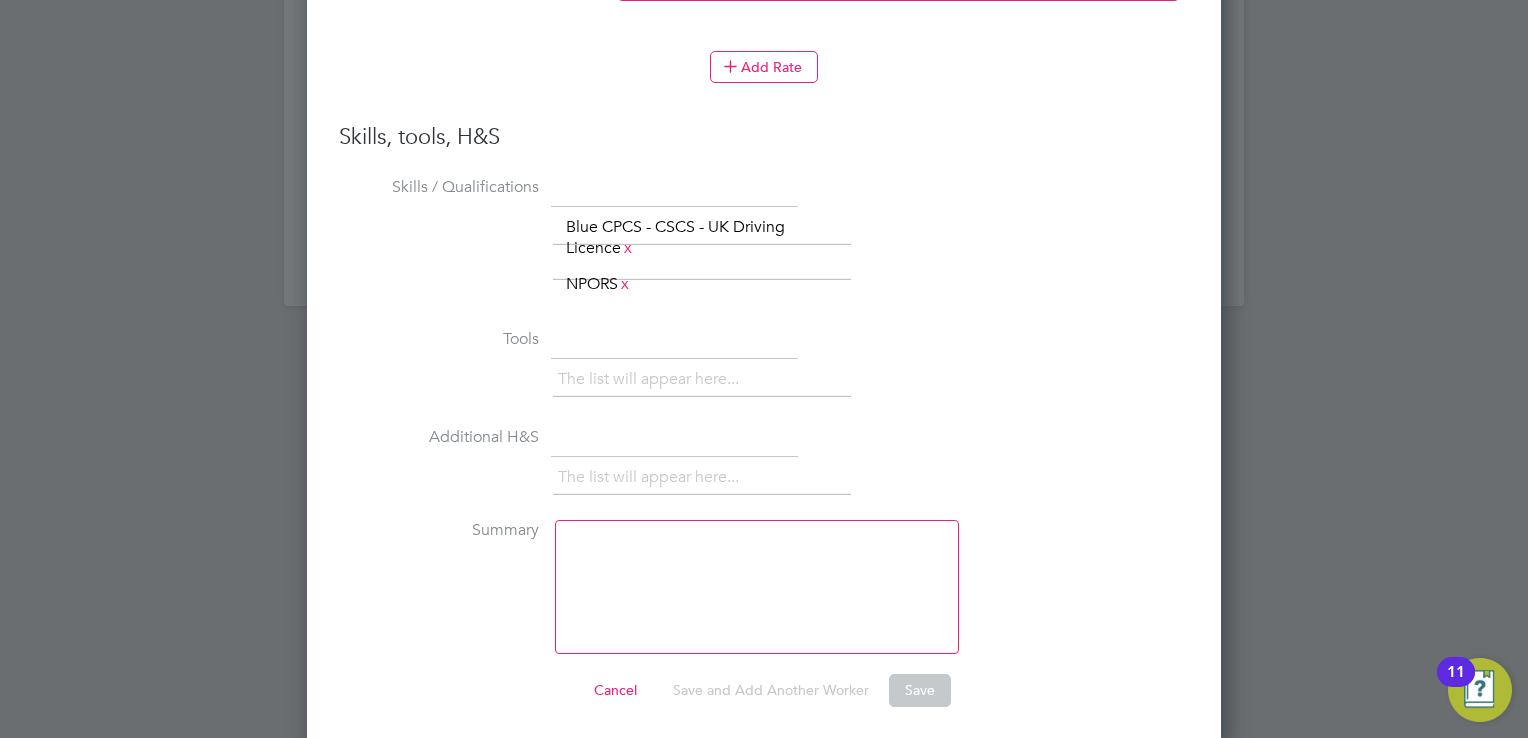 click on "Tools The list will appear here..." at bounding box center [764, 372] 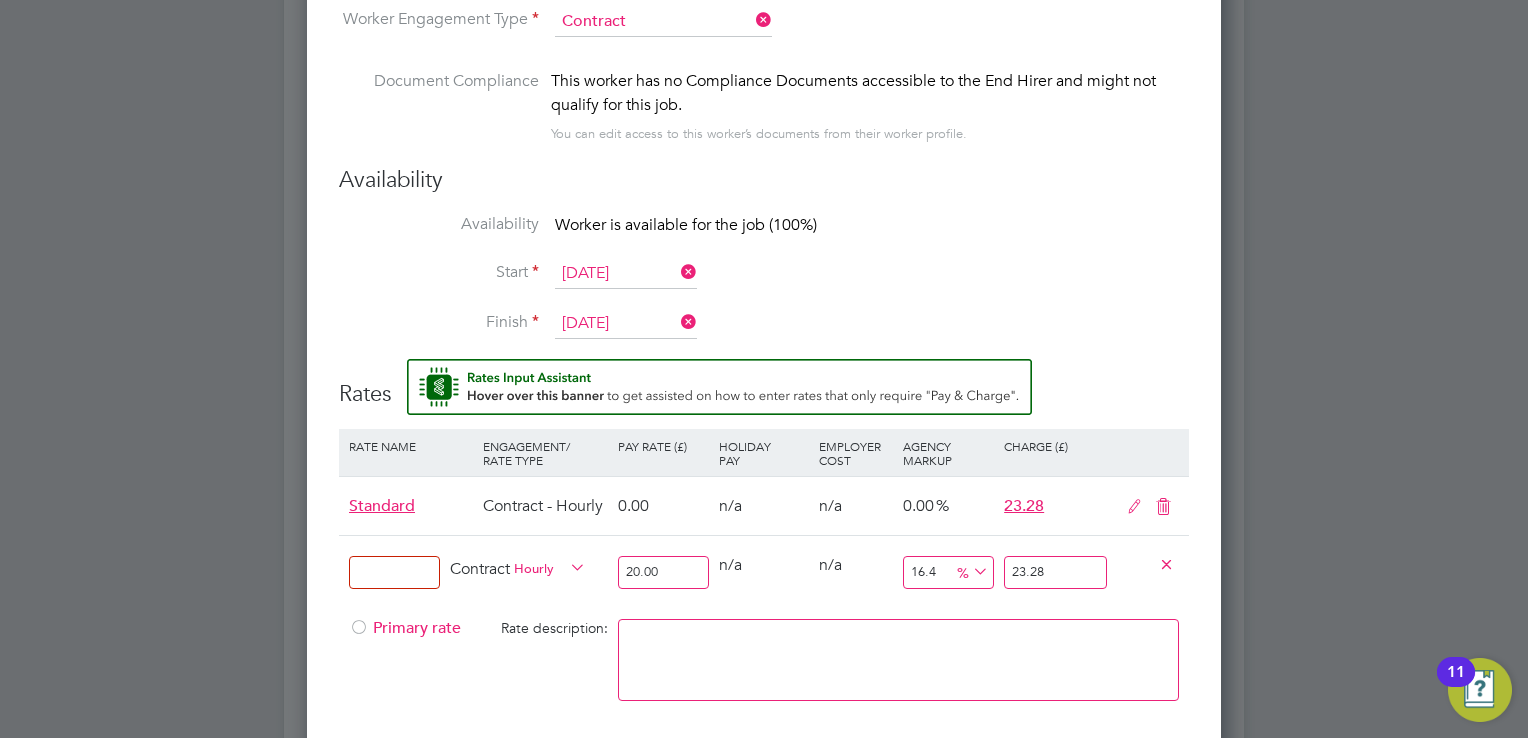 click on "Availability" at bounding box center (764, 180) 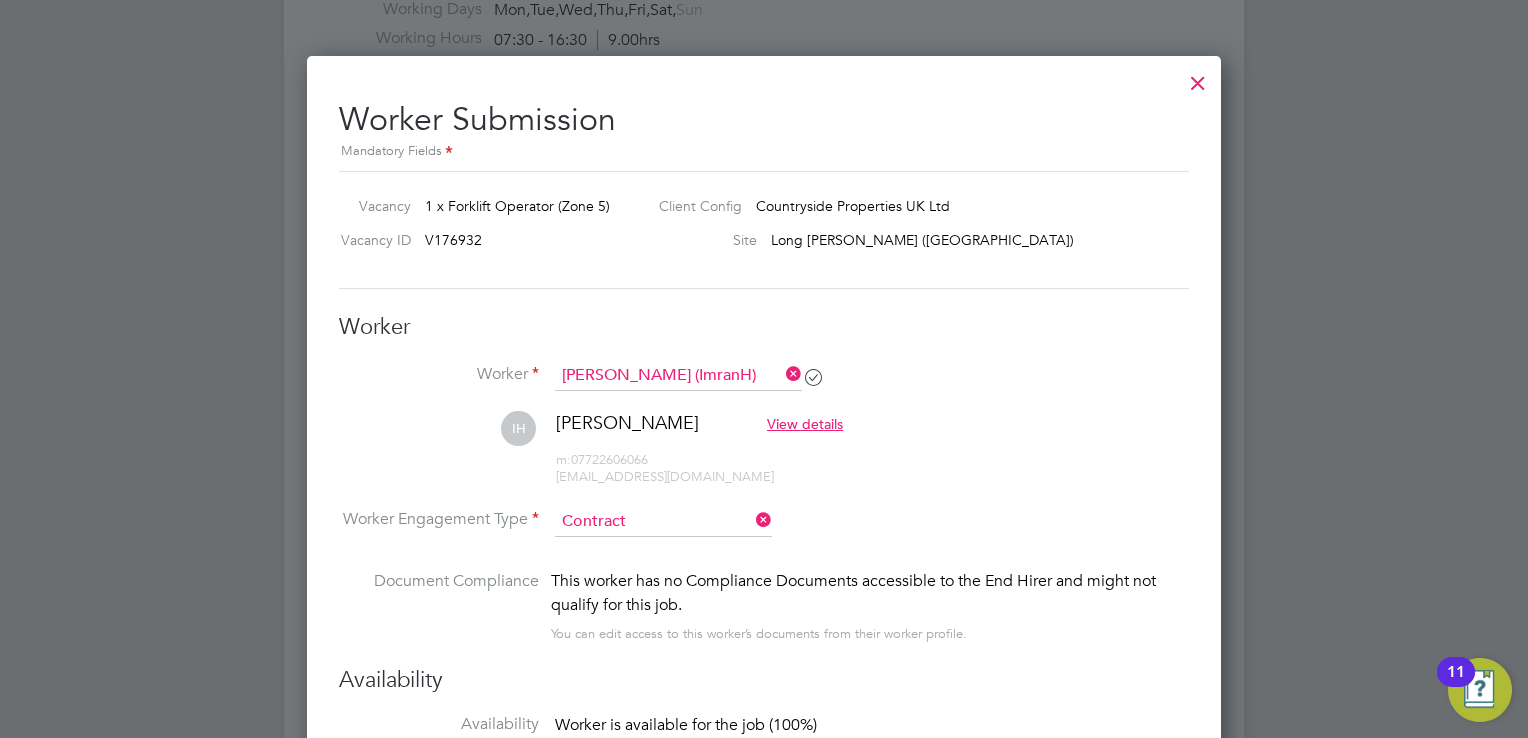 click on "Worker   [PERSON_NAME] (ImranH)" at bounding box center [764, 386] 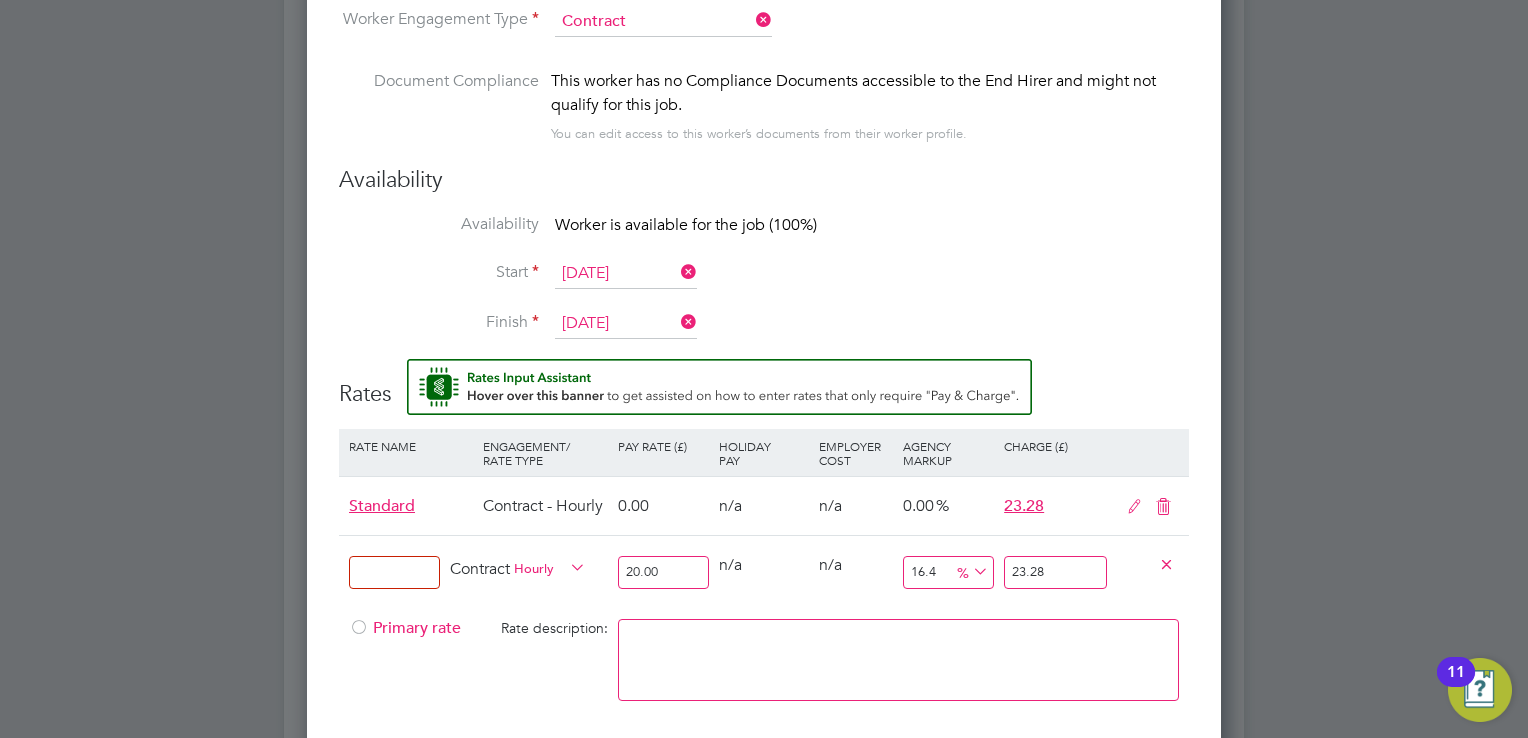 click at bounding box center (394, 572) 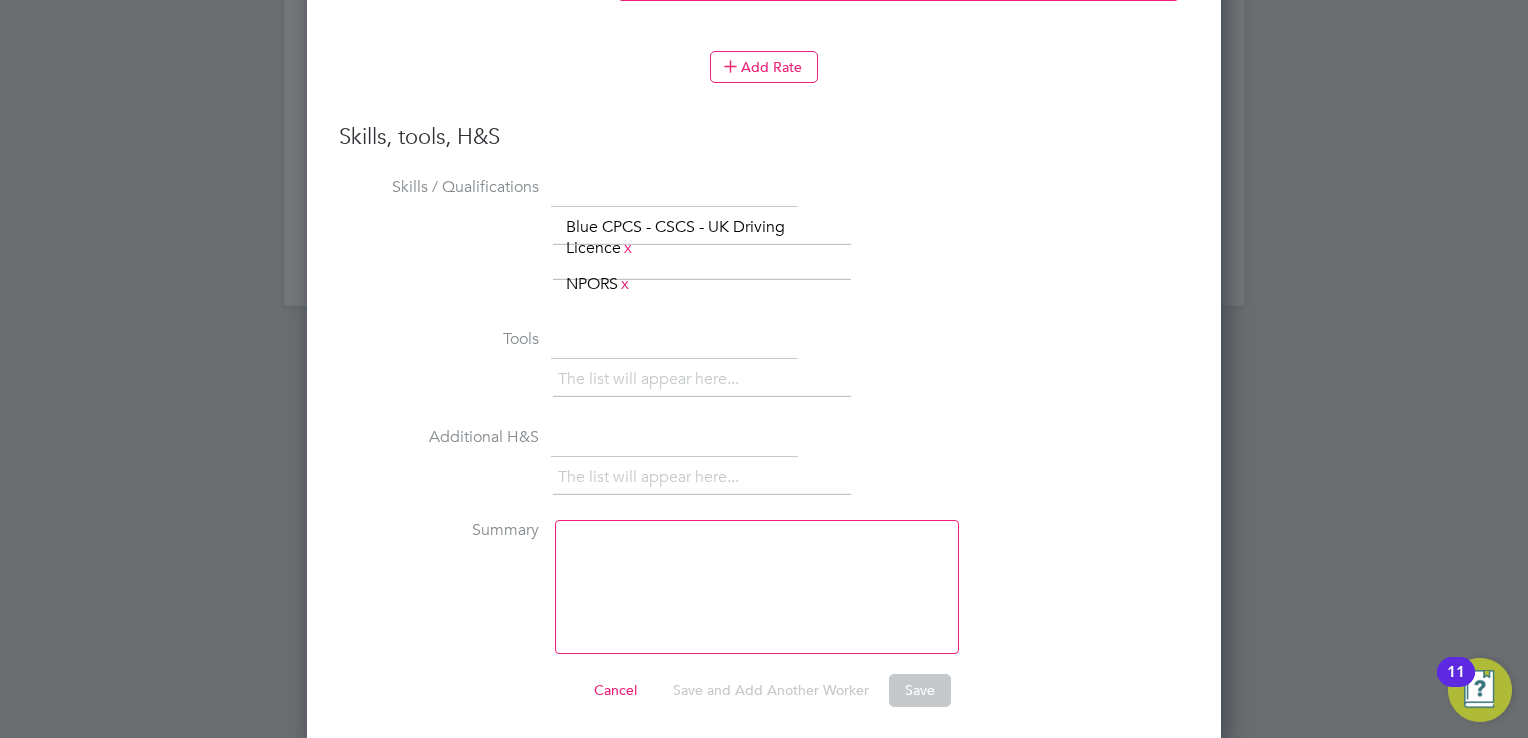 click on "The list will appear here..." at bounding box center [652, 379] 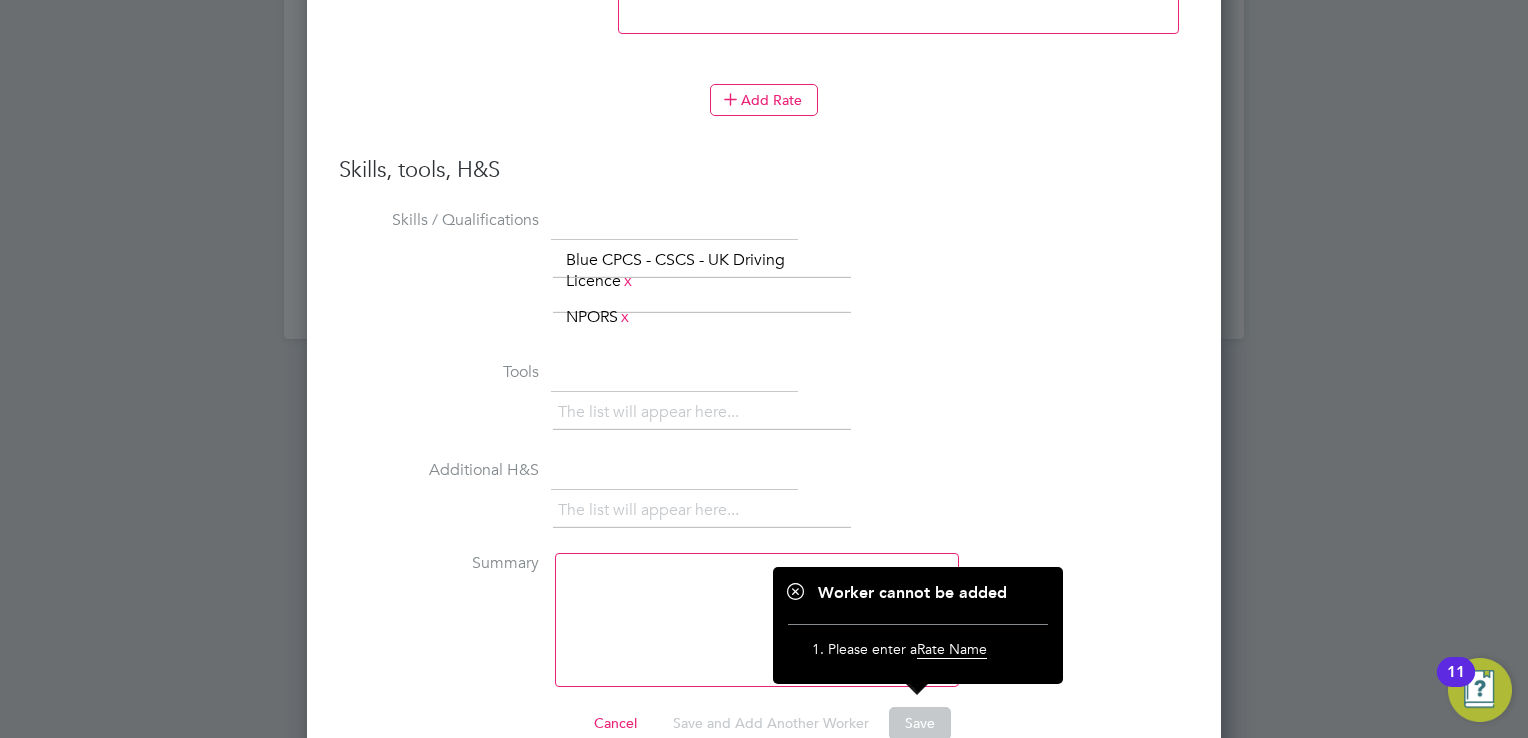 scroll, scrollTop: 2420, scrollLeft: 0, axis: vertical 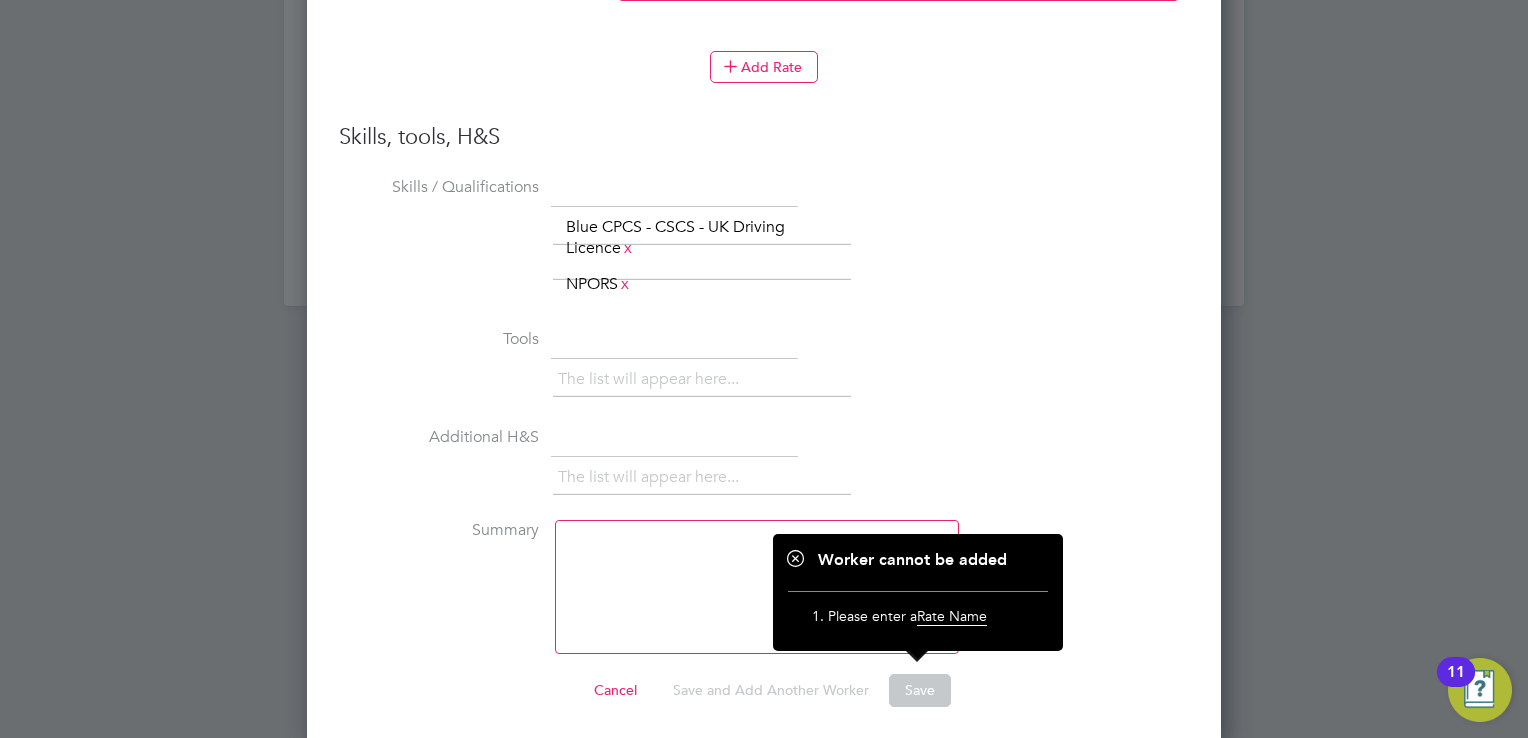 click on "Additional H&S The list will appear here..." at bounding box center (764, 471) 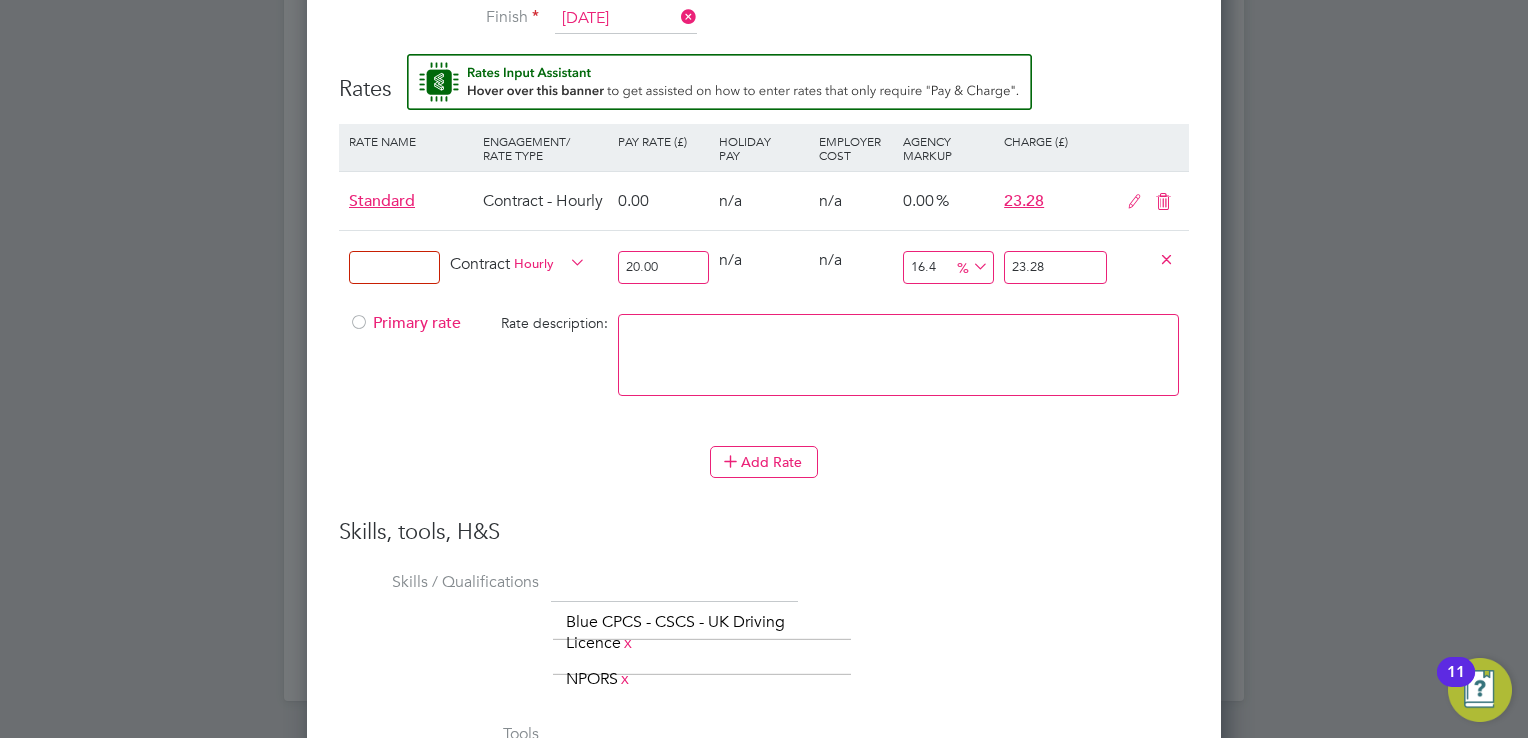 scroll, scrollTop: 1920, scrollLeft: 0, axis: vertical 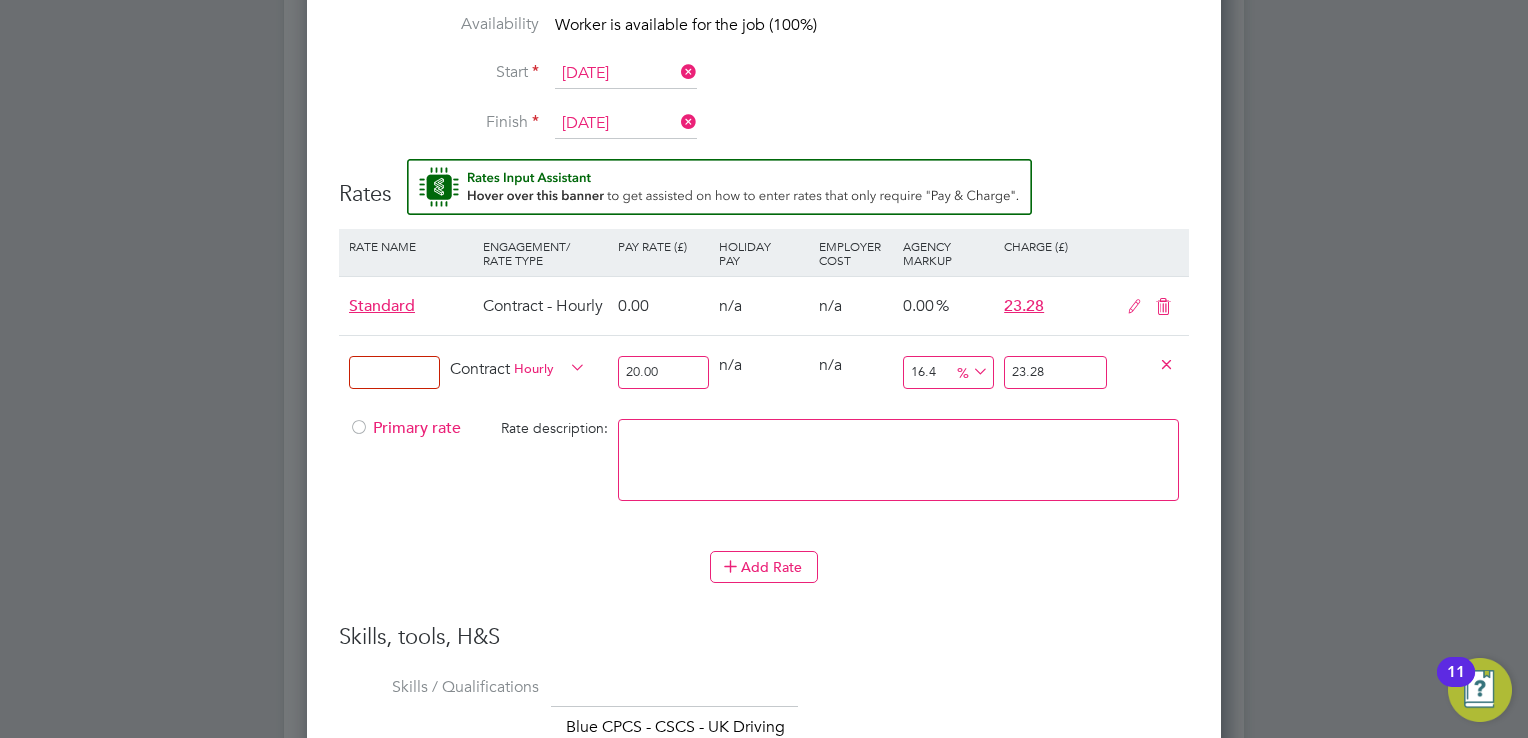 click at bounding box center (898, 460) 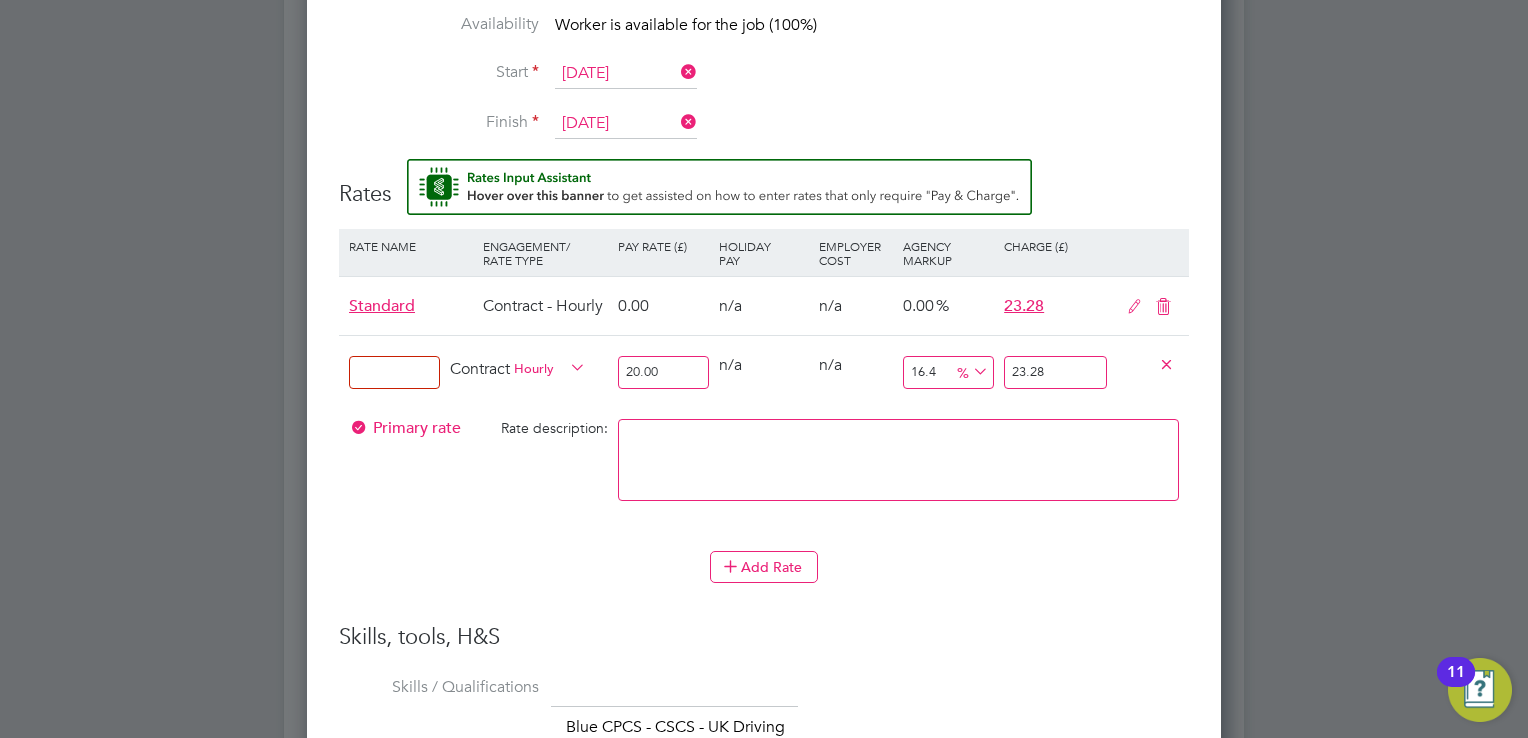 click at bounding box center [359, 433] 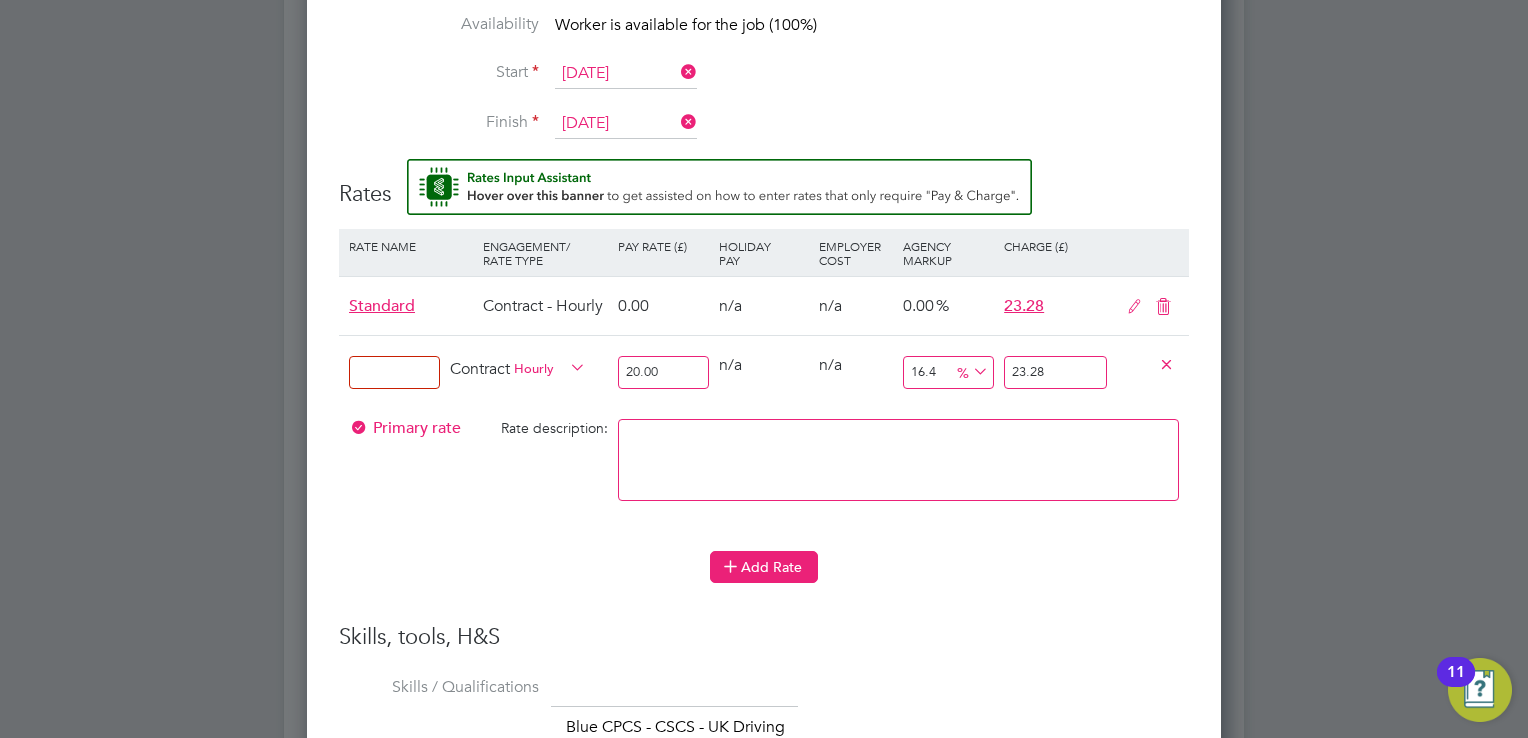 click on "Add Rate" at bounding box center [764, 567] 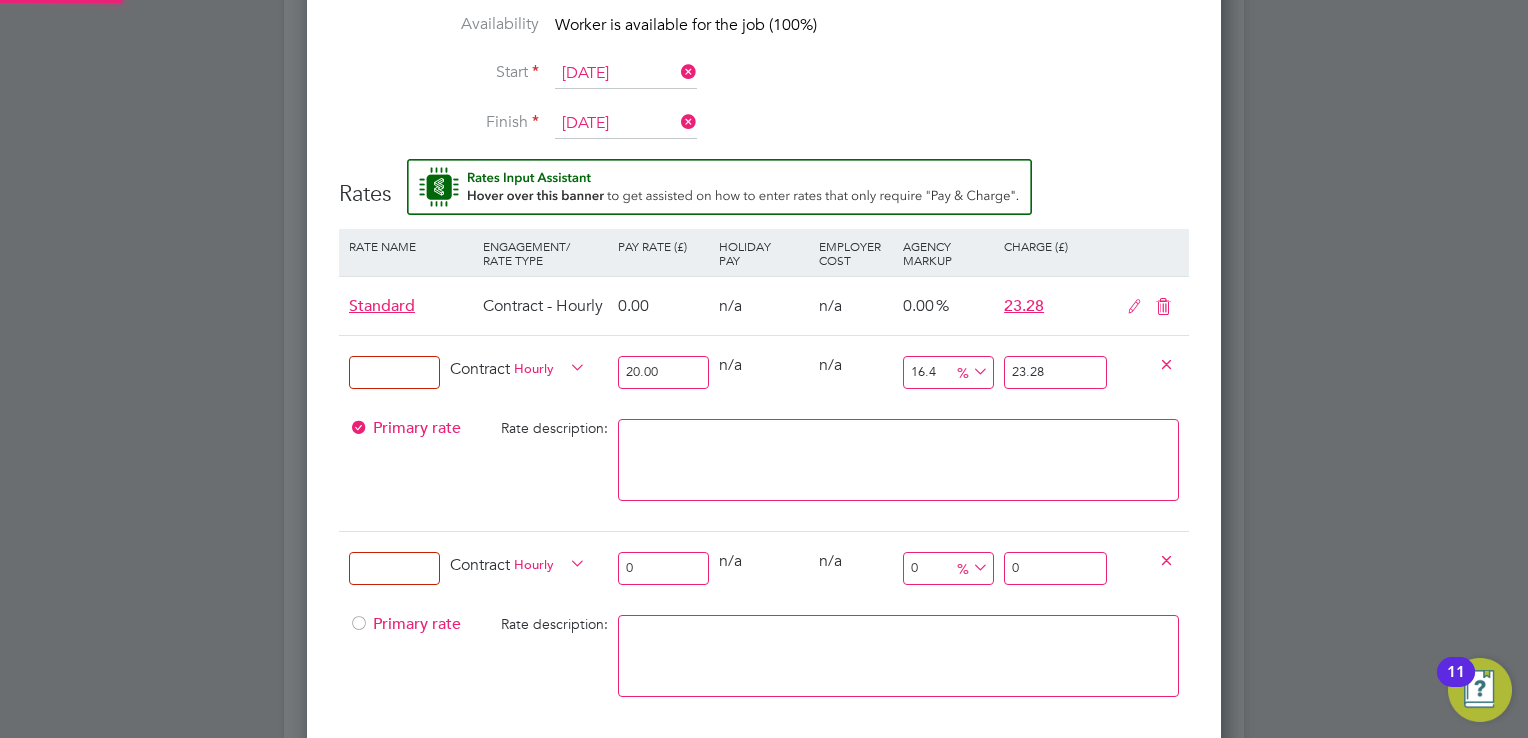 scroll, scrollTop: 10, scrollLeft: 9, axis: both 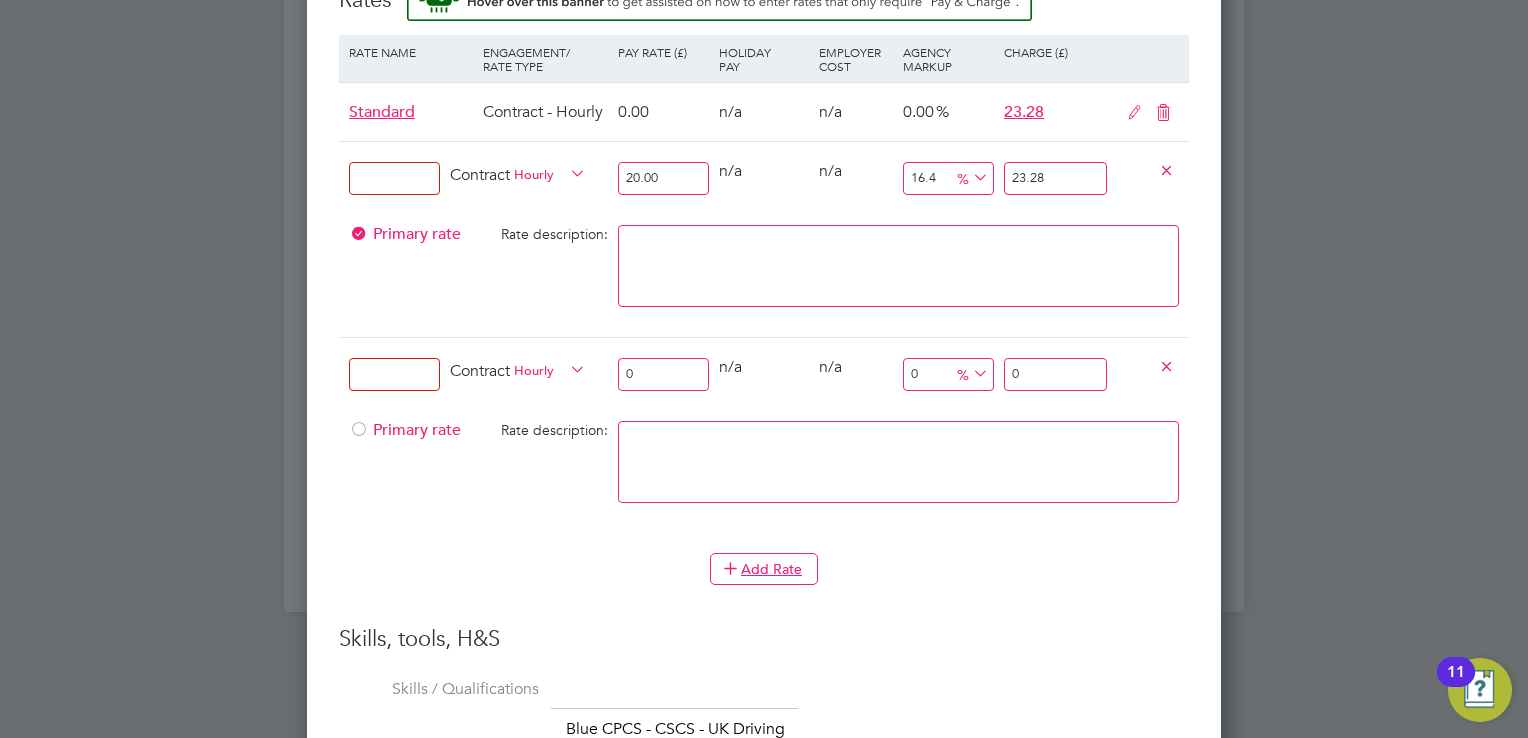 click on "0" at bounding box center [663, 374] 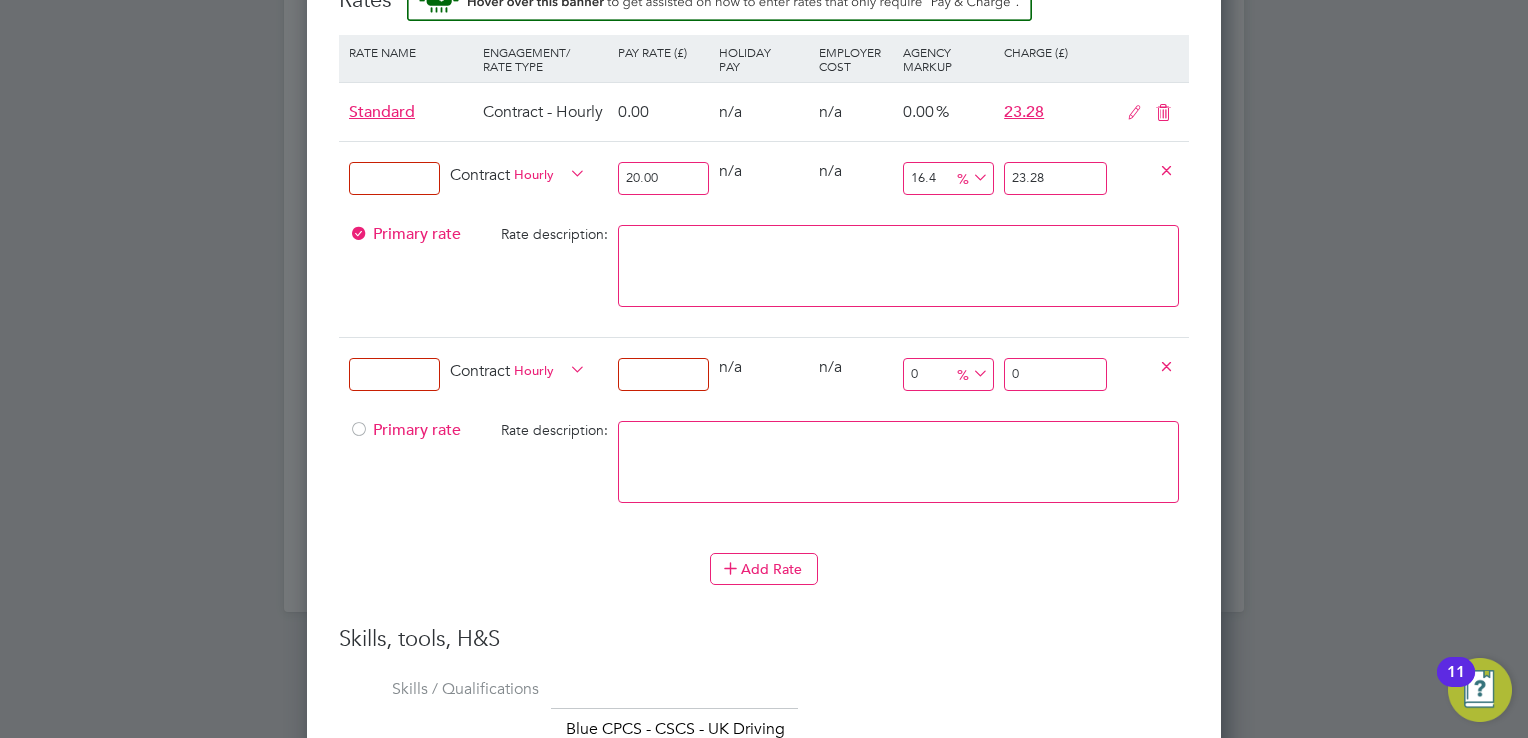 type on "2" 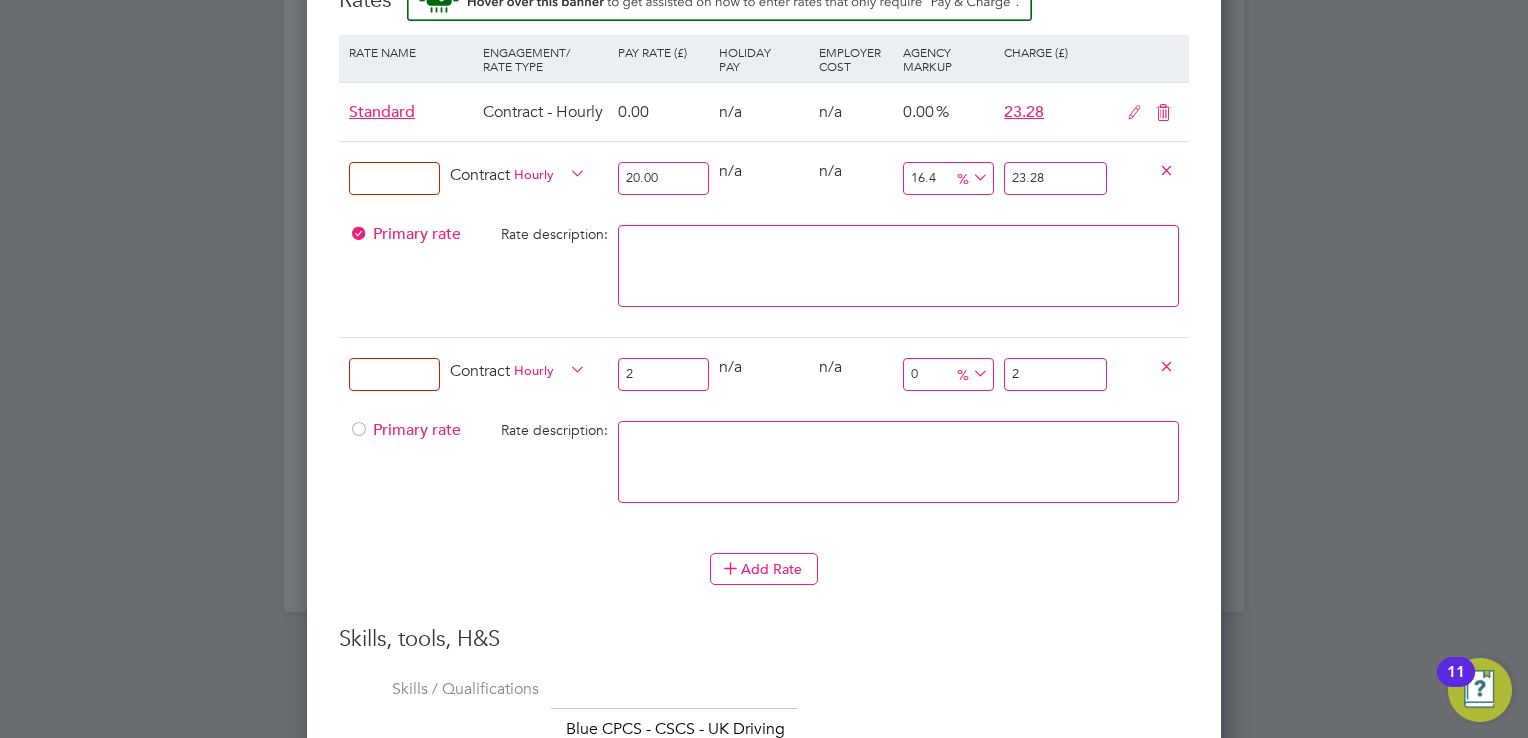 type on "20" 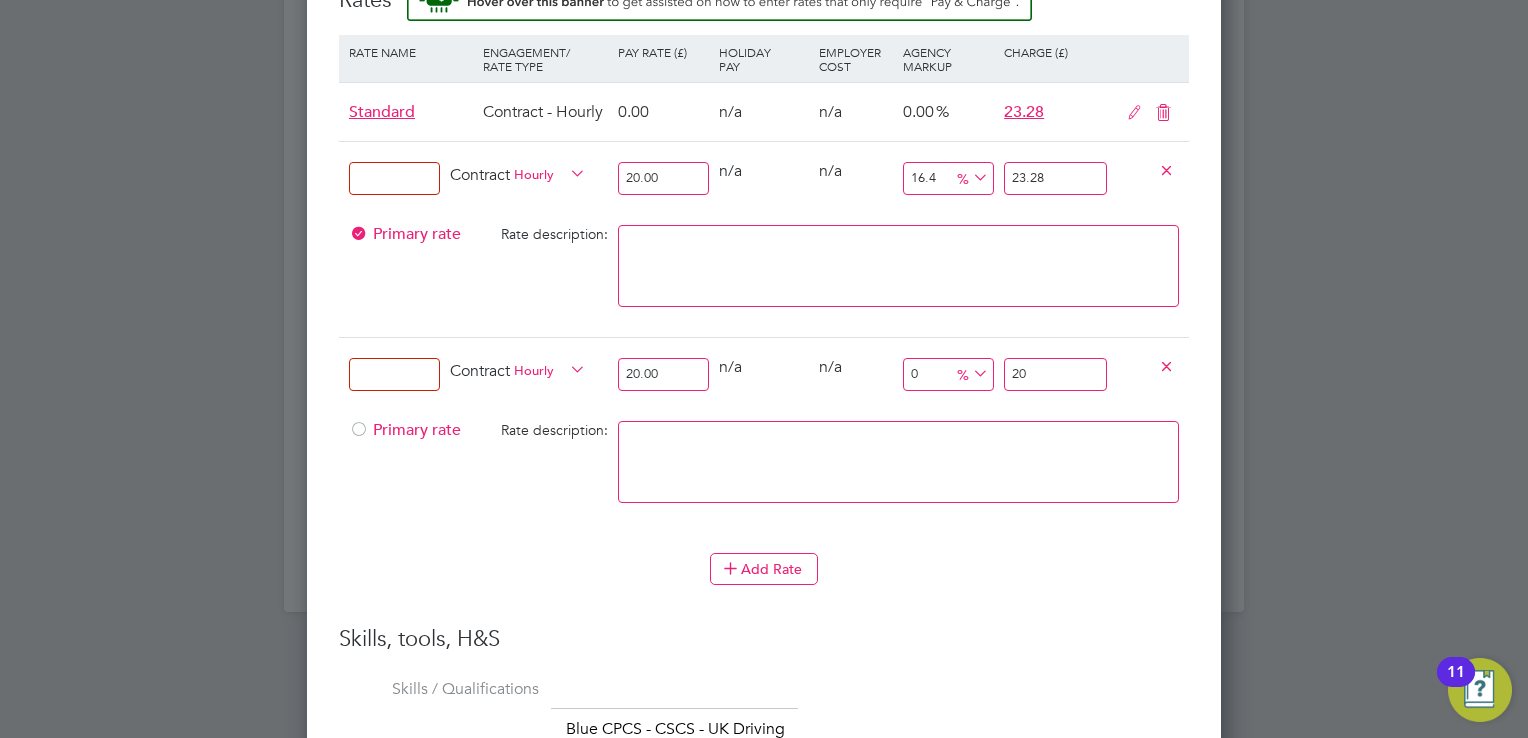 type on "20.00" 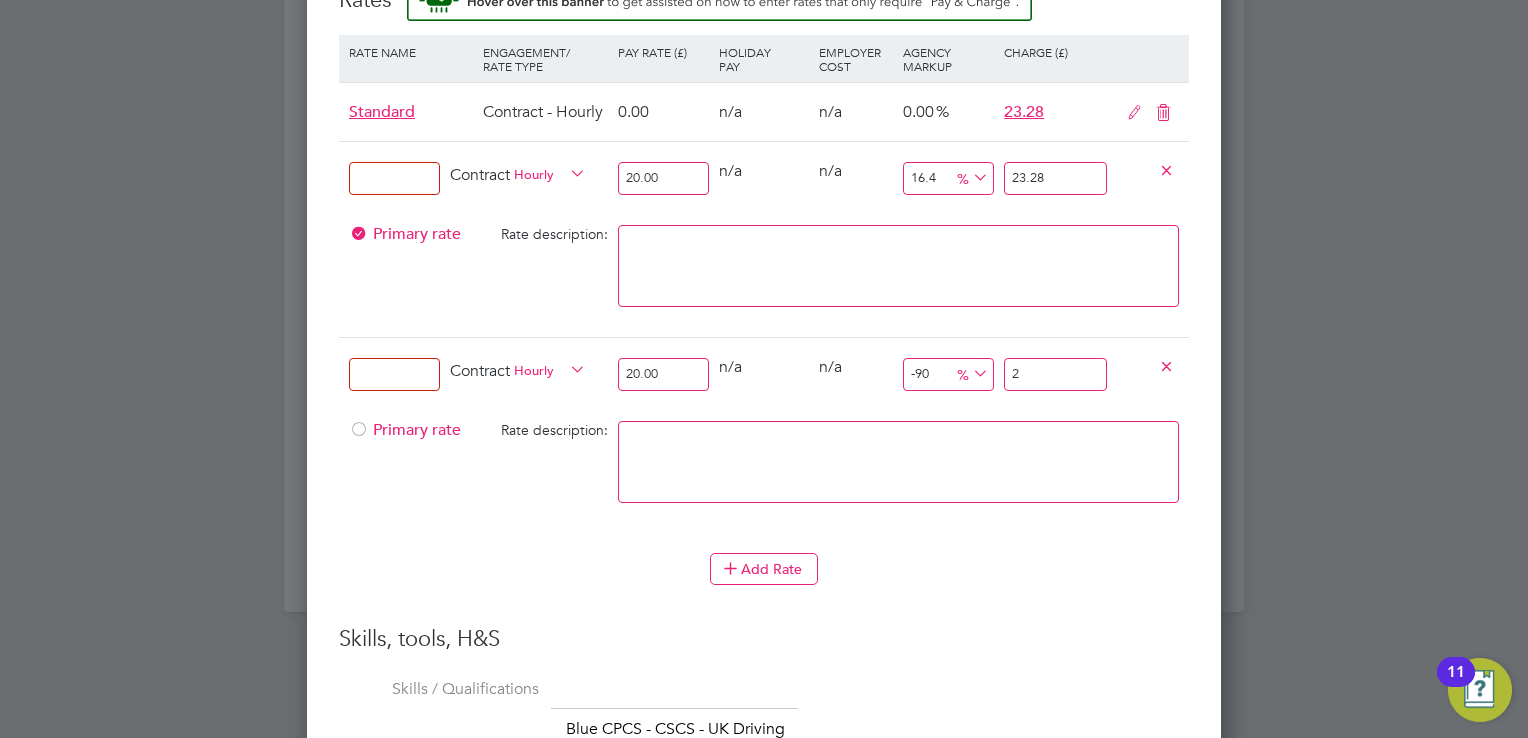 type on "15" 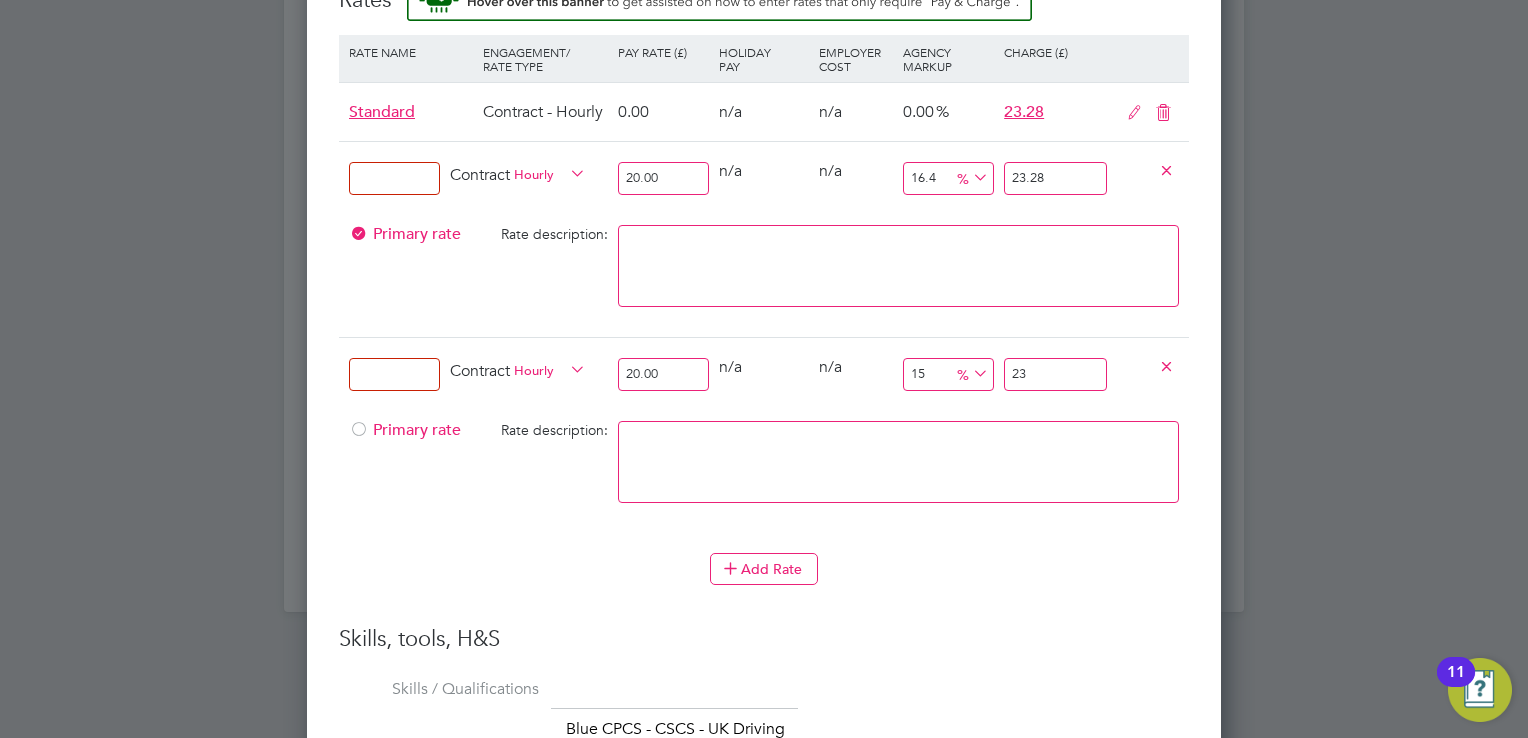 type on "16" 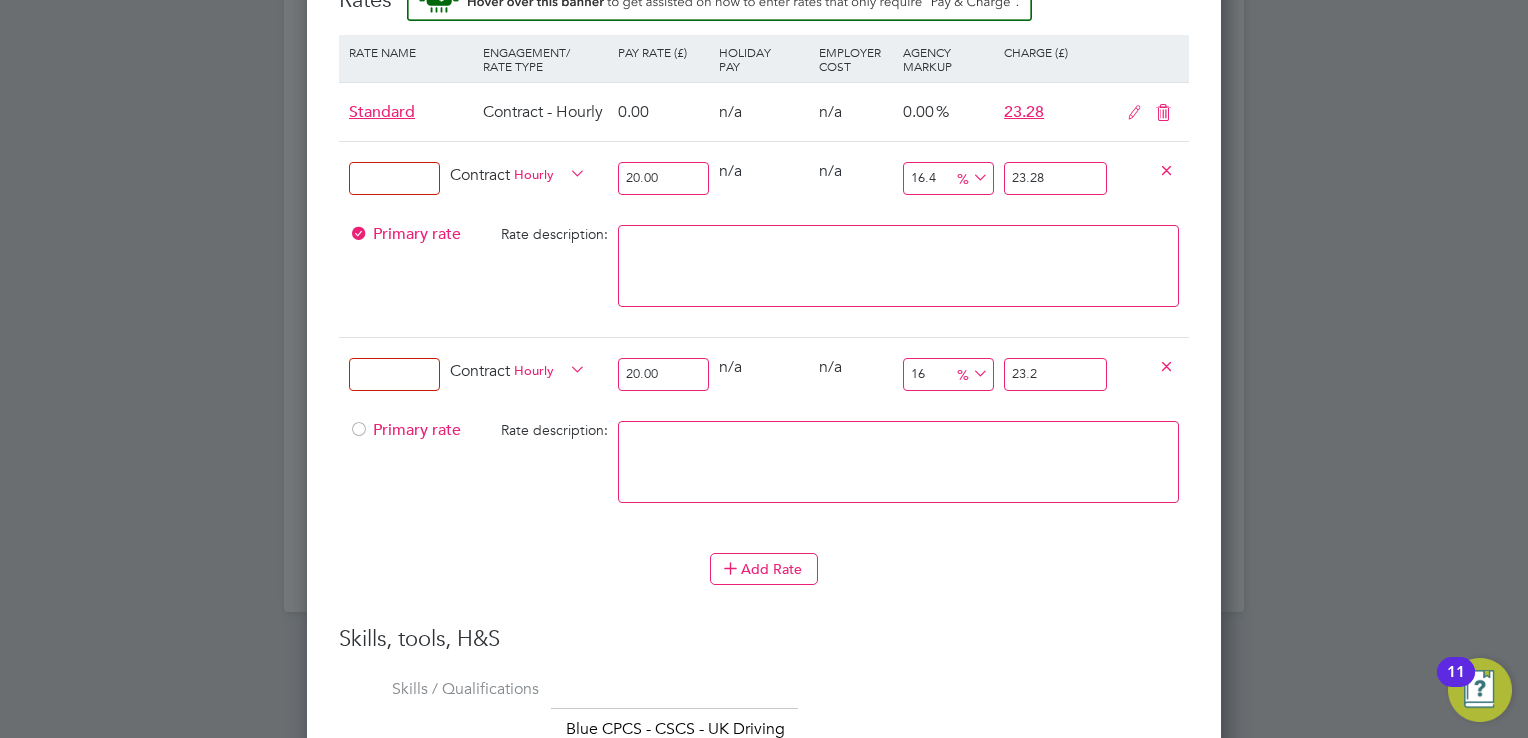 type on "16.4" 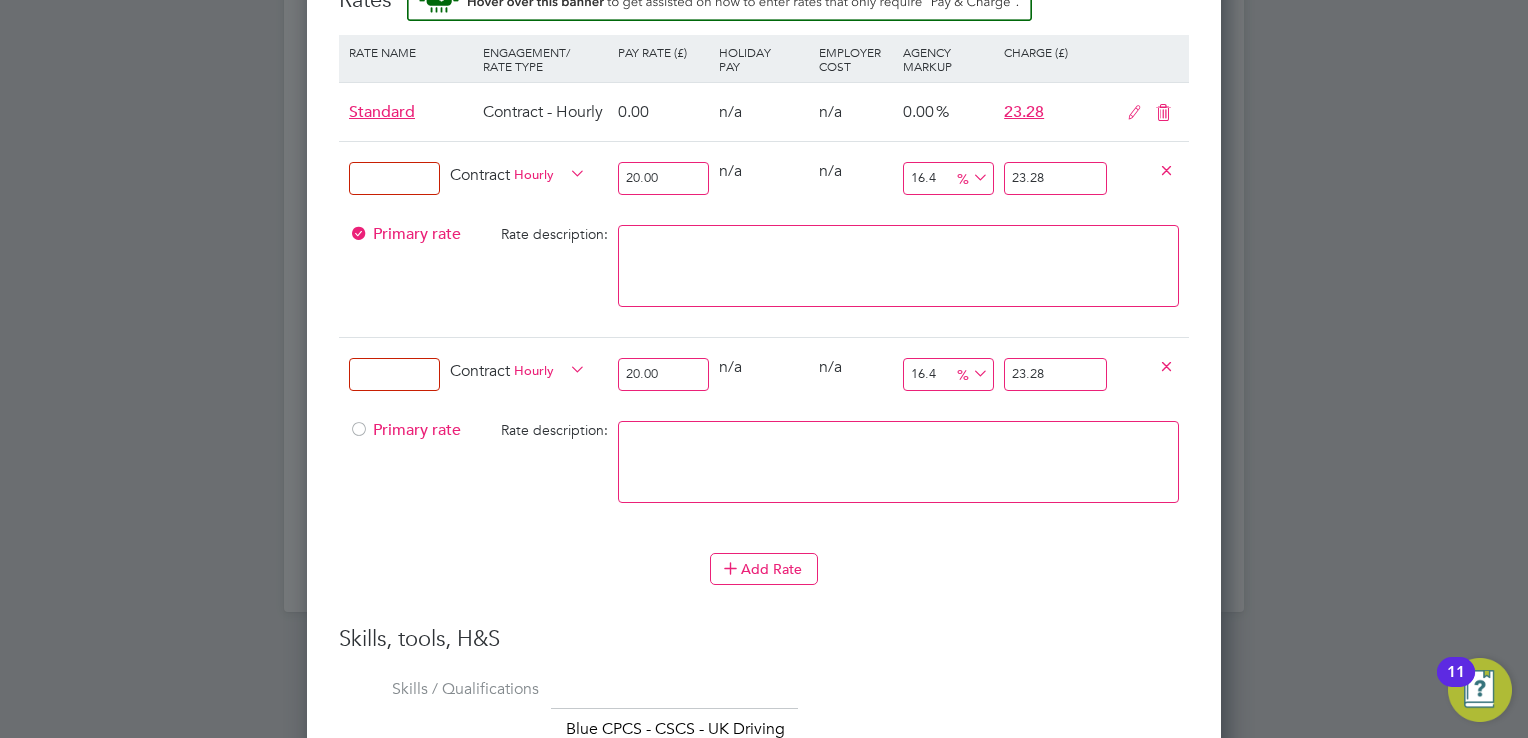 type on "23.28" 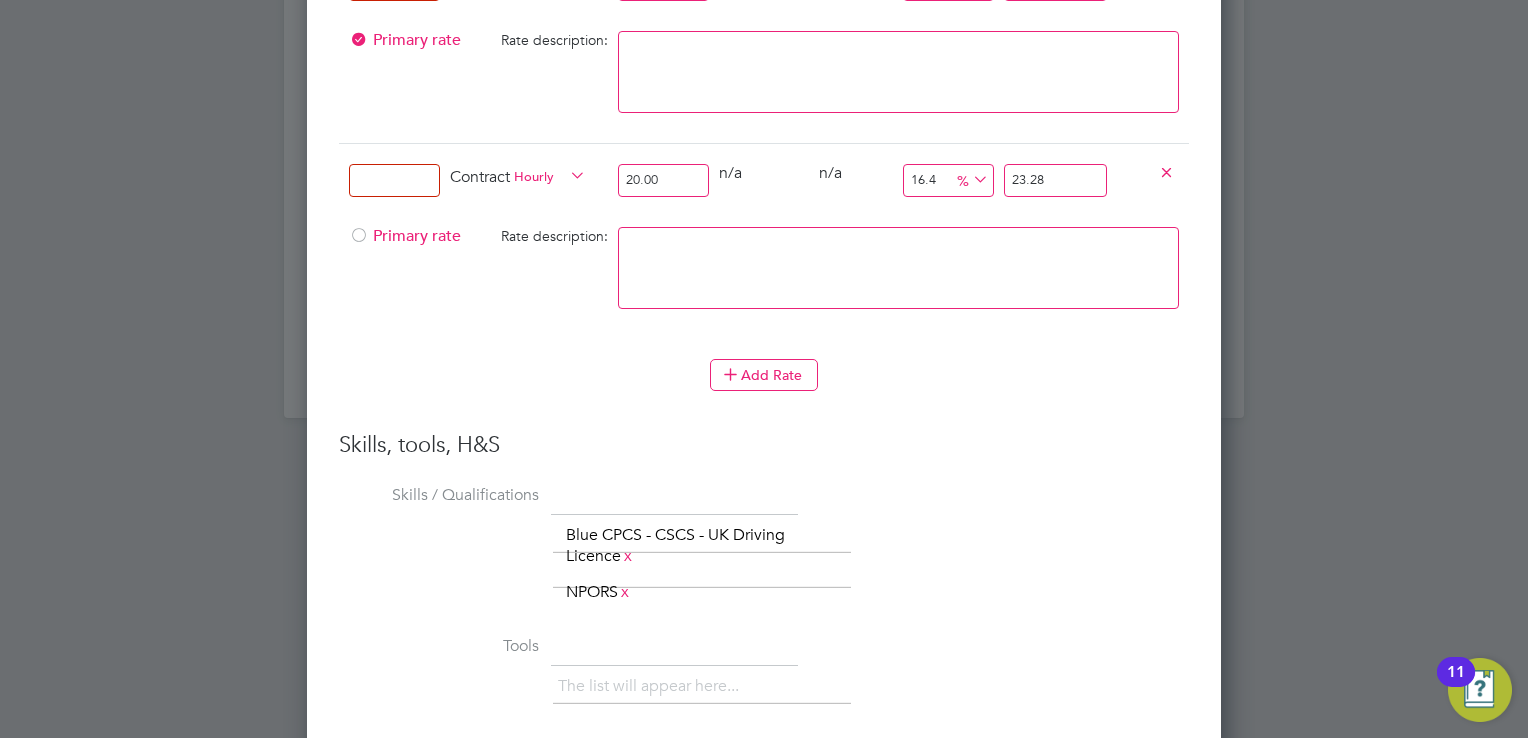 scroll, scrollTop: 2614, scrollLeft: 0, axis: vertical 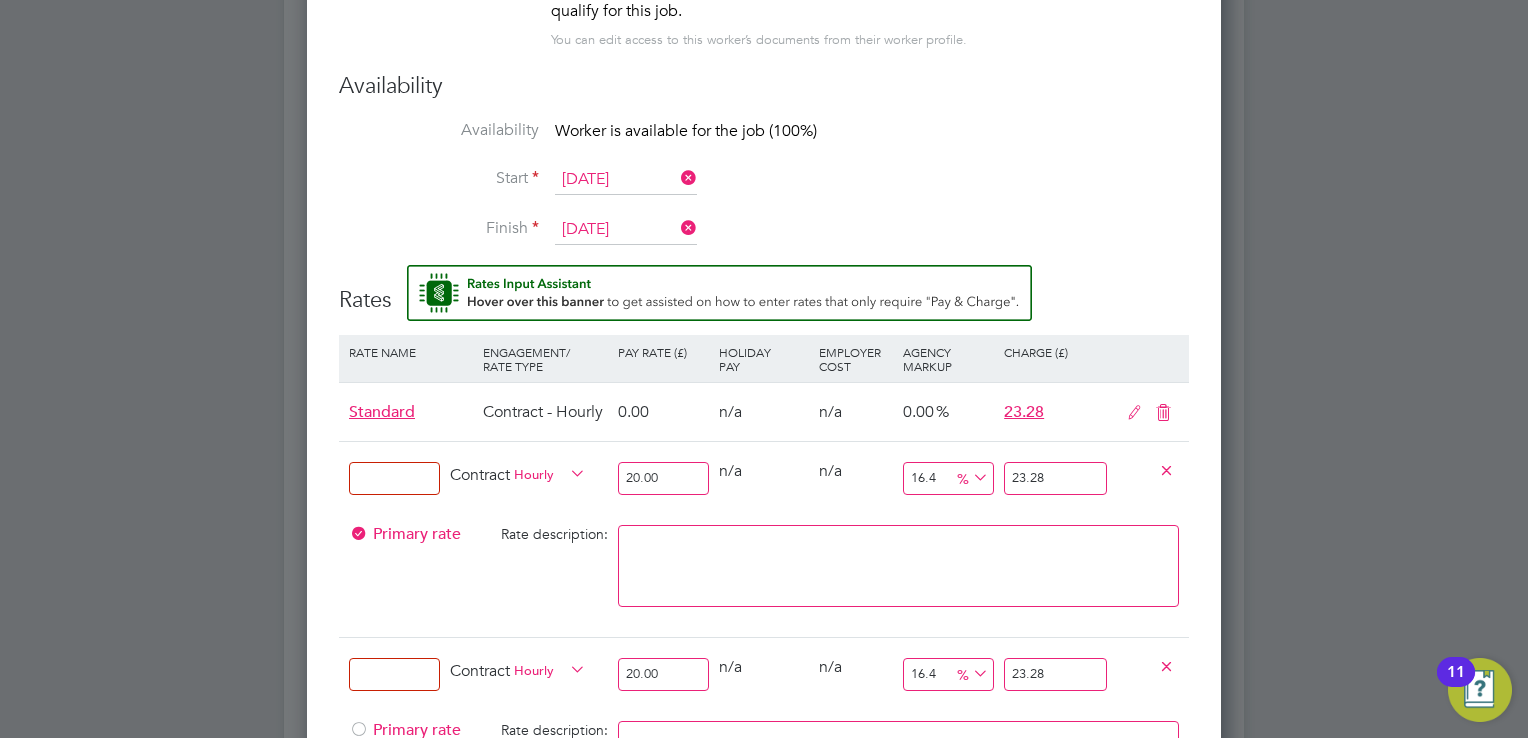 click at bounding box center (1163, 413) 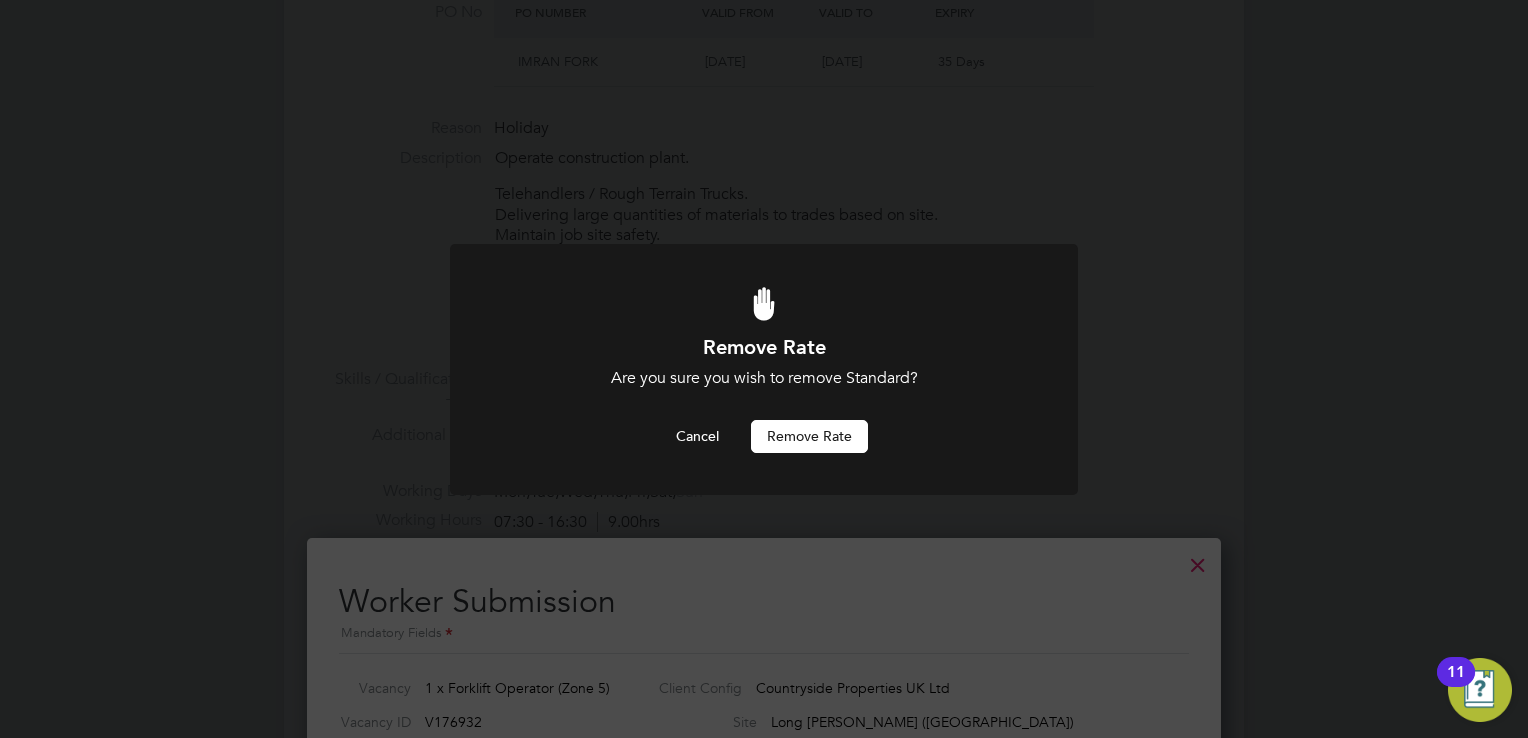 scroll, scrollTop: 0, scrollLeft: 0, axis: both 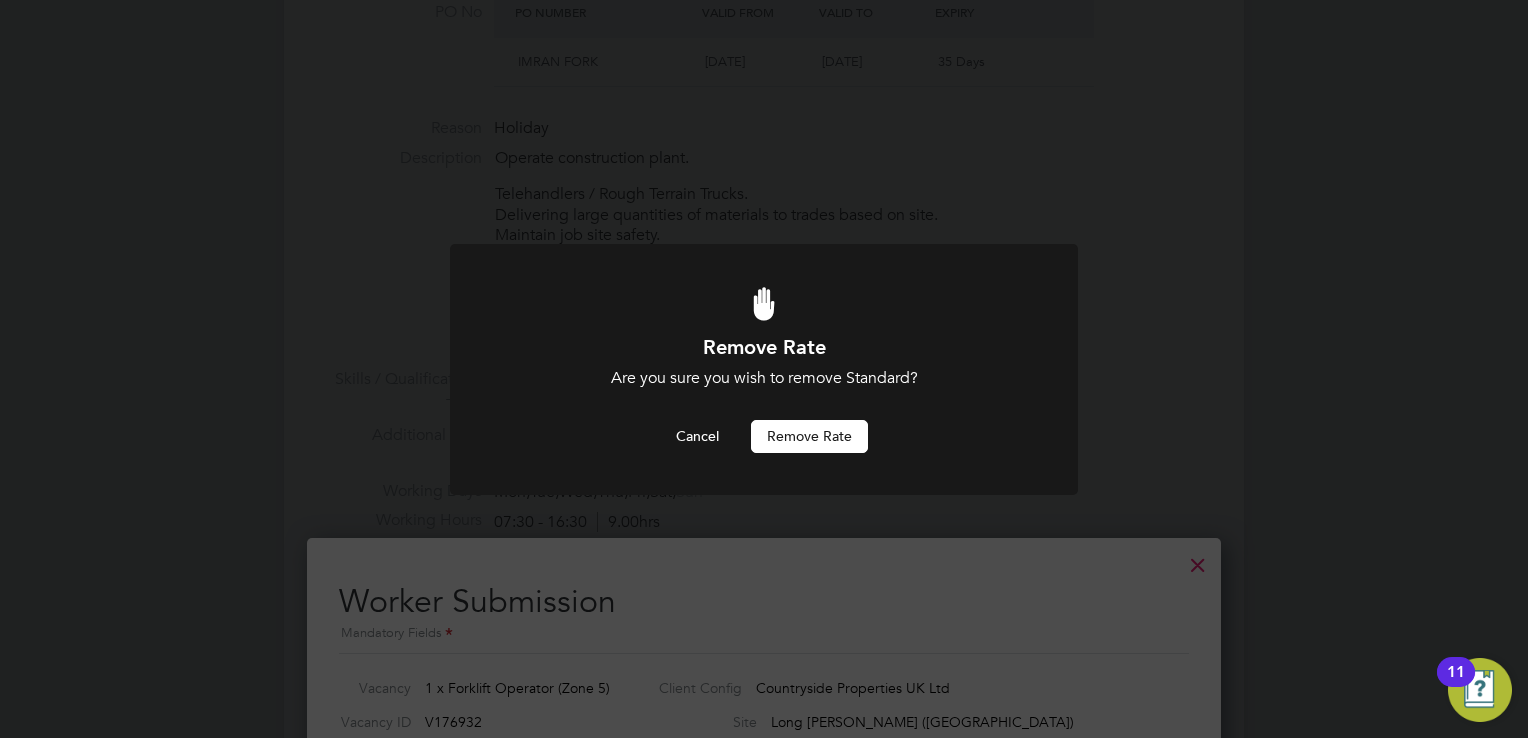 click on "Remove rate" at bounding box center [809, 436] 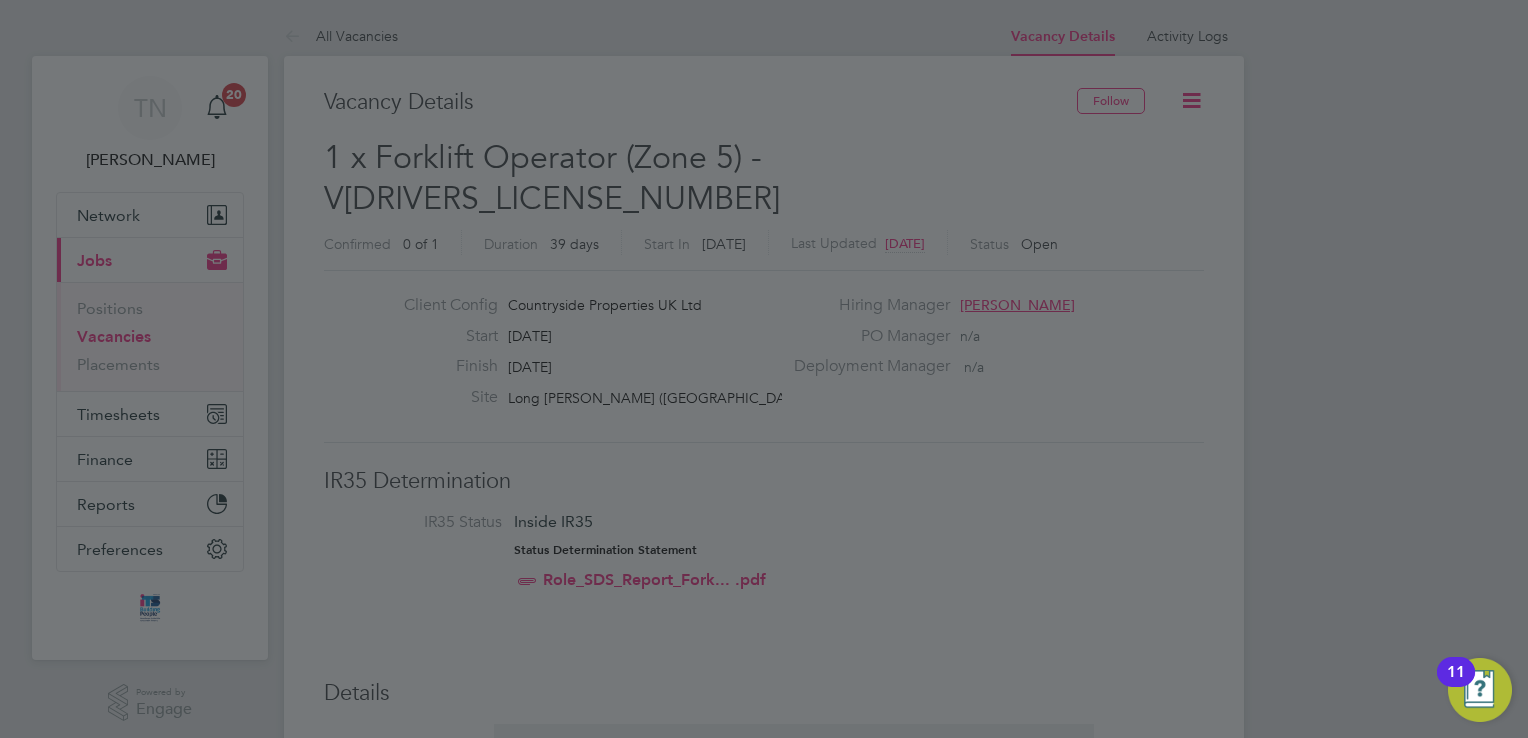 scroll, scrollTop: 738, scrollLeft: 0, axis: vertical 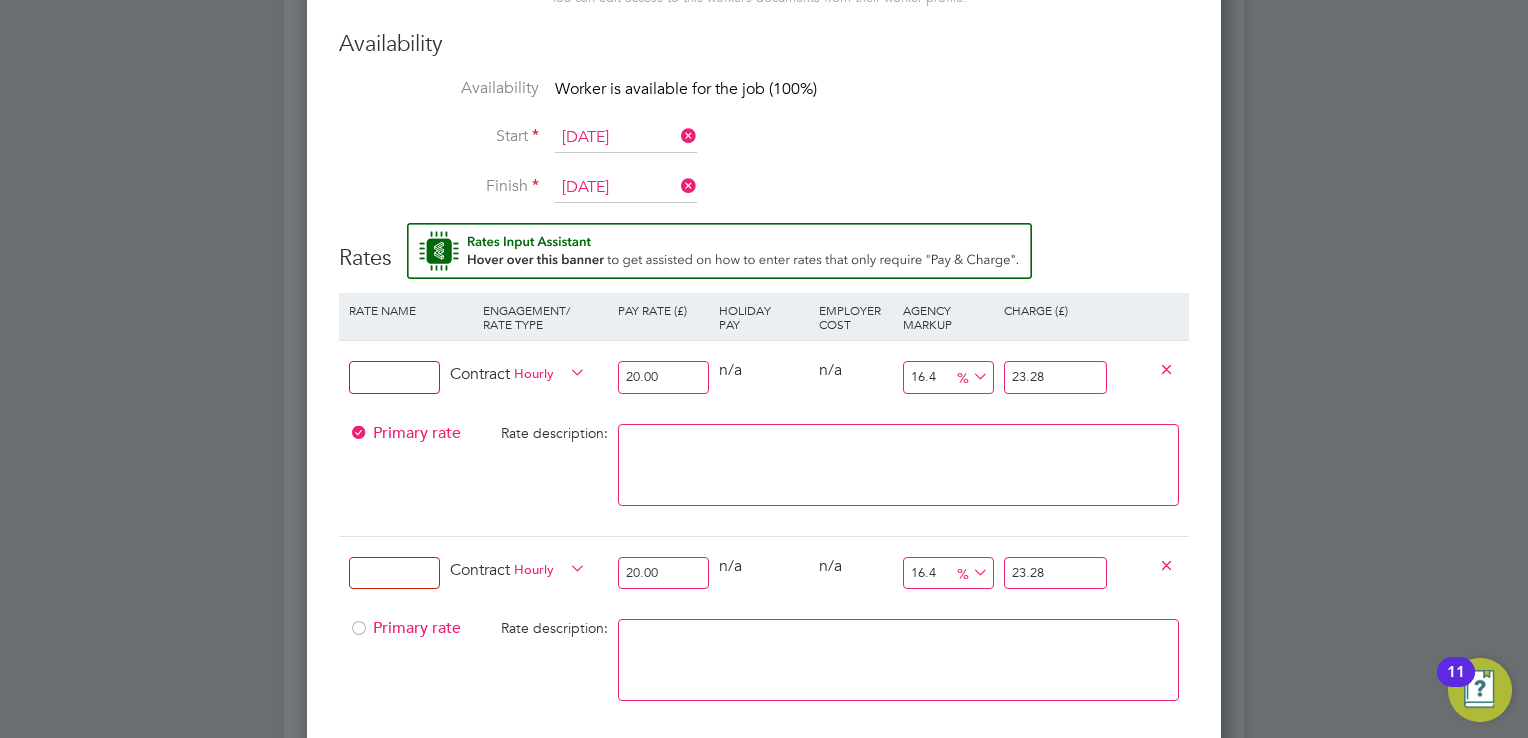 click at bounding box center (1166, 368) 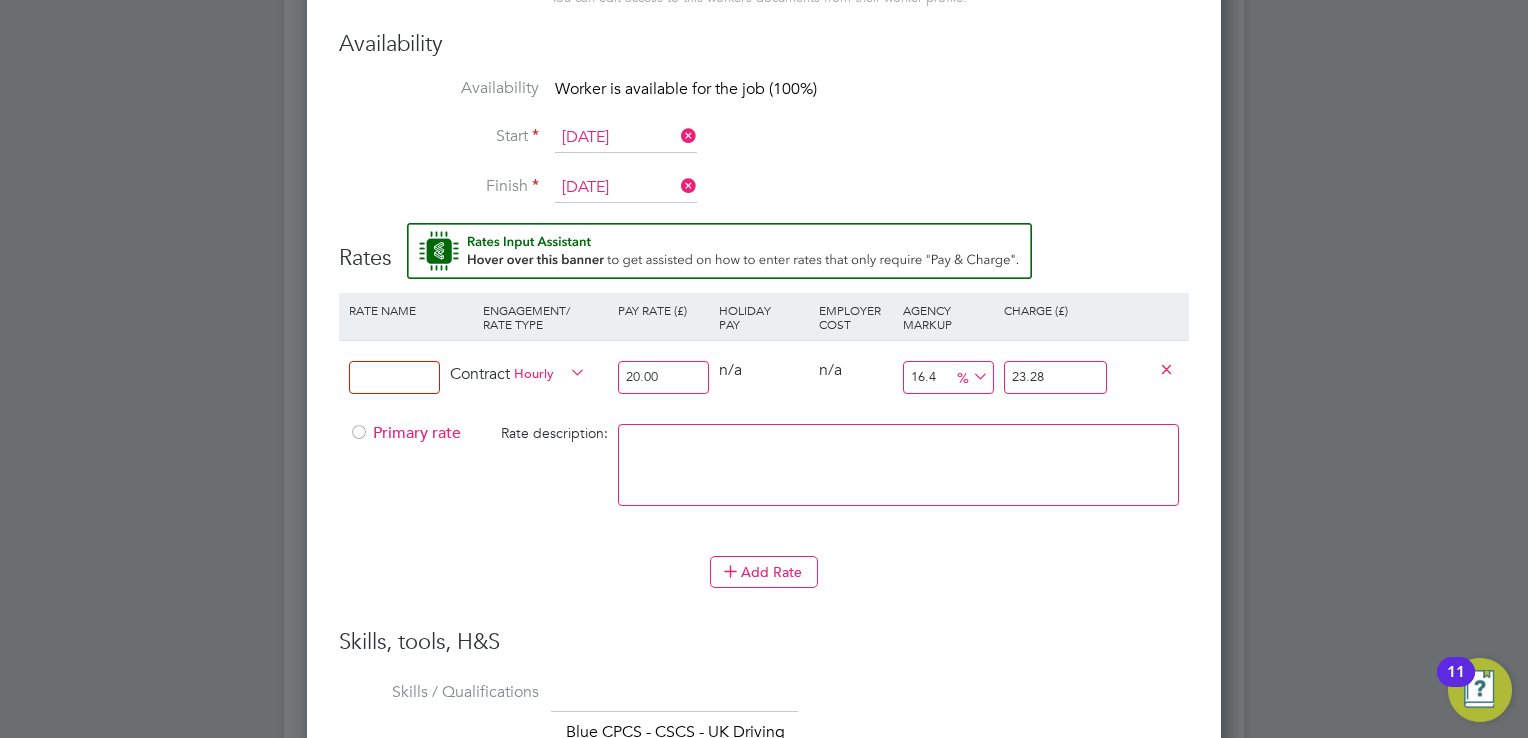 scroll, scrollTop: 1824, scrollLeft: 915, axis: both 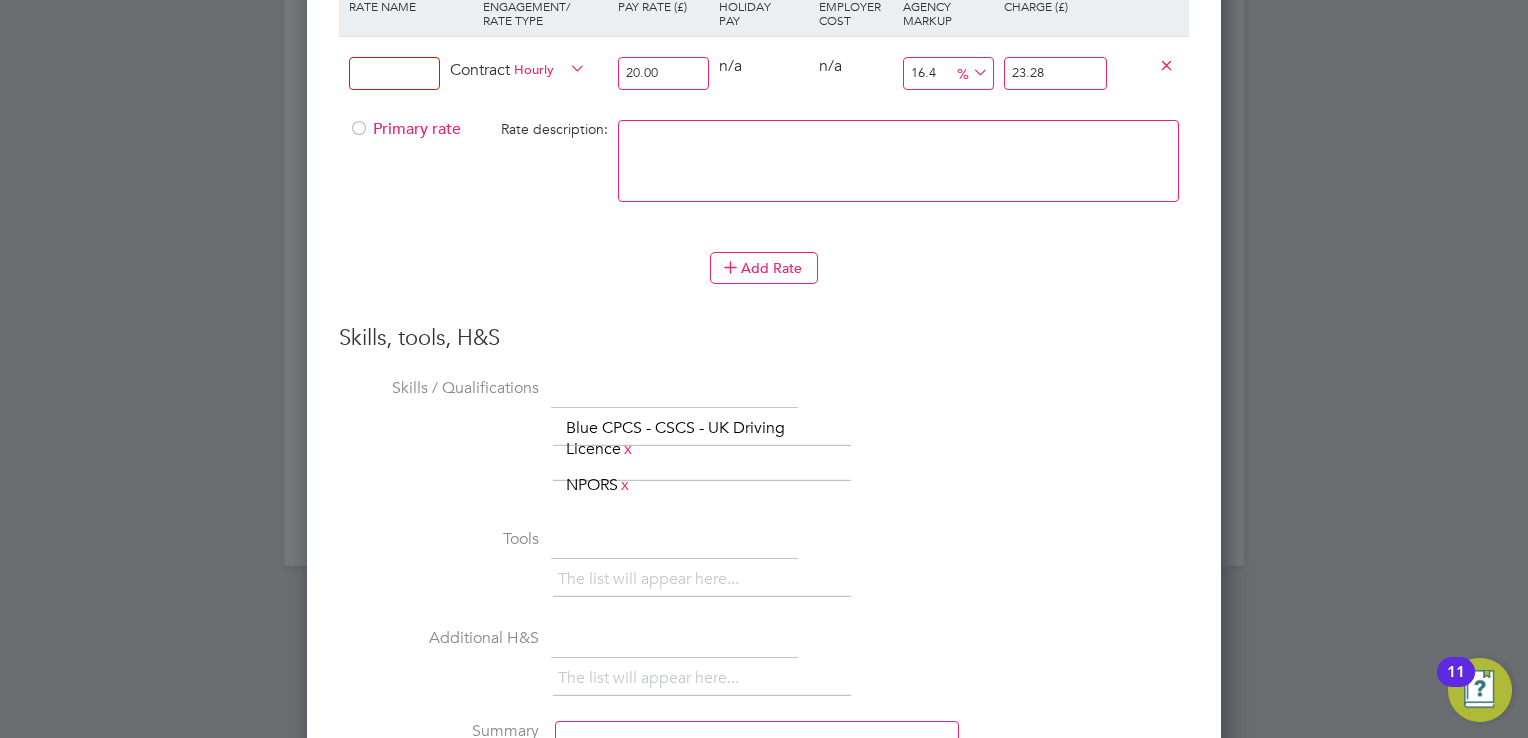 click on "The list will appear here... Blue CPCS - CSCS - UK Driving Licence  x NPORS  x" at bounding box center [702, 457] 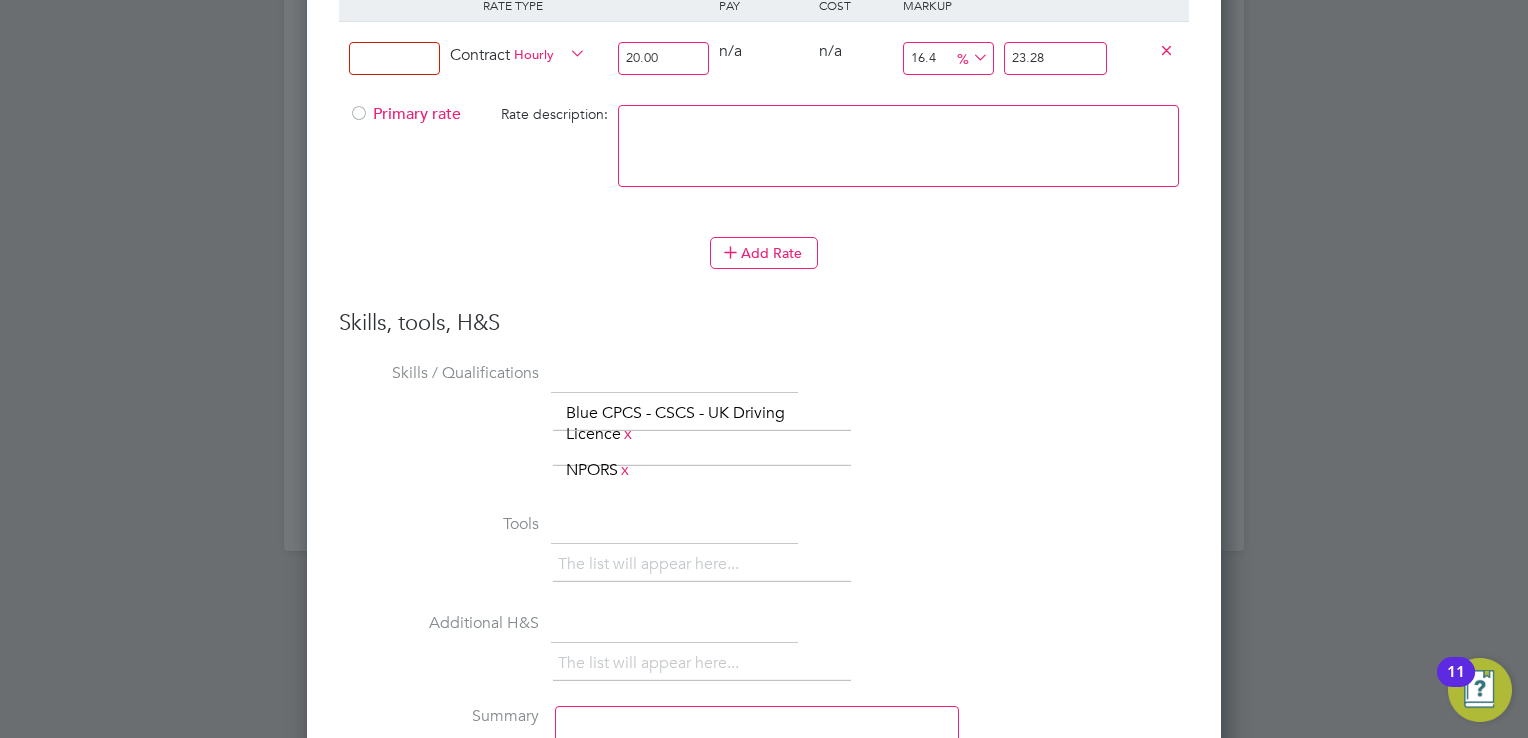 scroll, scrollTop: 2360, scrollLeft: 0, axis: vertical 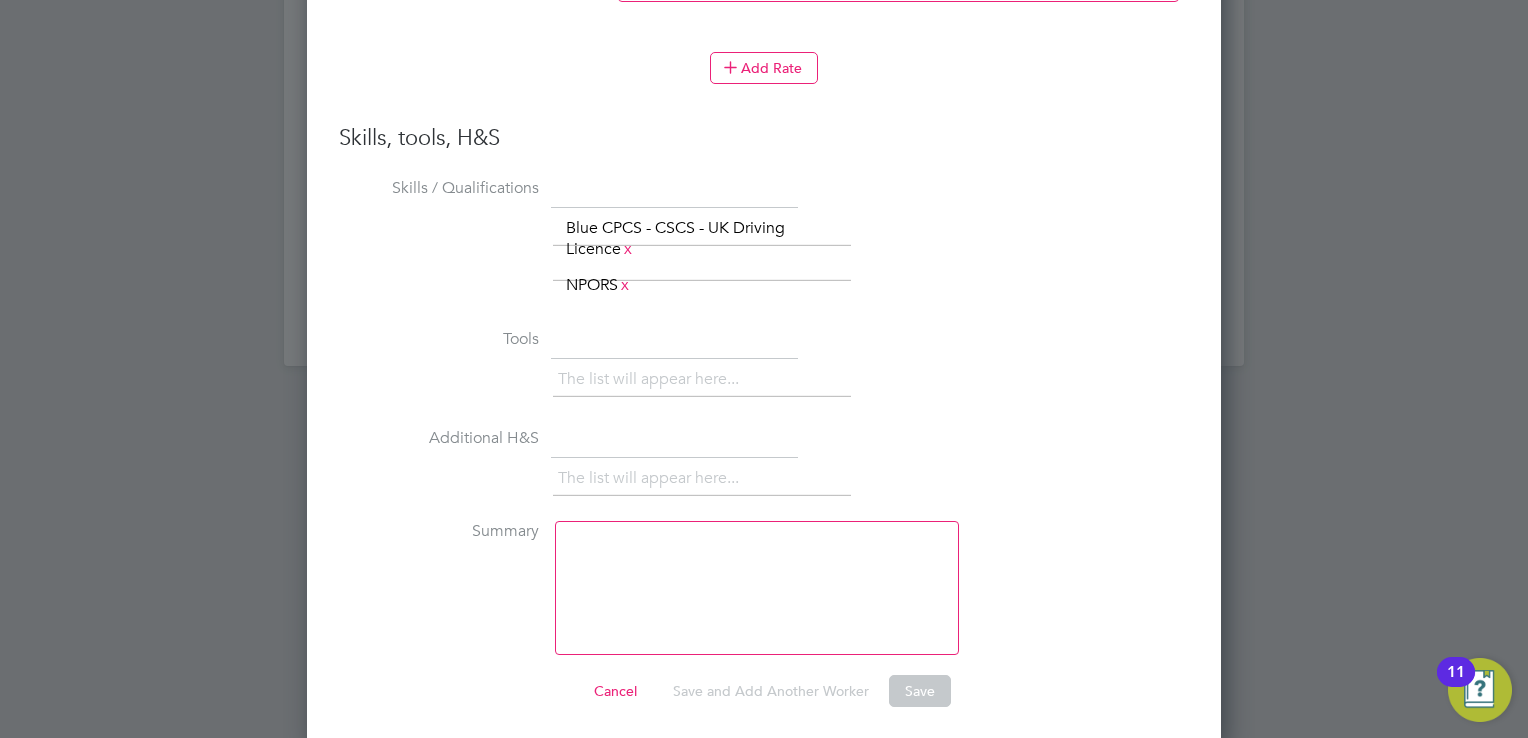 click on "The list will appear here..." at bounding box center (652, 478) 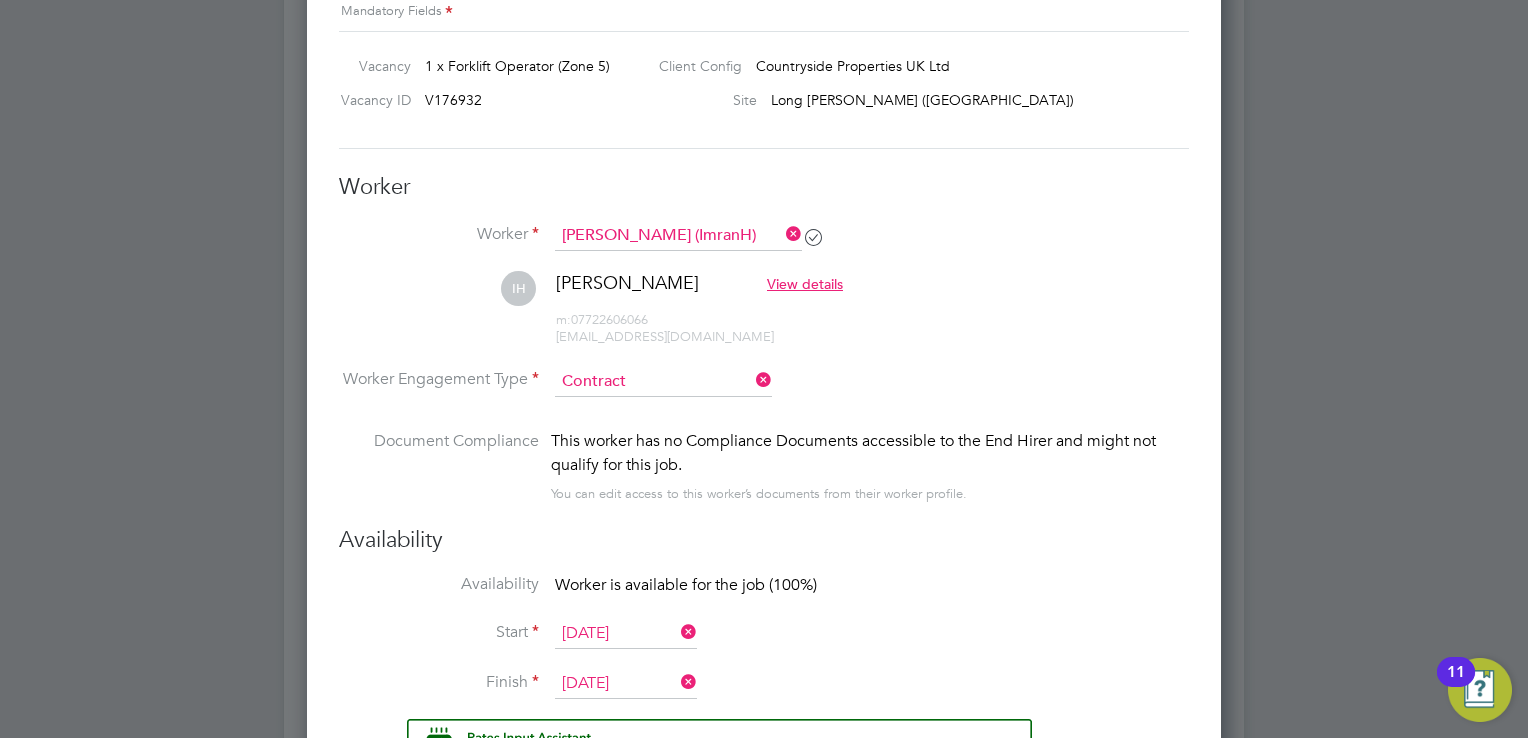 scroll, scrollTop: 1260, scrollLeft: 0, axis: vertical 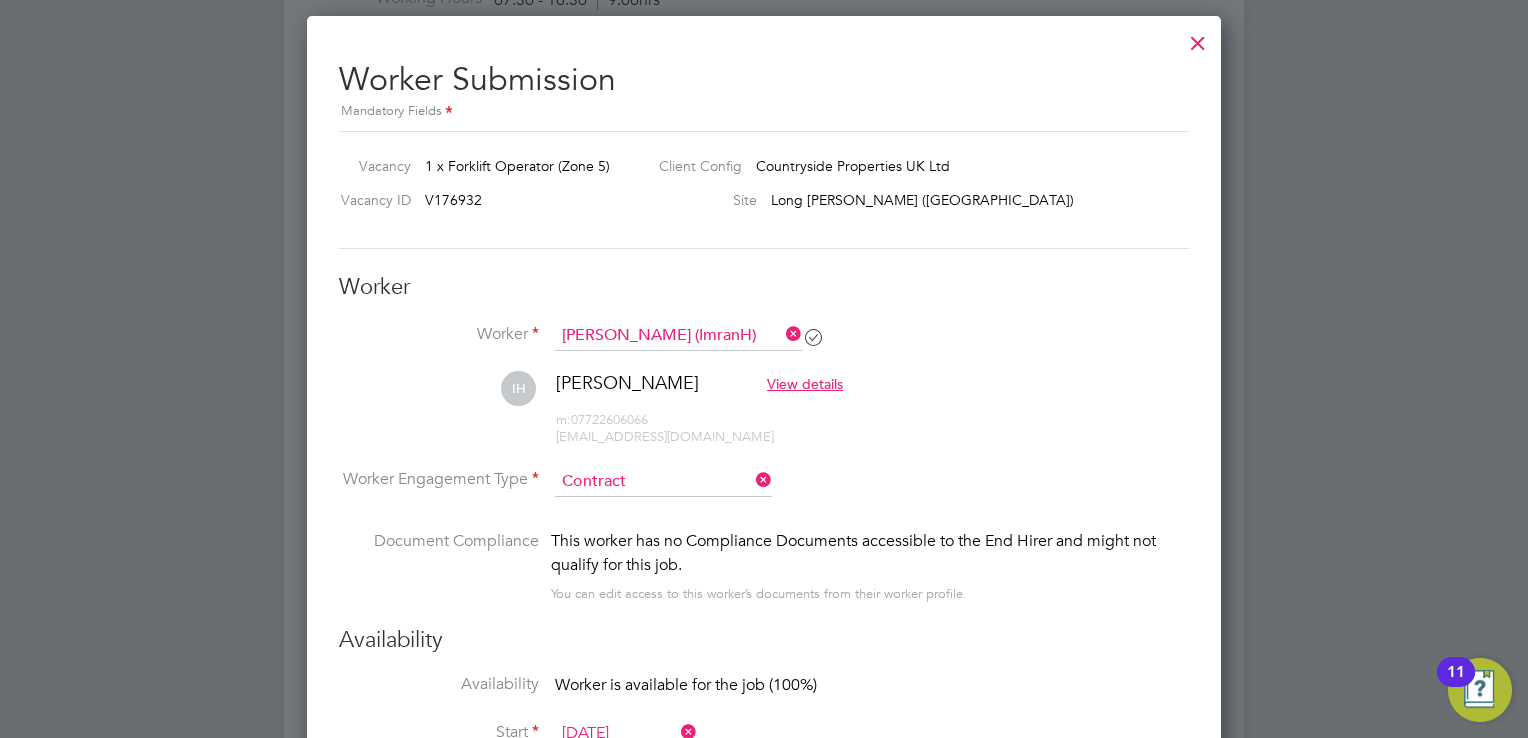 click on "[PERSON_NAME]   View details m:  07722606066   [EMAIL_ADDRESS][DOMAIN_NAME]" at bounding box center [697, 408] 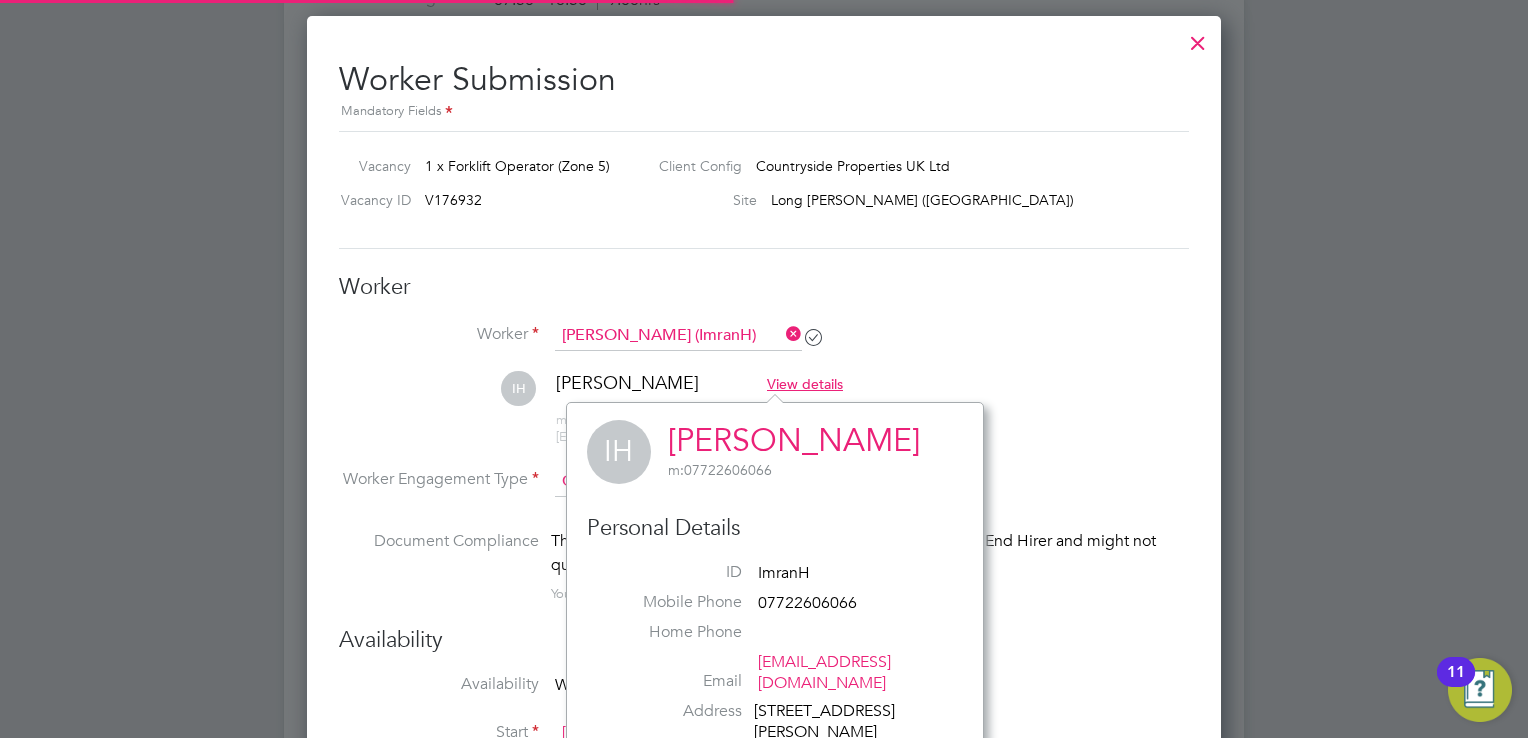 scroll, scrollTop: 12, scrollLeft: 11, axis: both 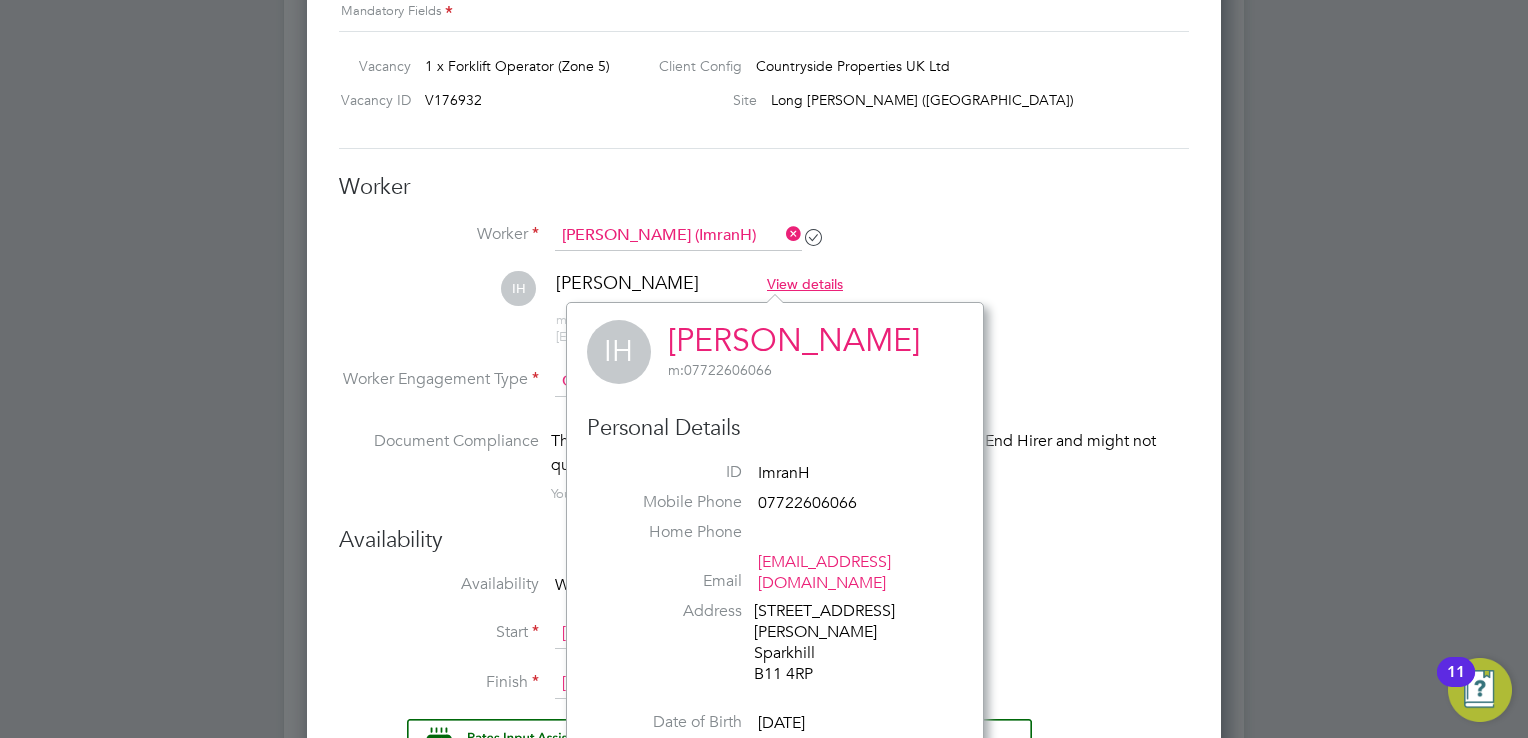 click on "IH [PERSON_NAME]   View details m:  07722606066   [EMAIL_ADDRESS][DOMAIN_NAME]" at bounding box center (764, 318) 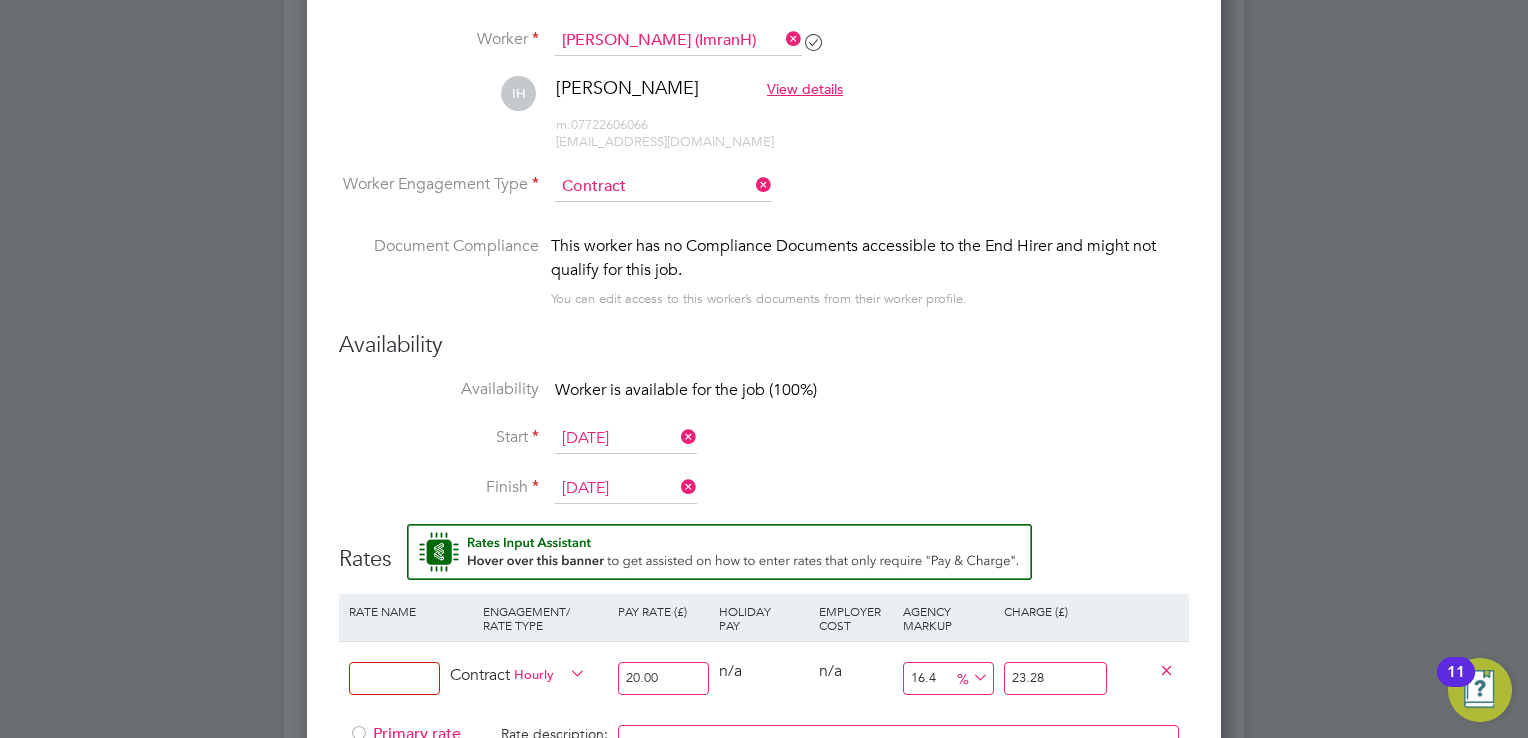 scroll, scrollTop: 1460, scrollLeft: 0, axis: vertical 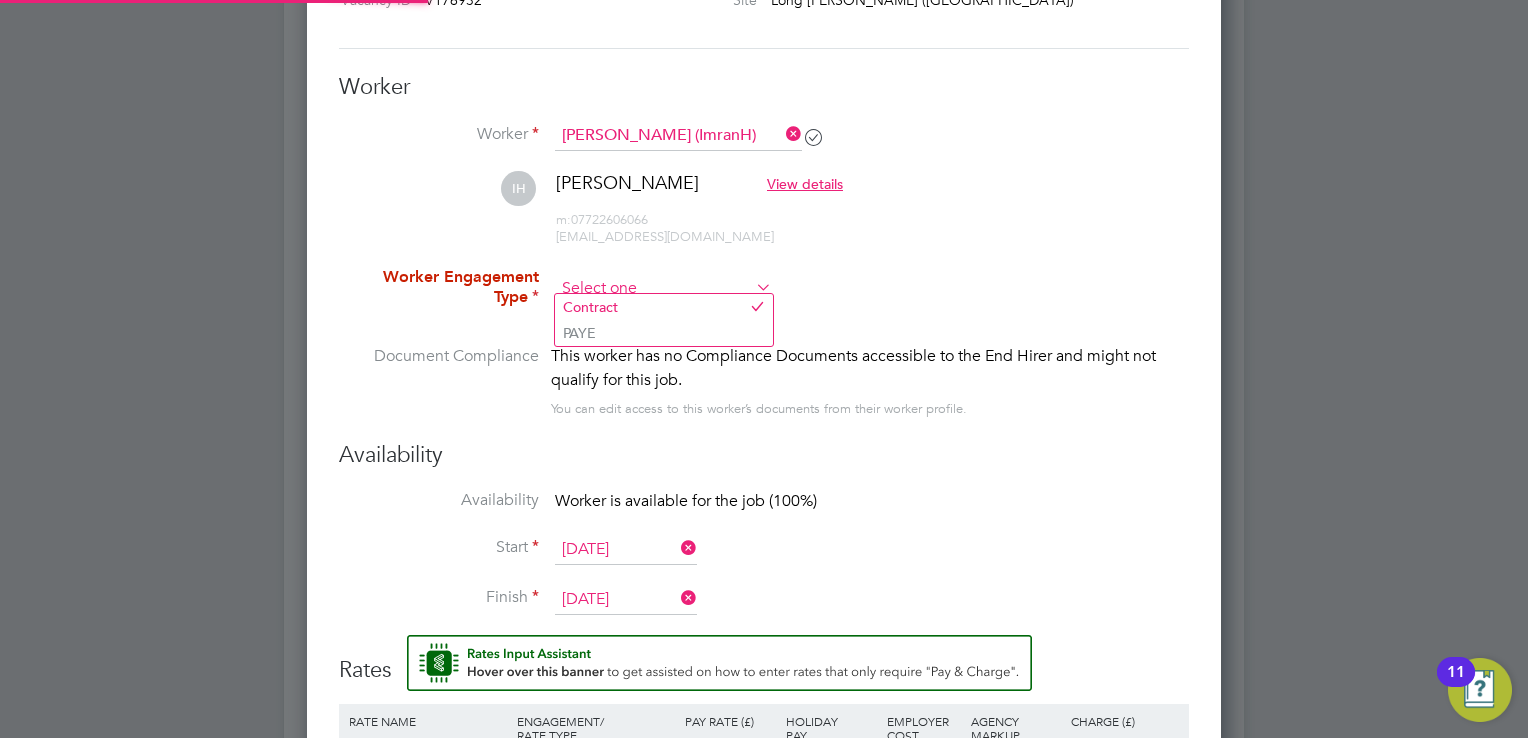 click at bounding box center (663, 289) 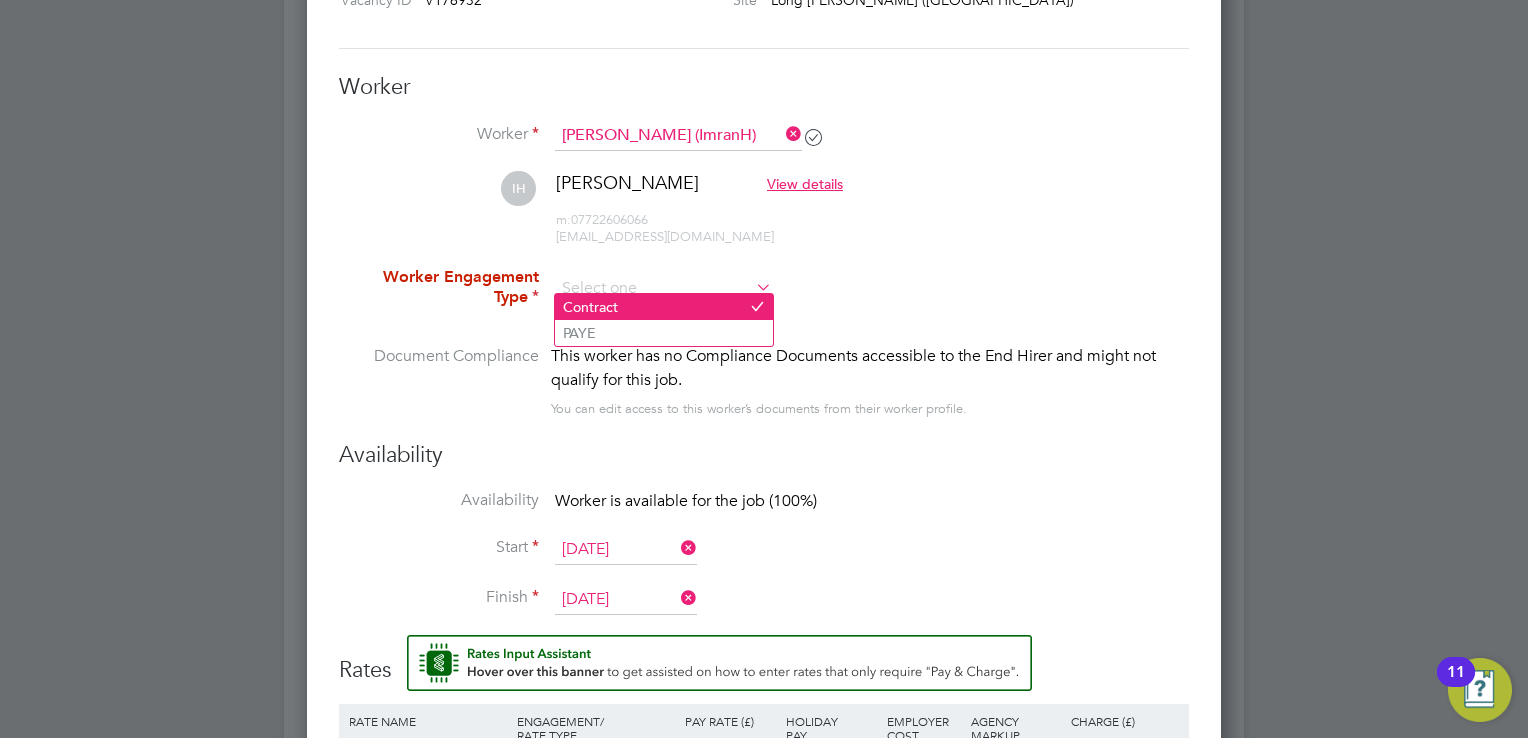 click on "Contract" 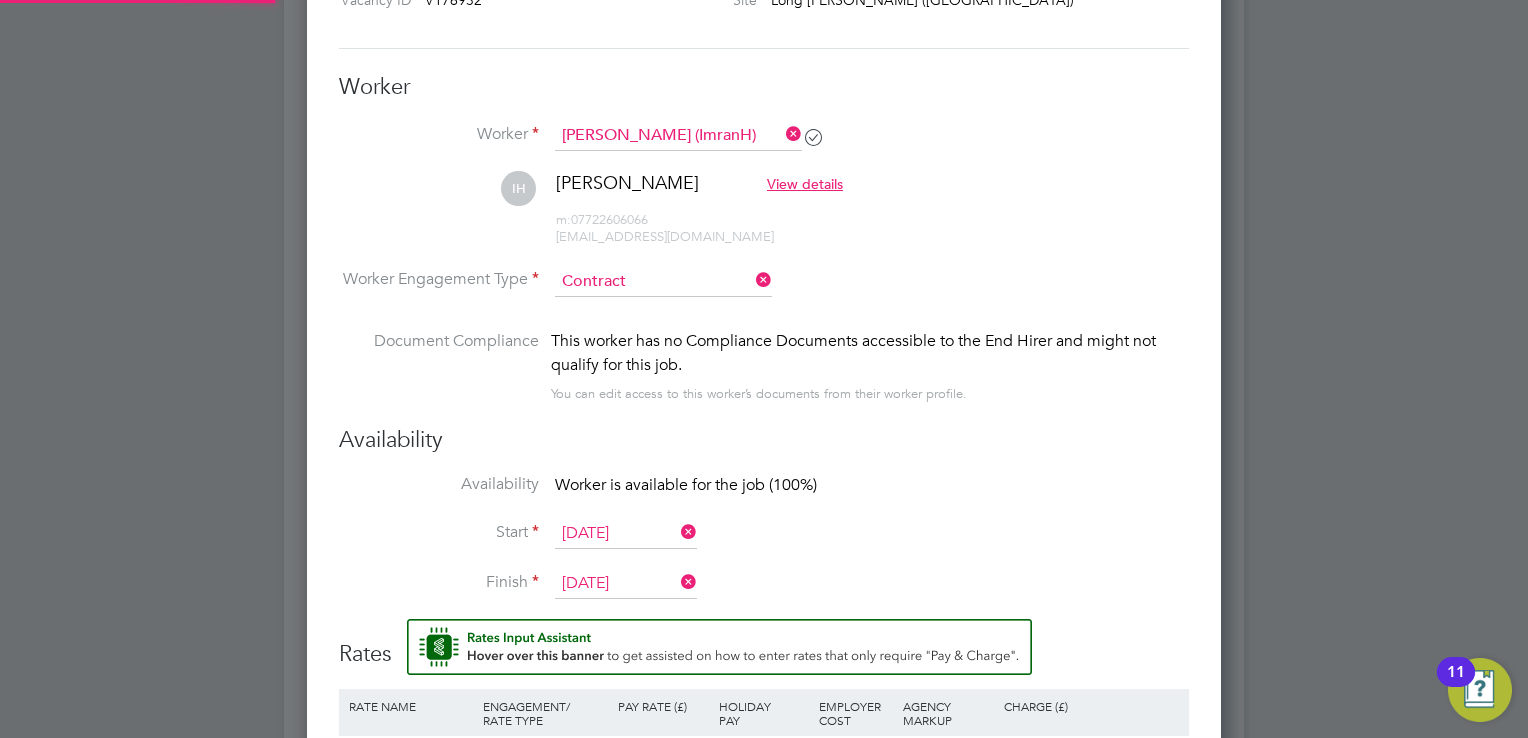scroll, scrollTop: 1721, scrollLeft: 915, axis: both 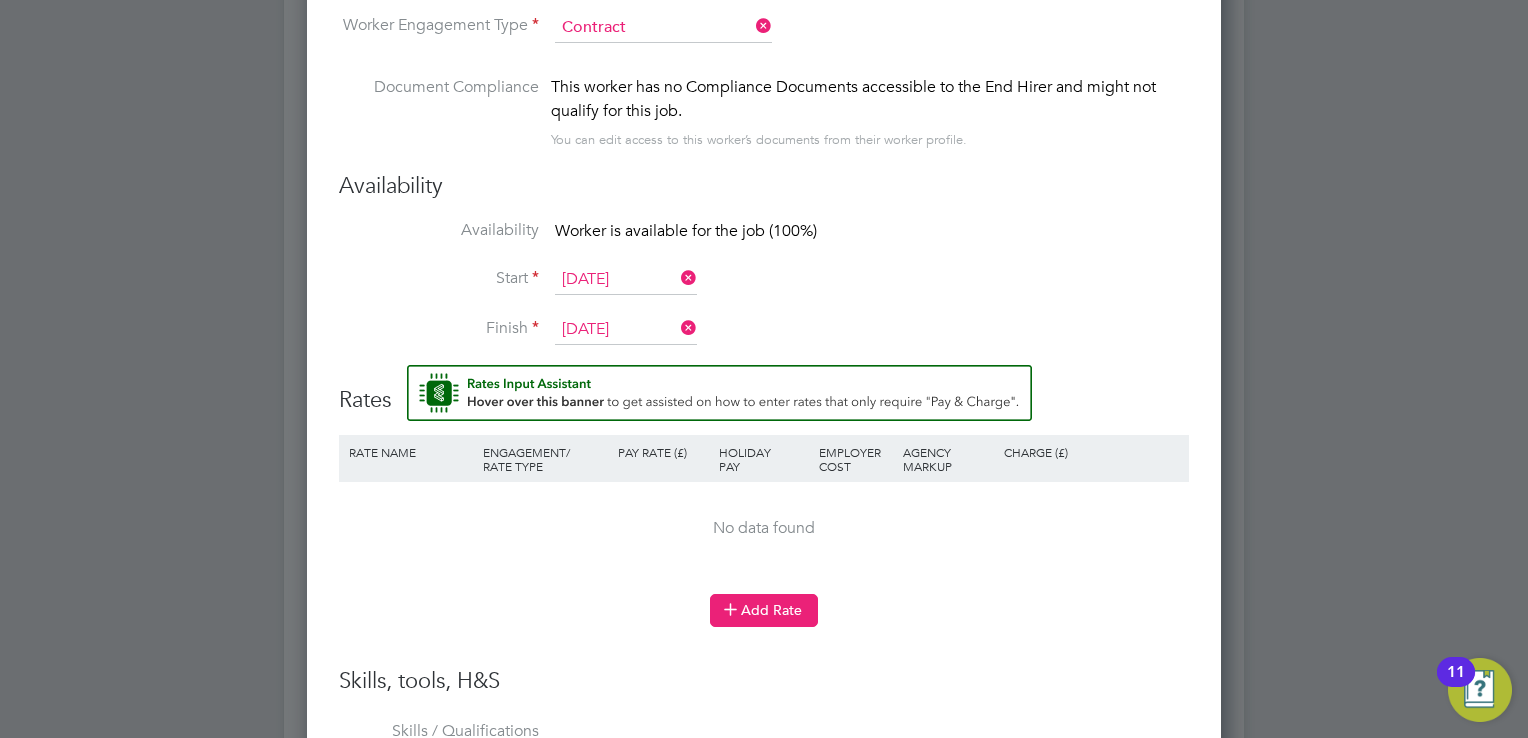 click on "Add Rate" at bounding box center [764, 610] 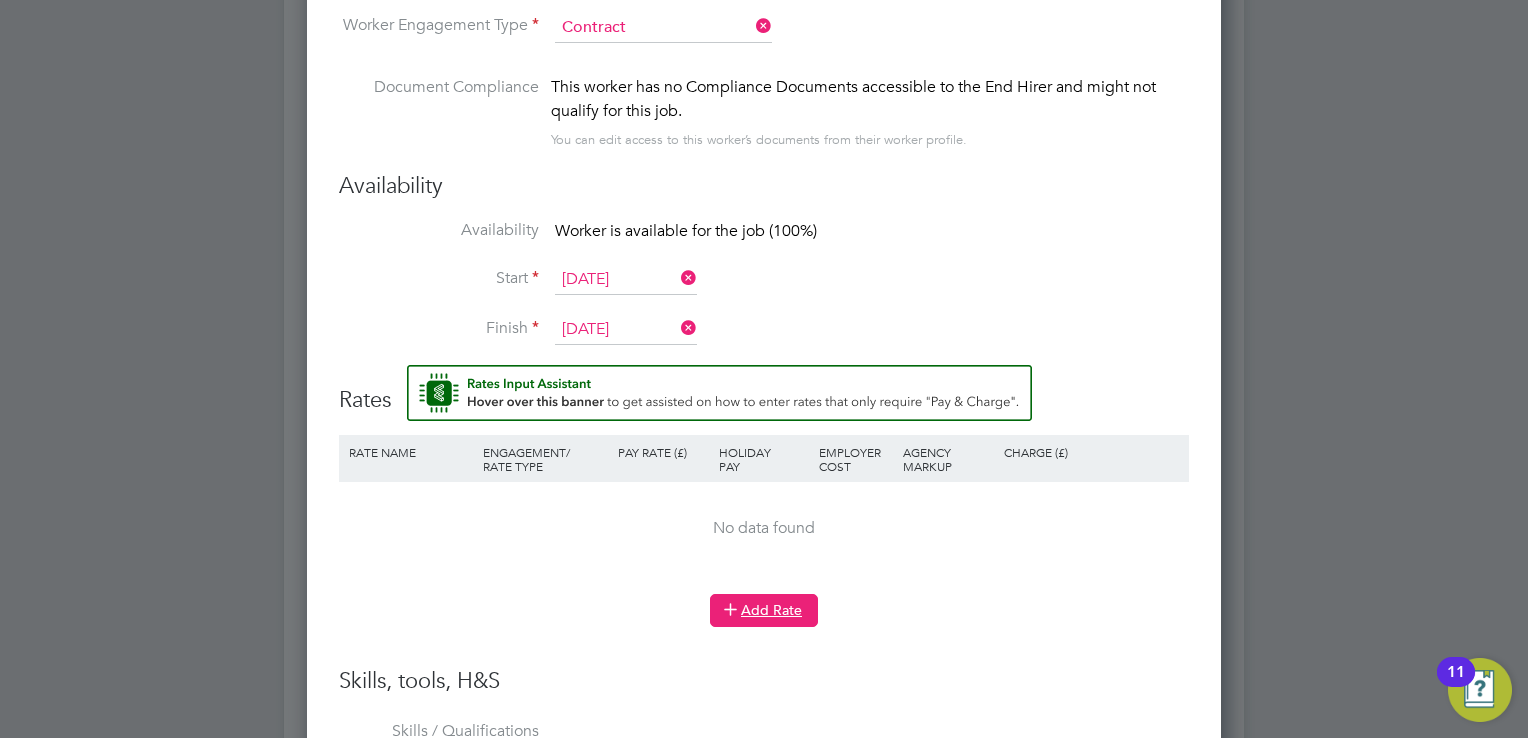 click on "Add Rate" at bounding box center [764, 610] 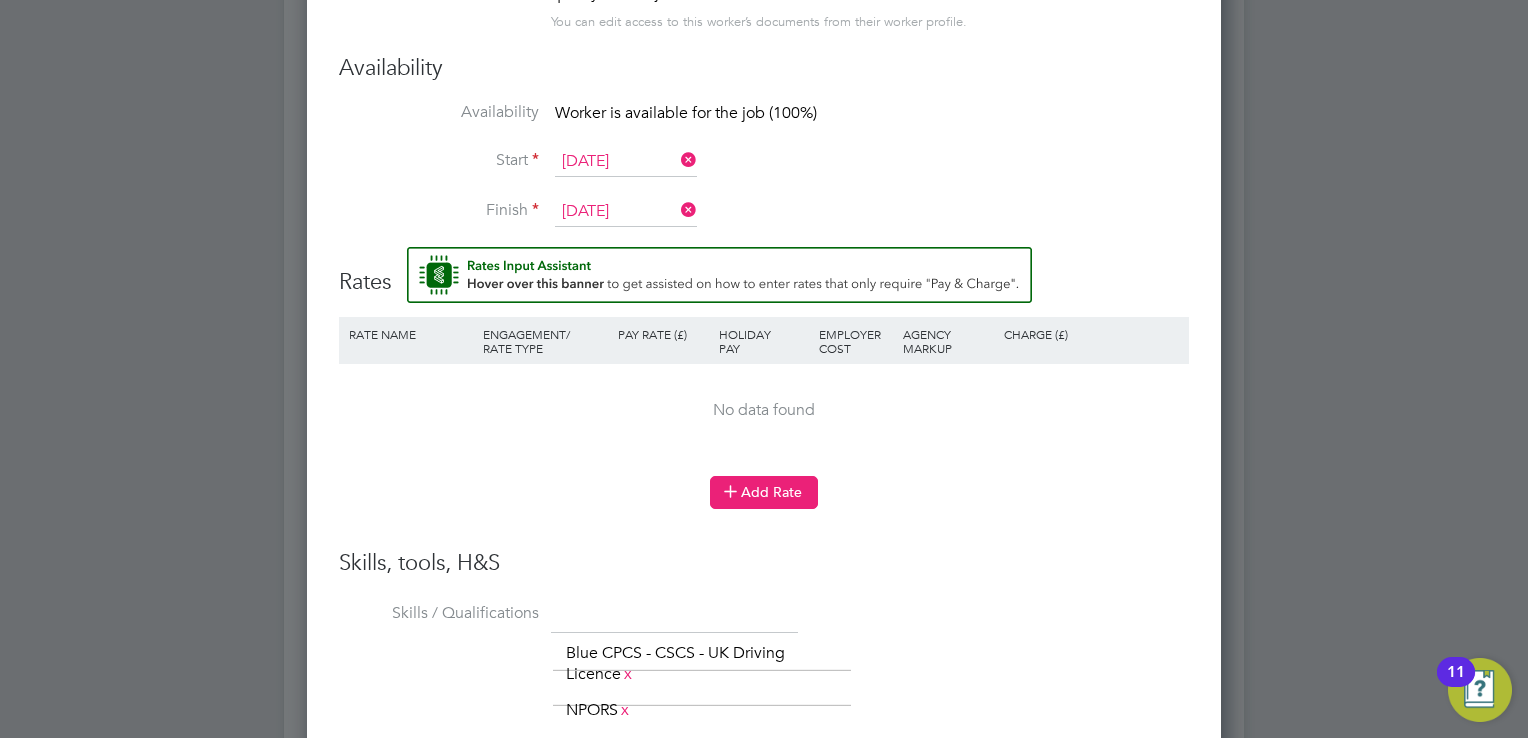 click on "Add Rate" at bounding box center (764, 492) 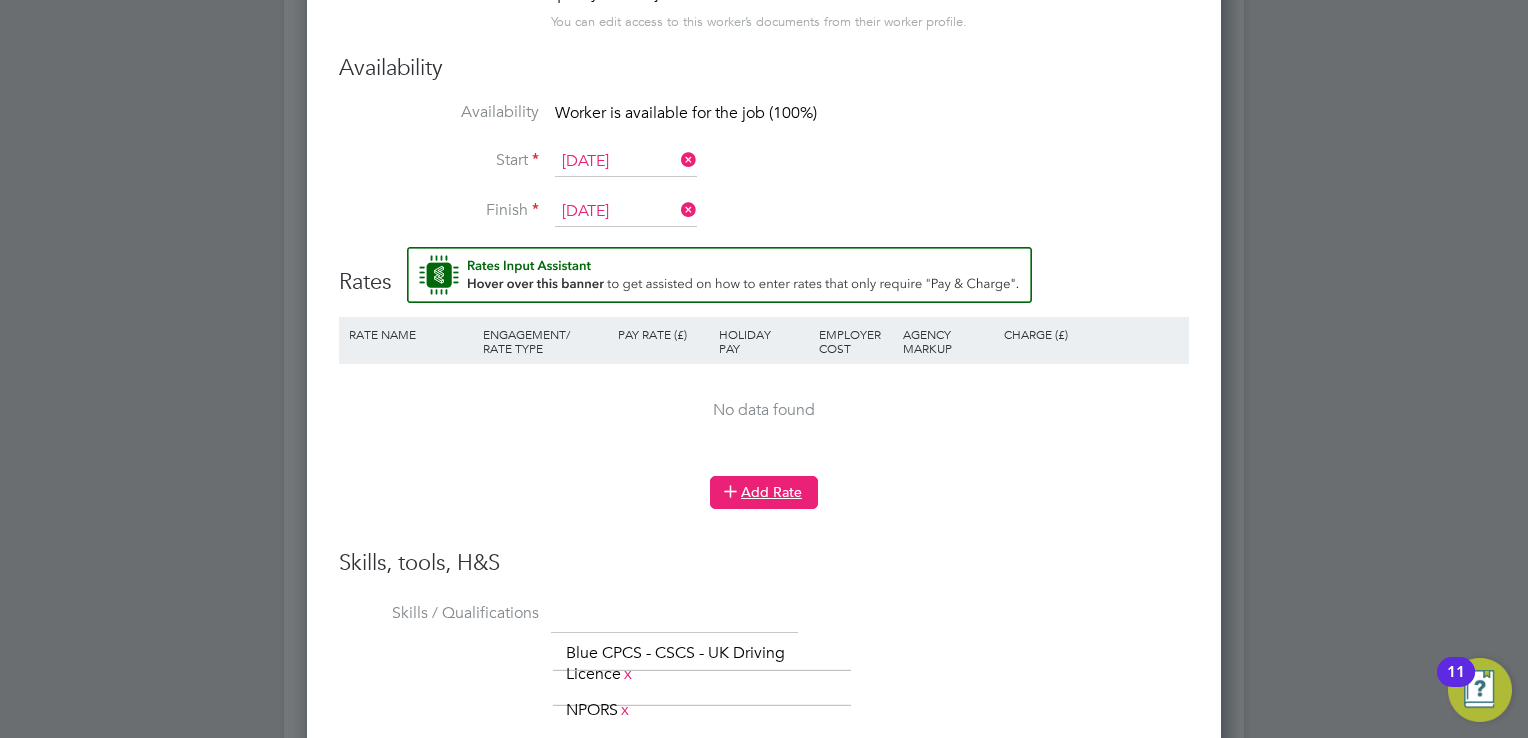 click on "Add Rate" at bounding box center [764, 492] 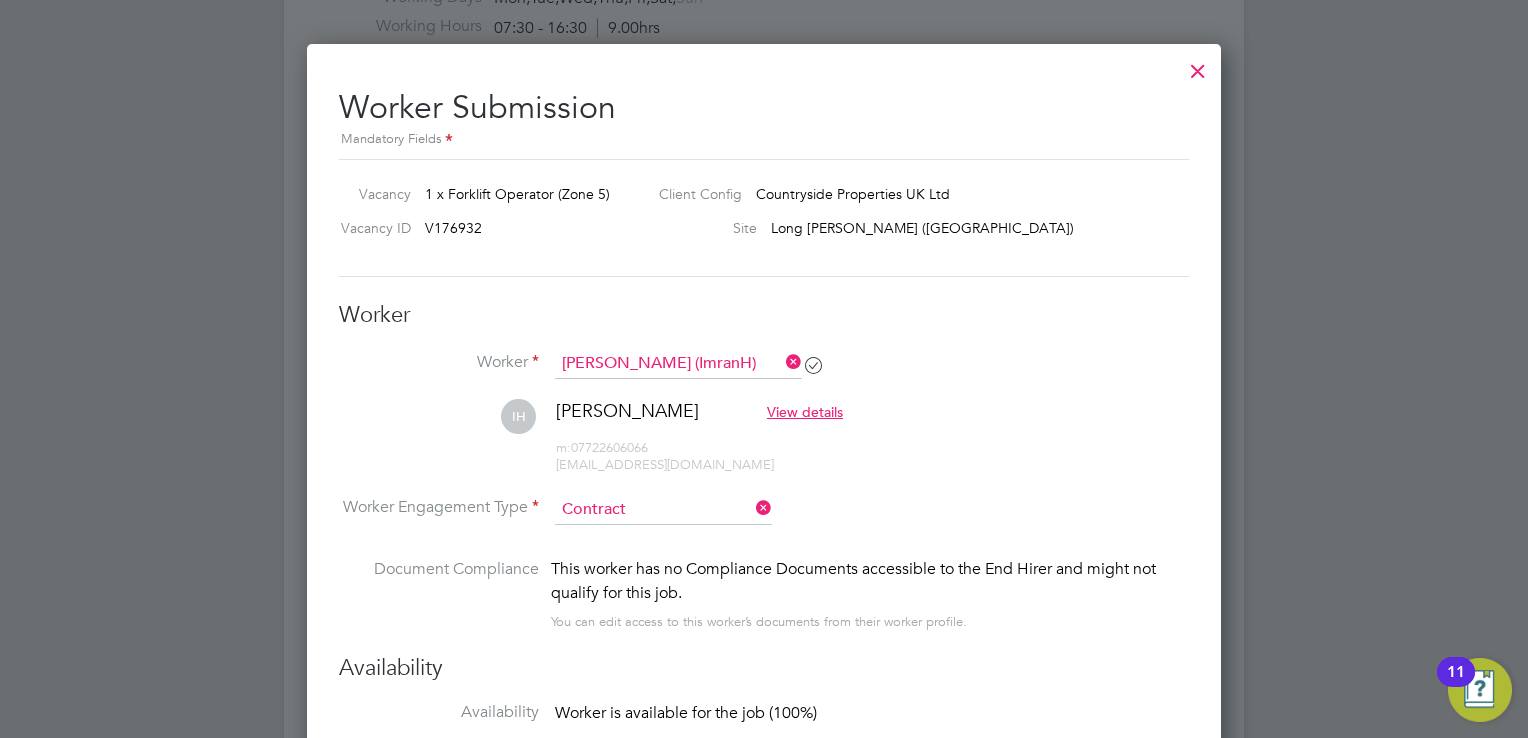 click at bounding box center (1198, 66) 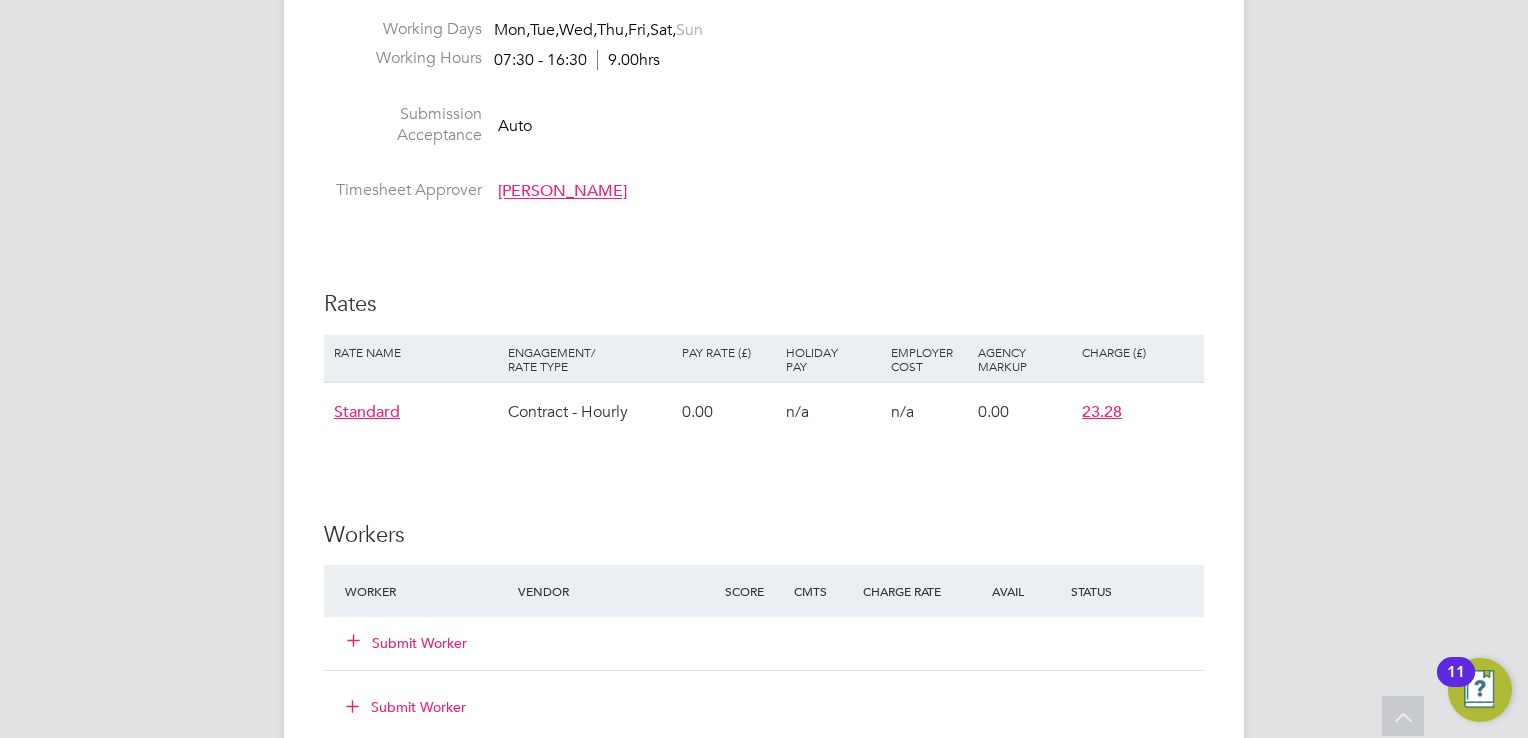 click on "Submit Worker" 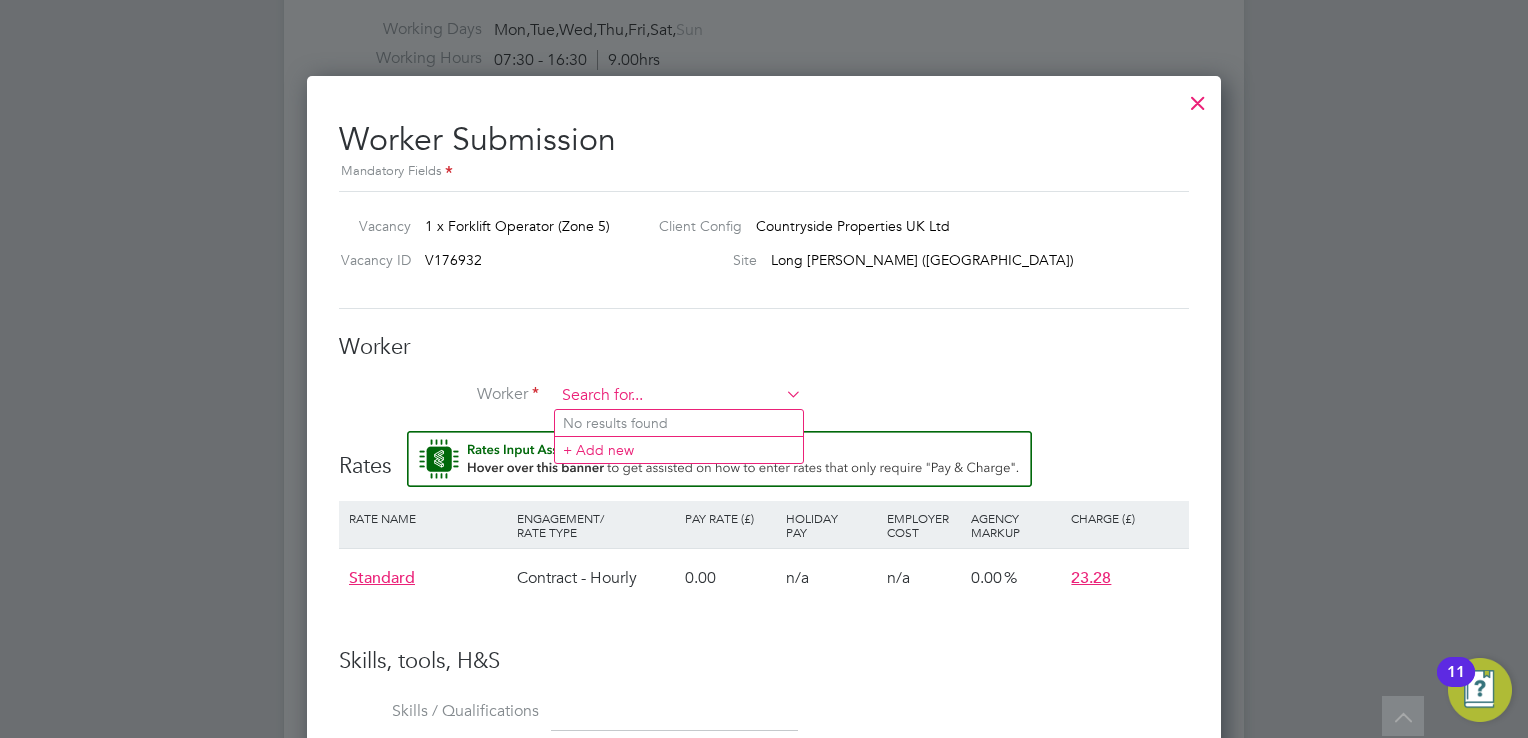 click at bounding box center (678, 396) 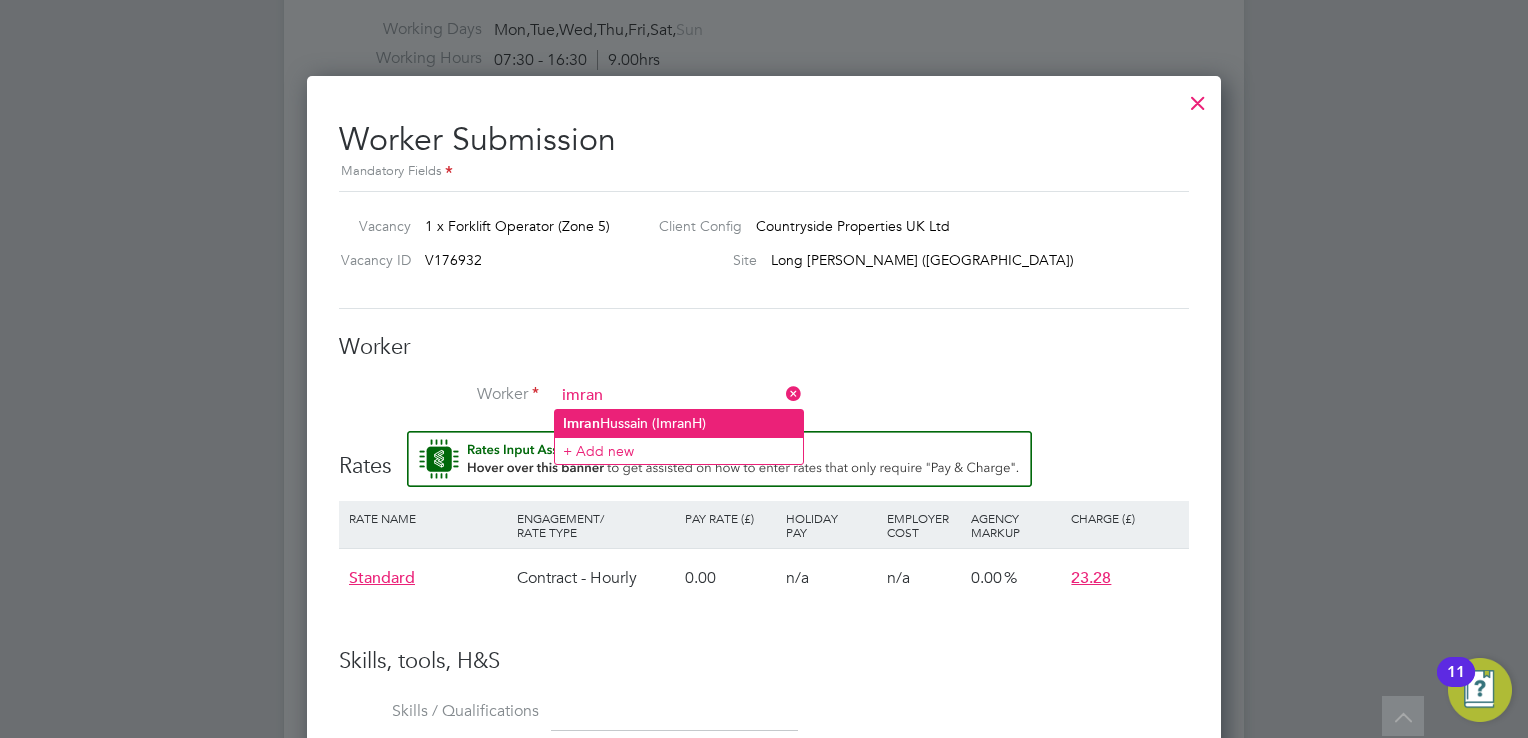 click on "[PERSON_NAME] (ImranH)" 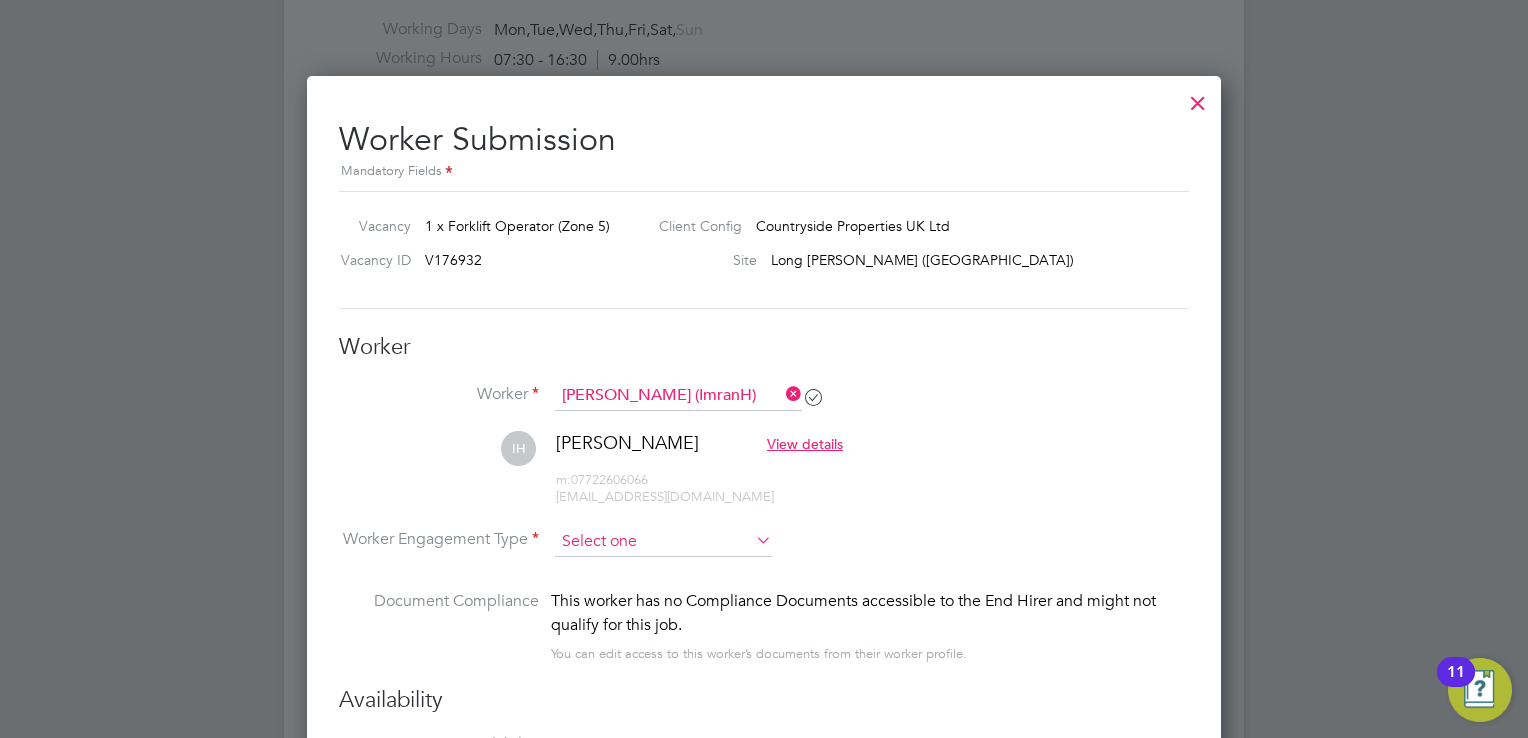 click at bounding box center [663, 542] 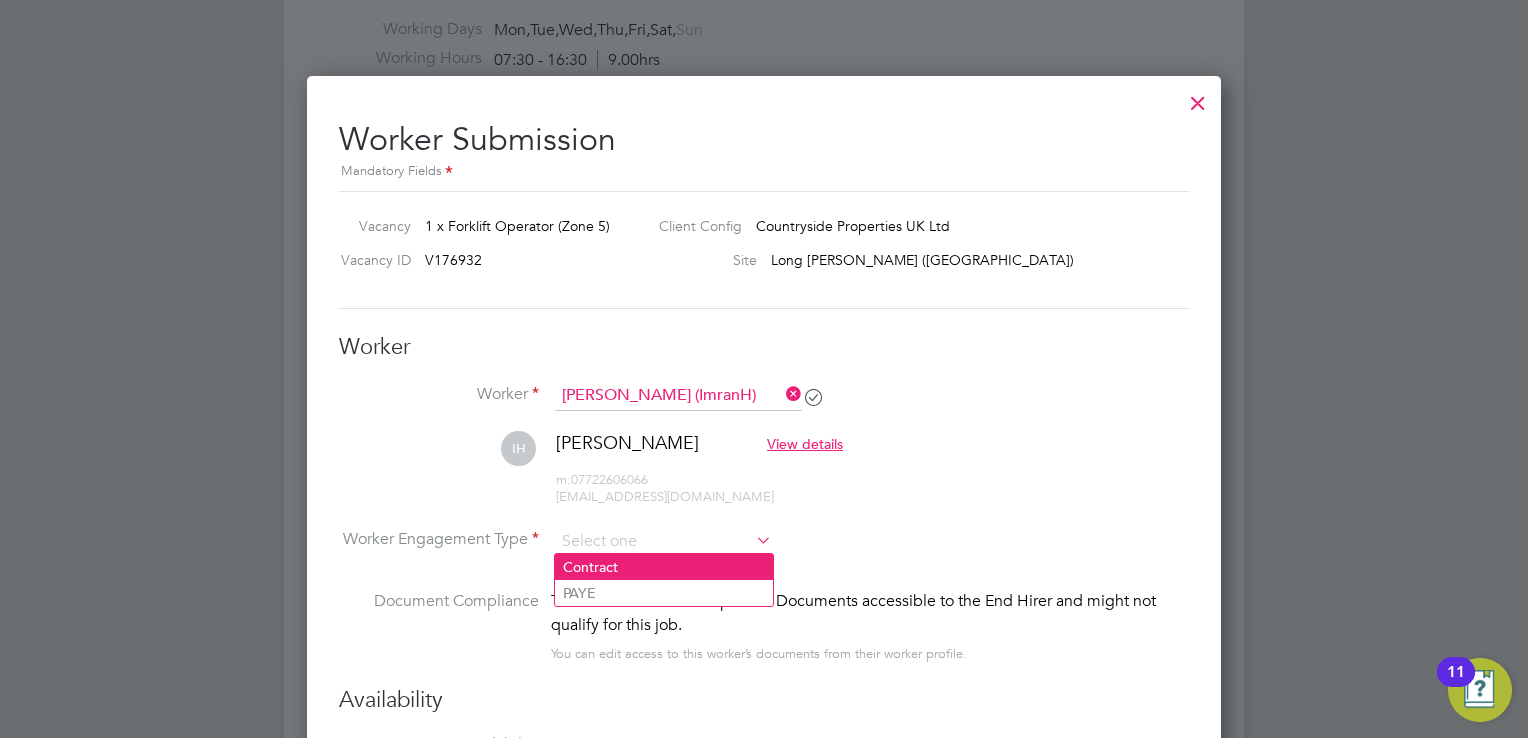 click on "Contract" 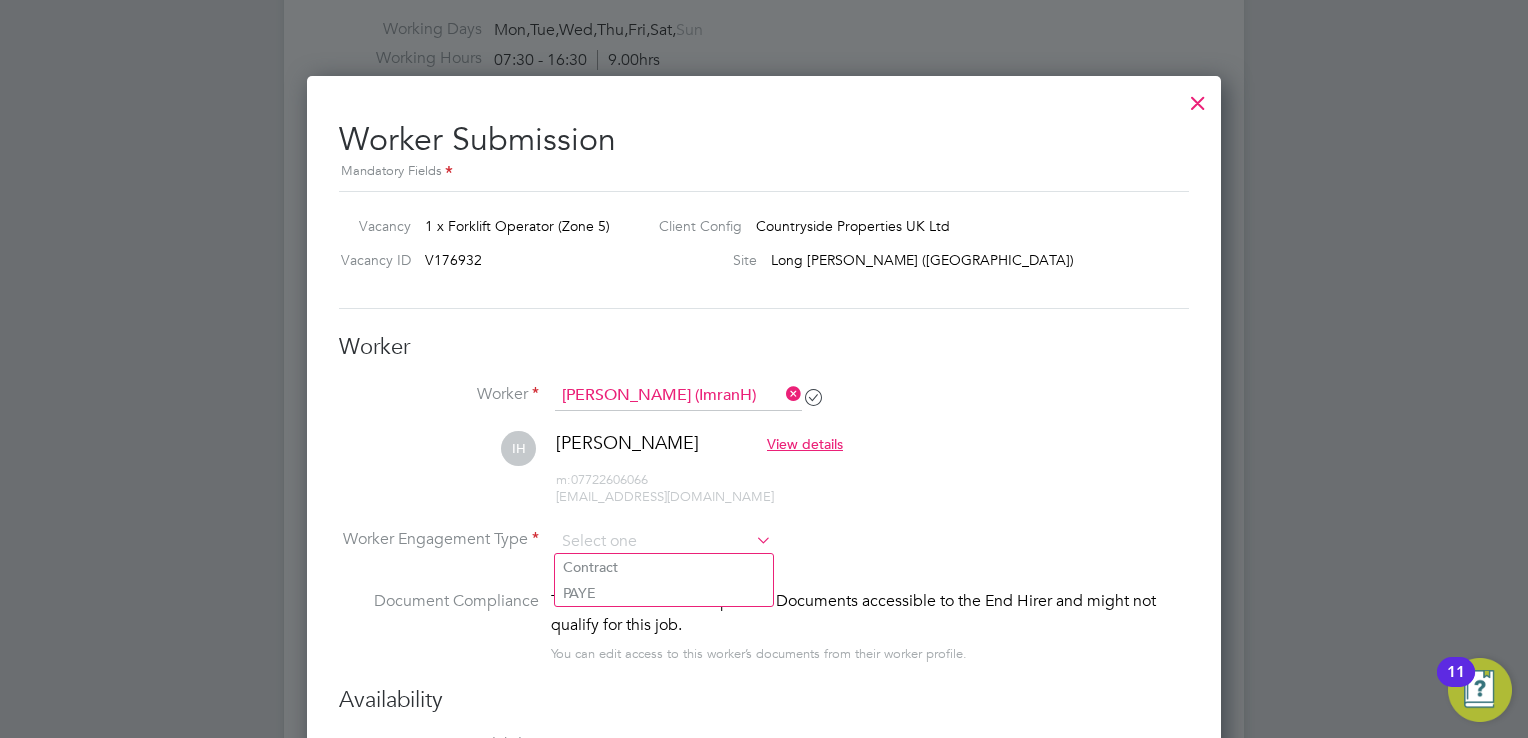 type on "Contract" 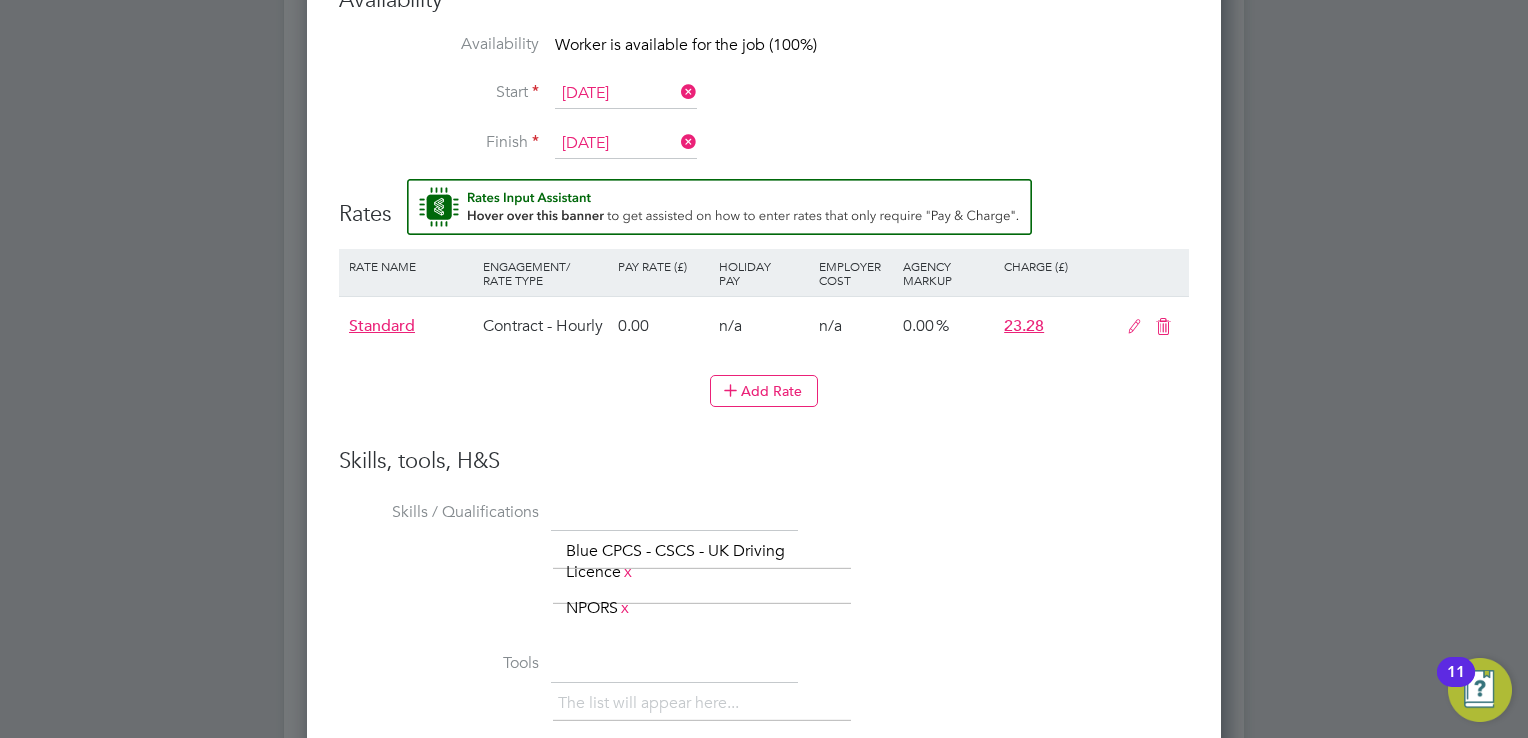 click on "n/a" at bounding box center [764, 326] 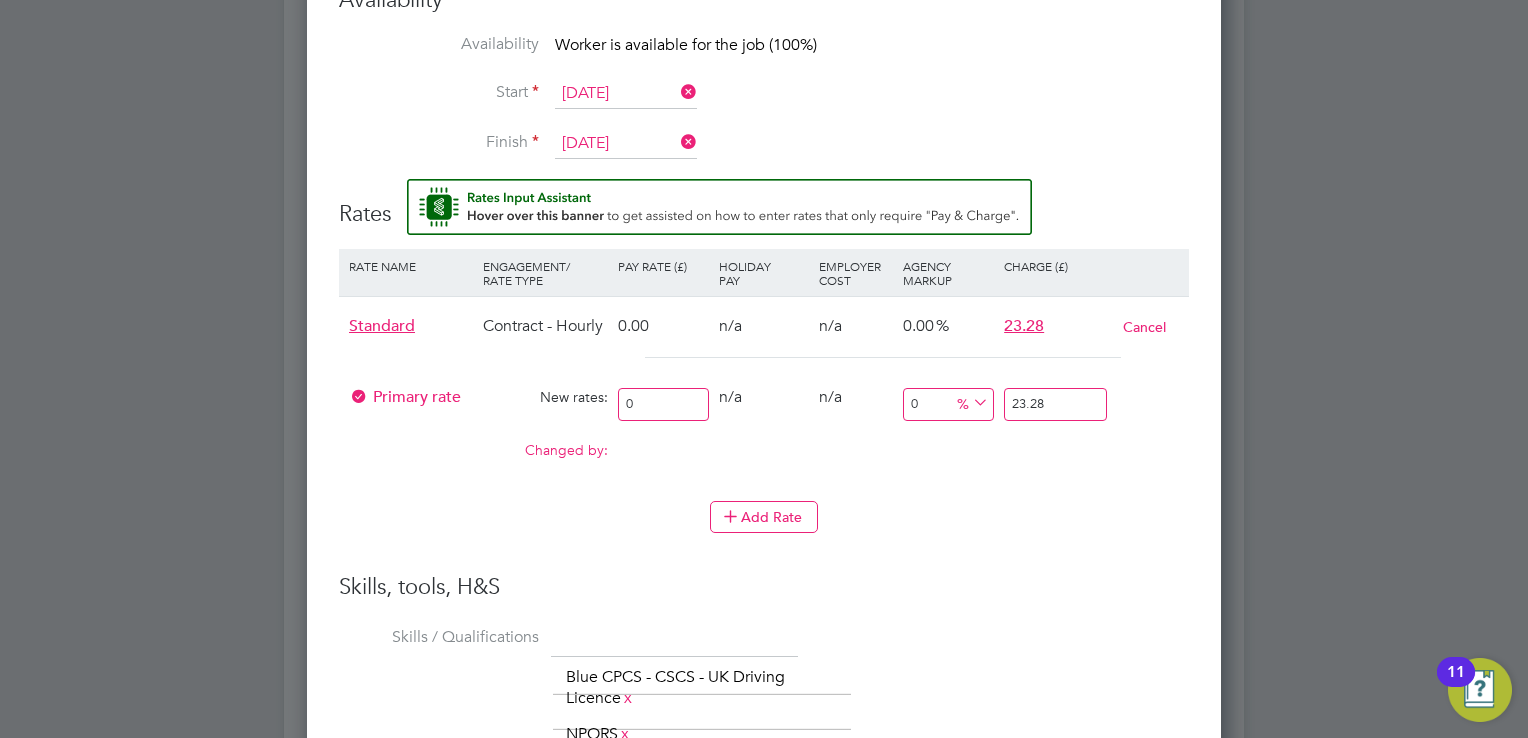 click on "0" at bounding box center (663, 404) 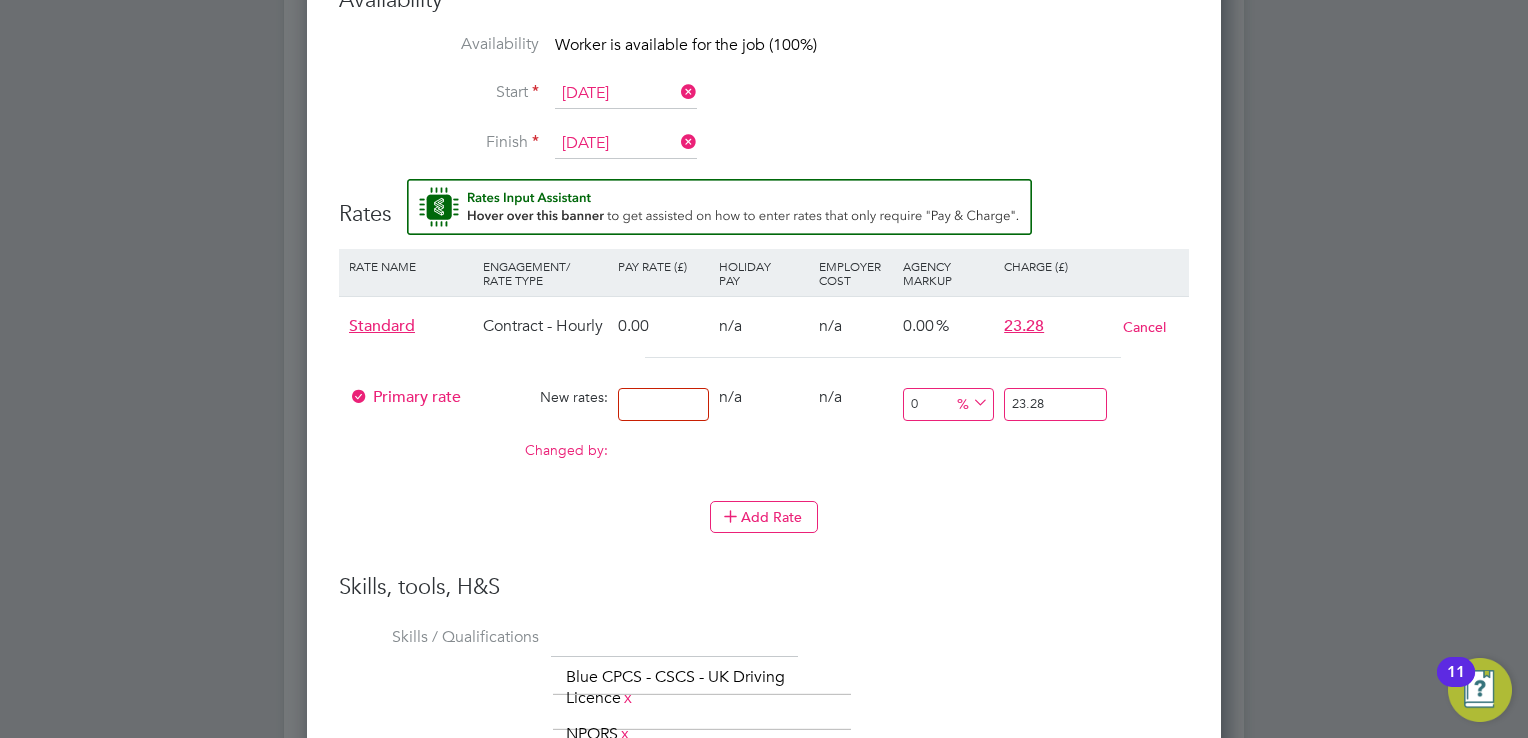 type on "2" 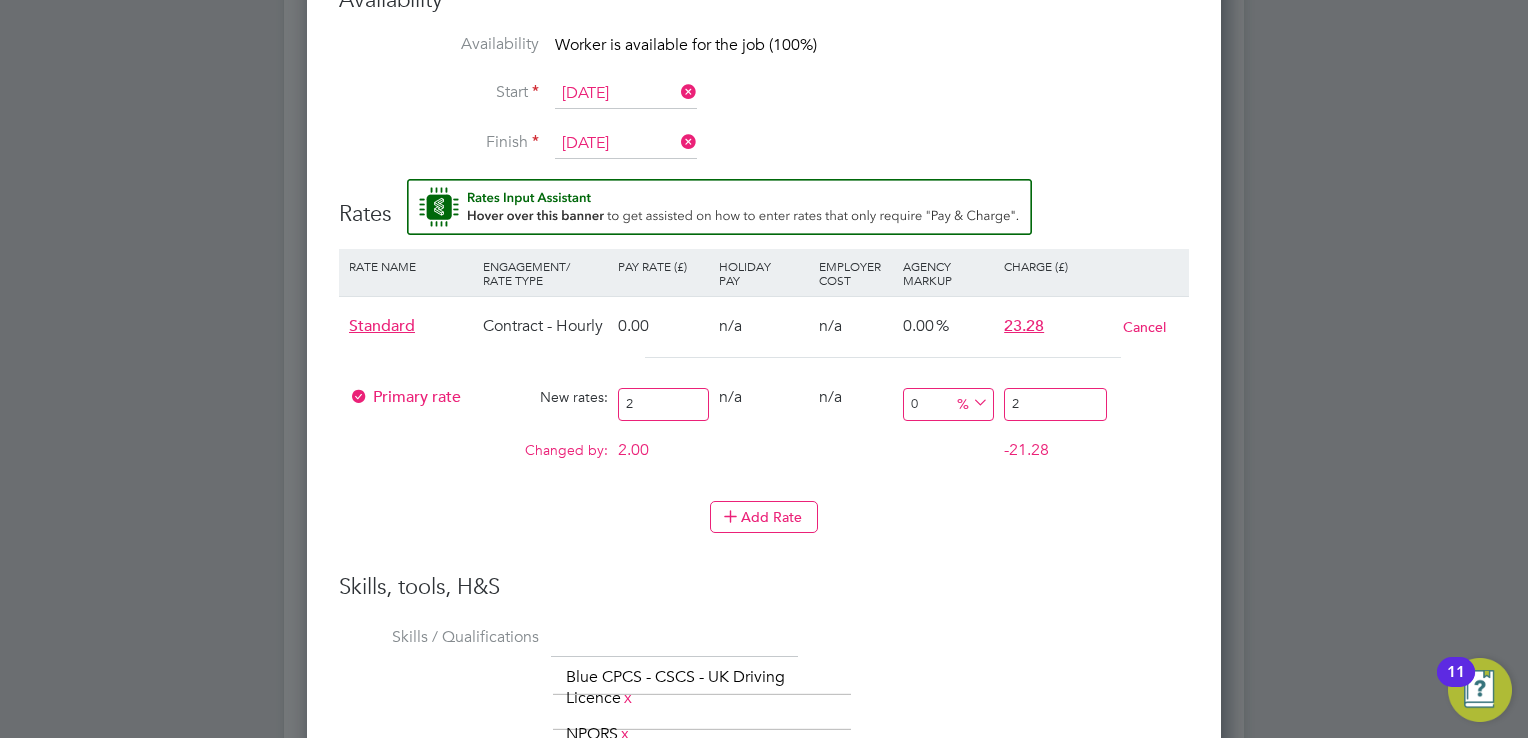 type on "20" 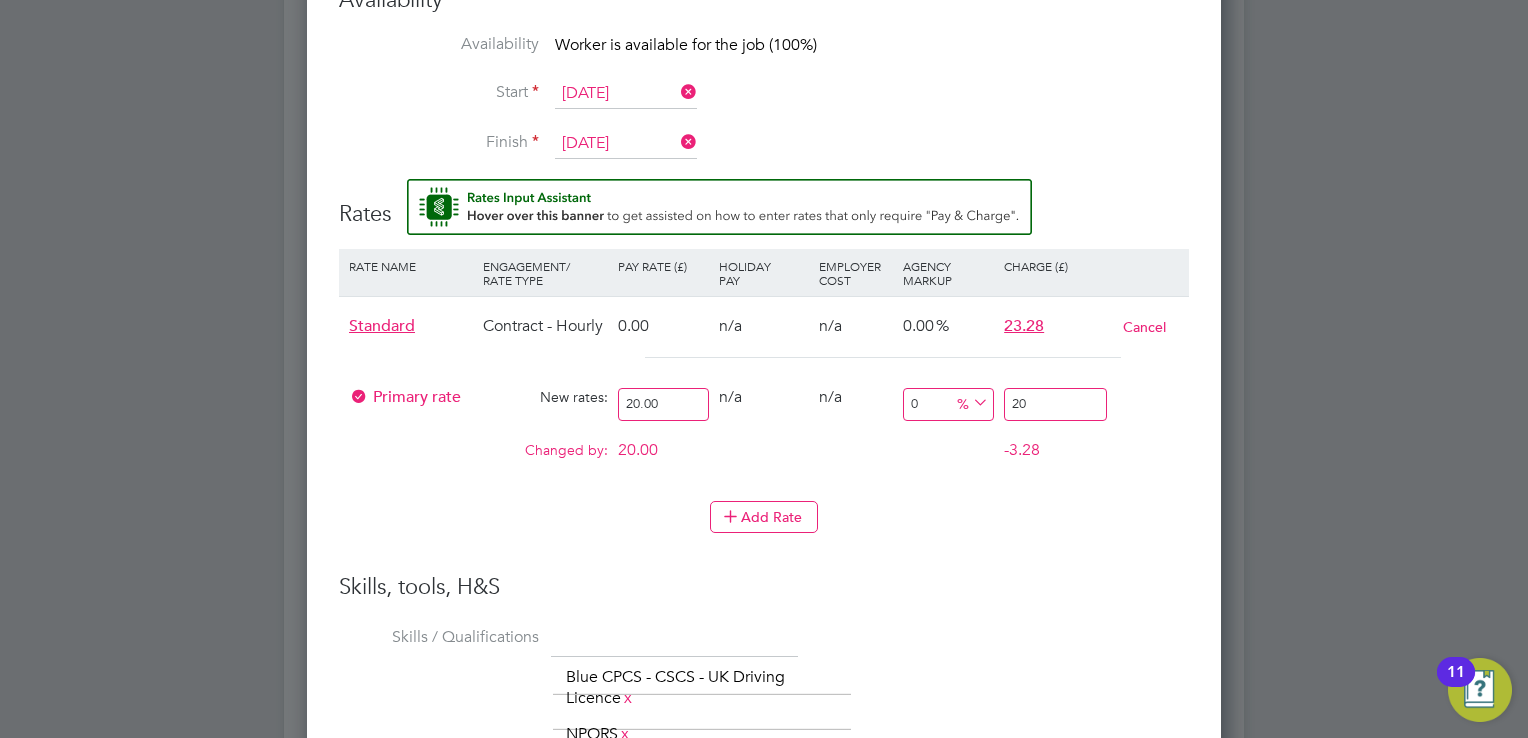 type on "20.00" 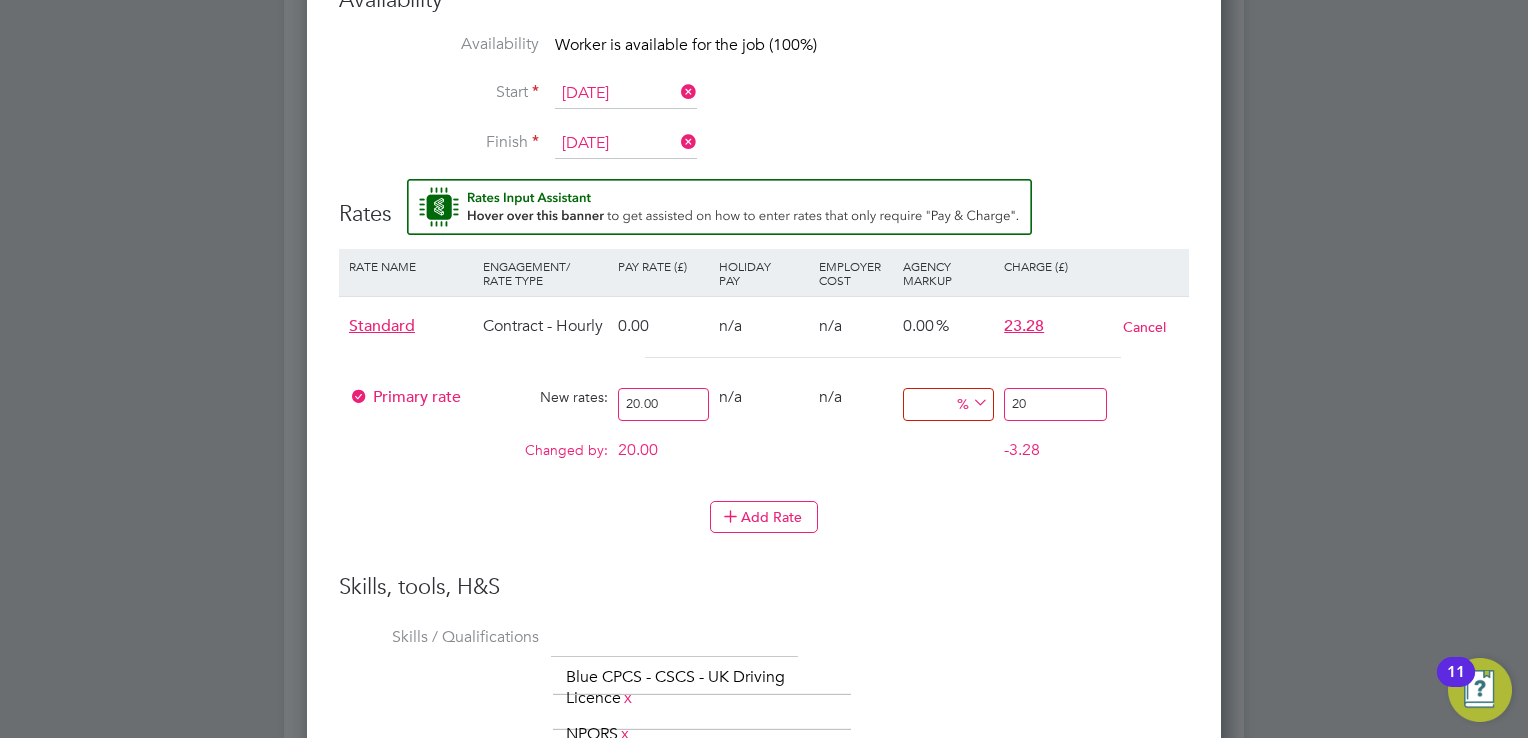 type on "2" 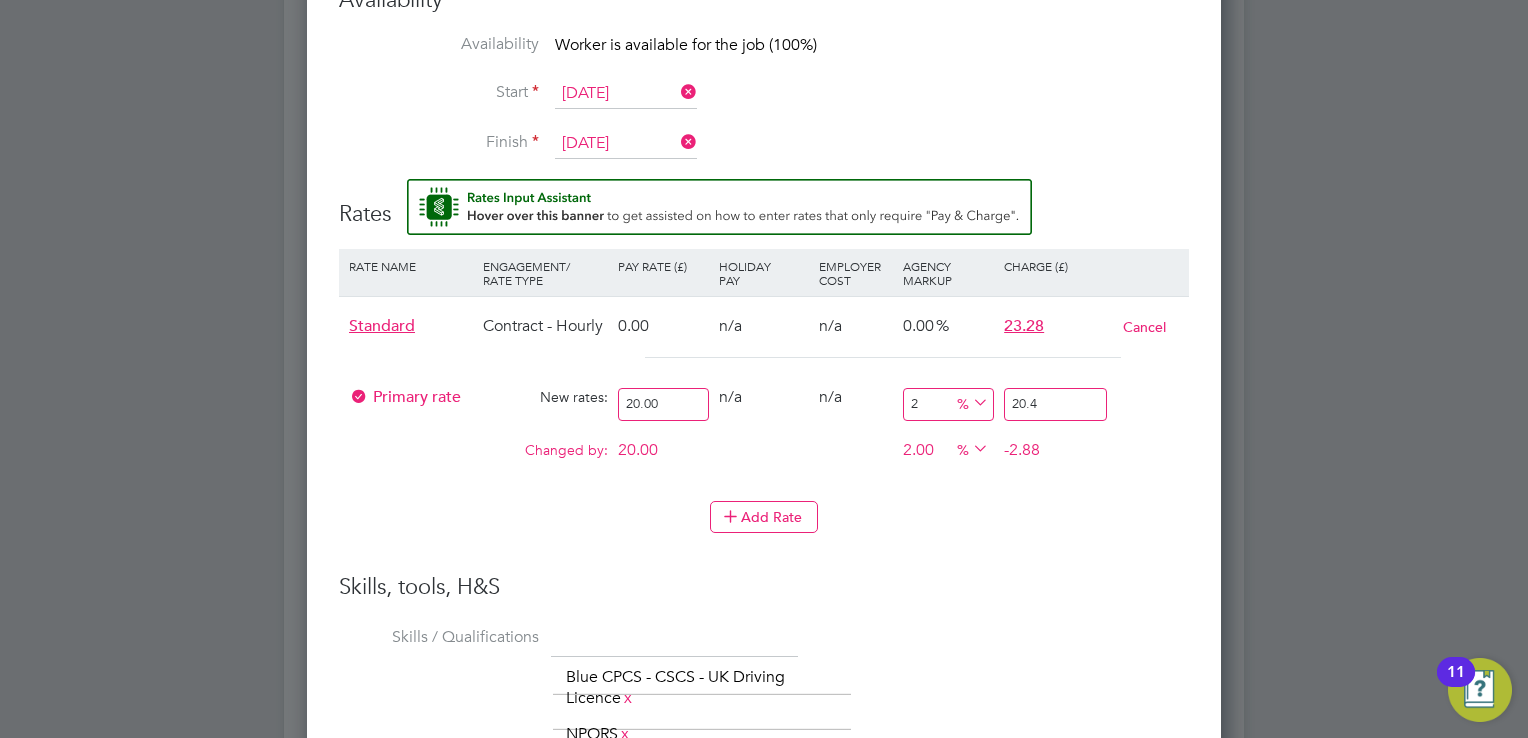 type on "23" 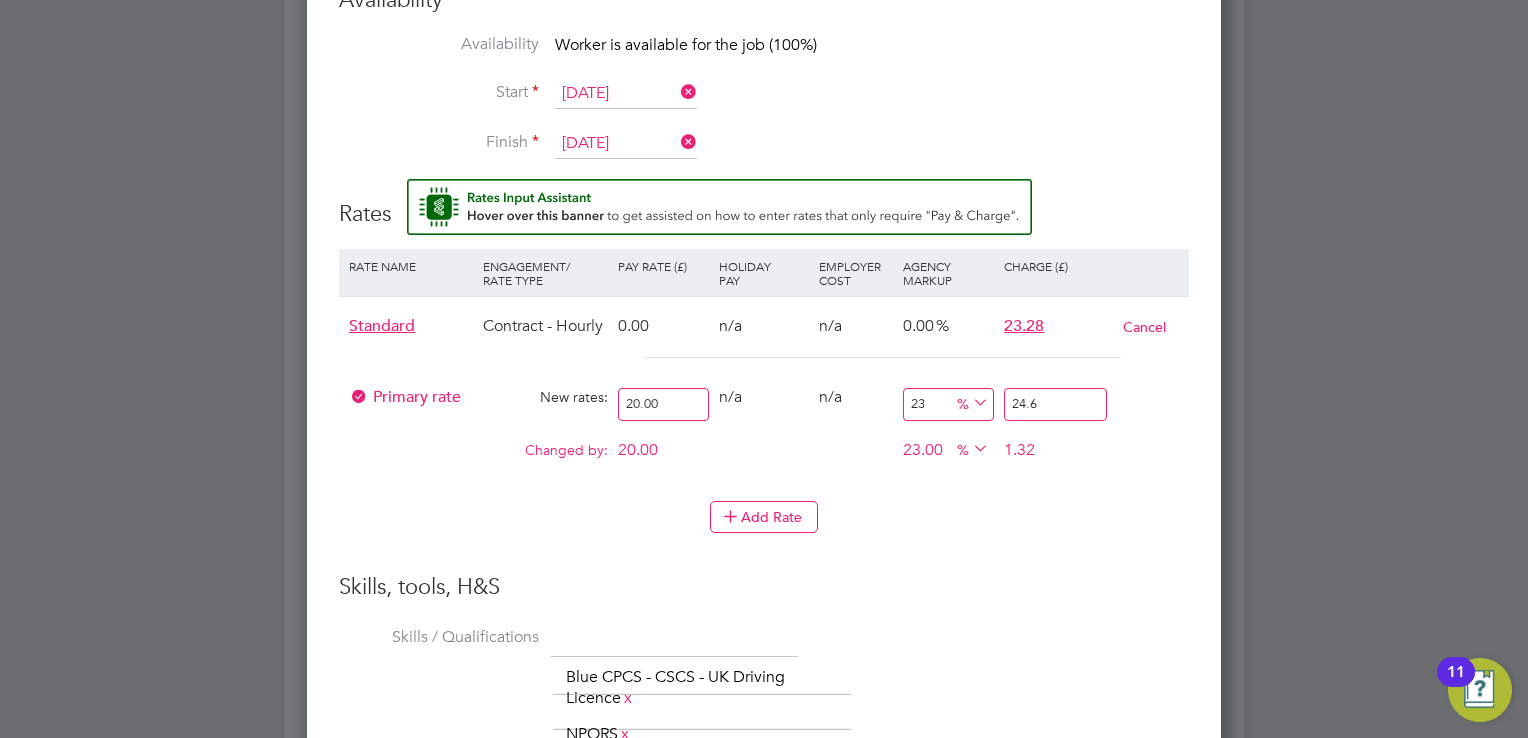 type on "23.2" 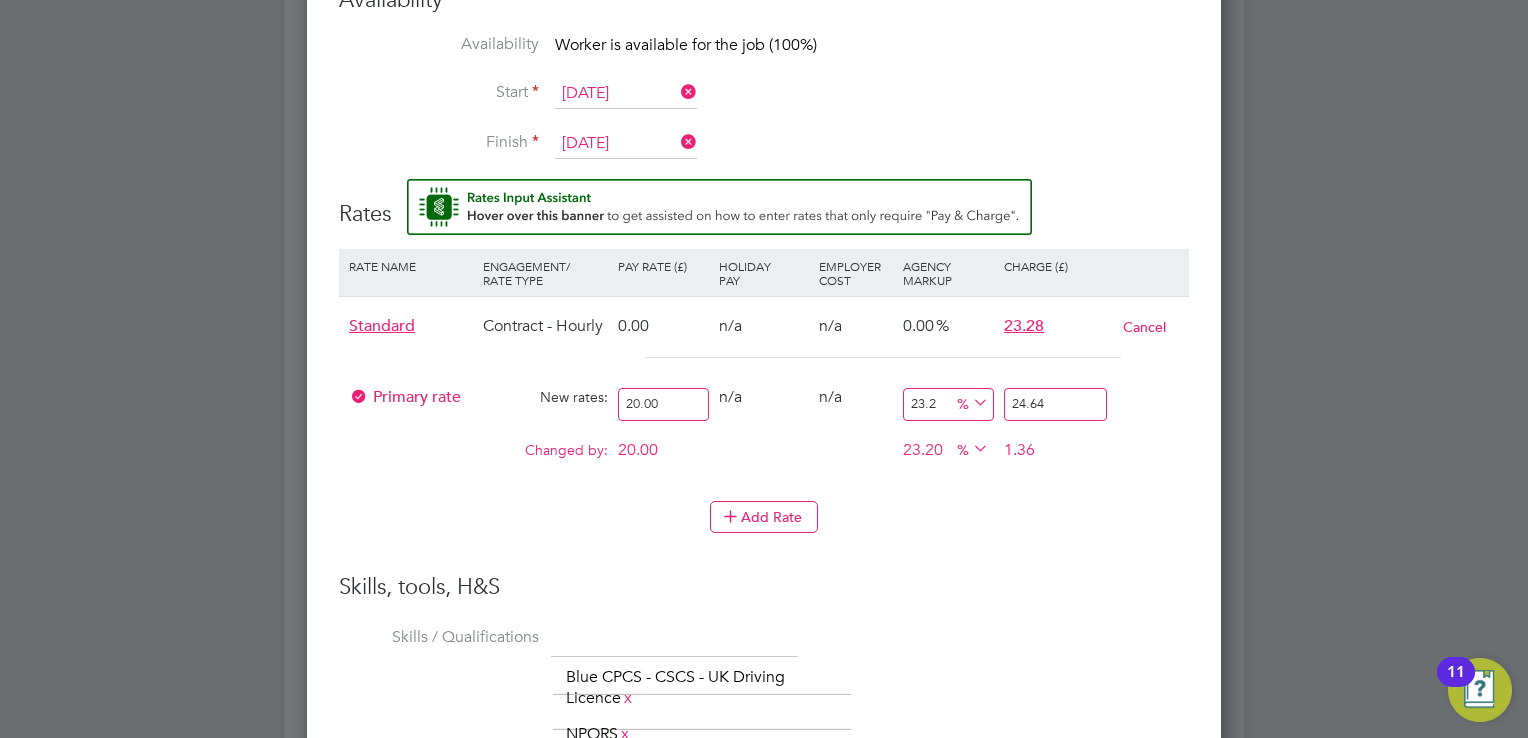 type on "23.28" 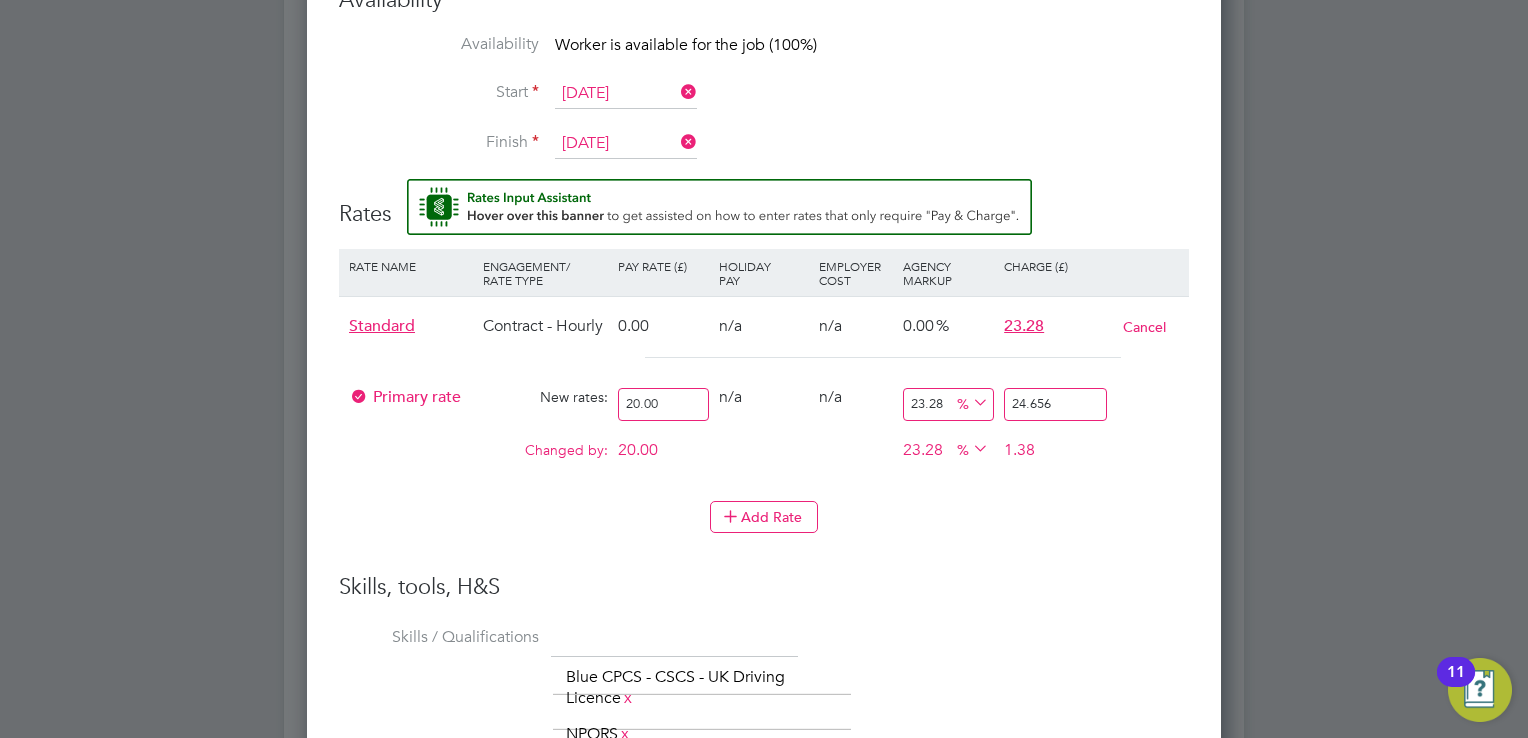 type on "23.28" 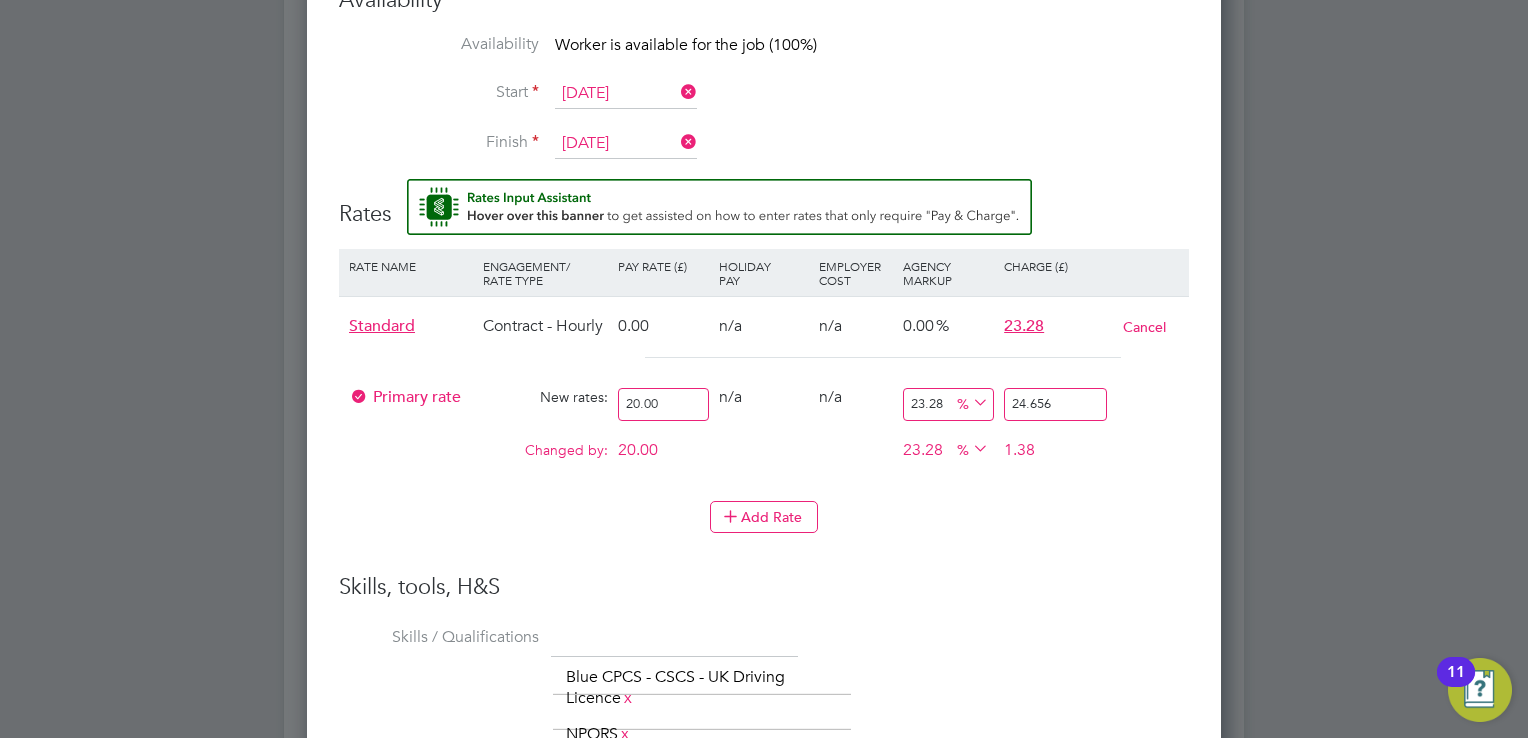 drag, startPoint x: 943, startPoint y: 394, endPoint x: 855, endPoint y: 394, distance: 88 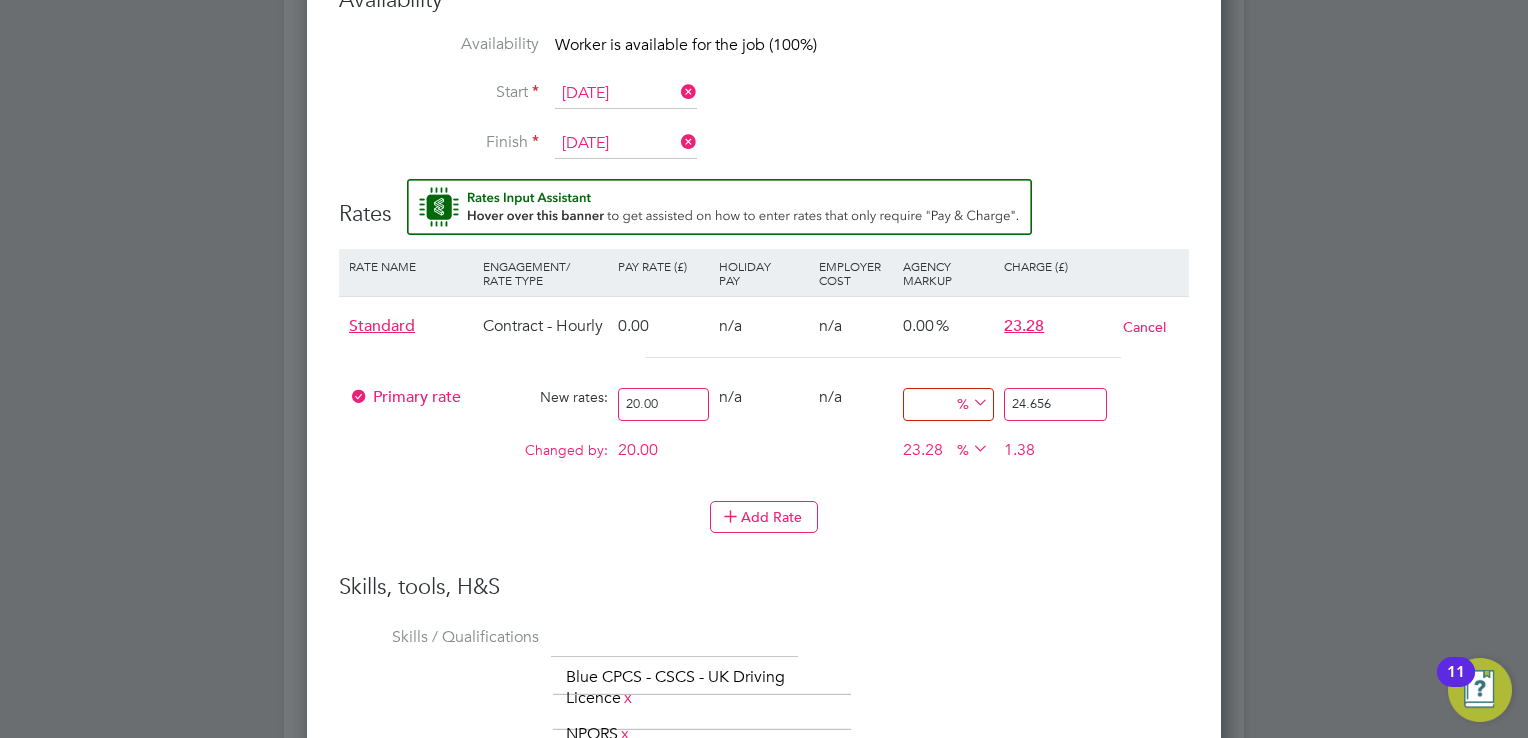 type on "0" 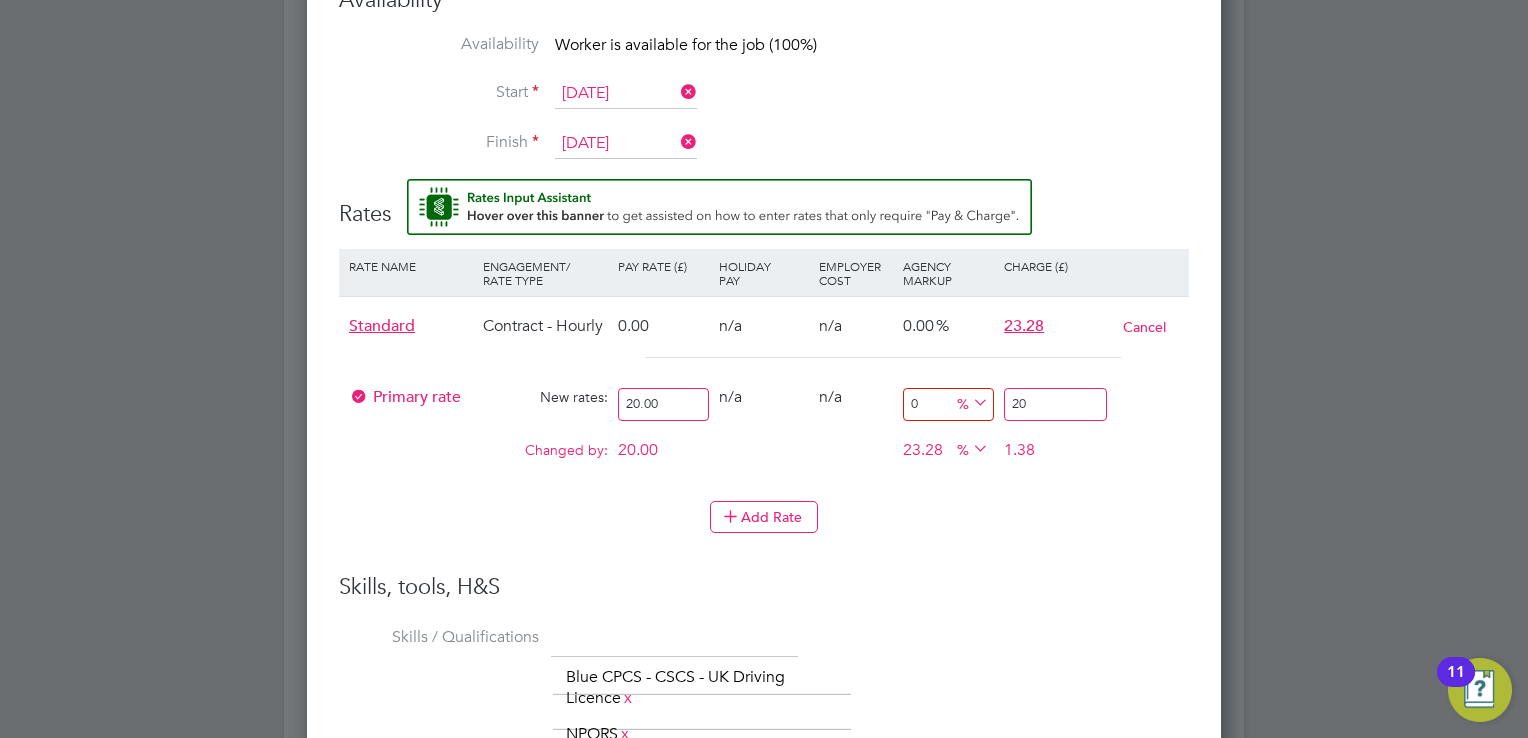 click on "20" at bounding box center (1055, 404) 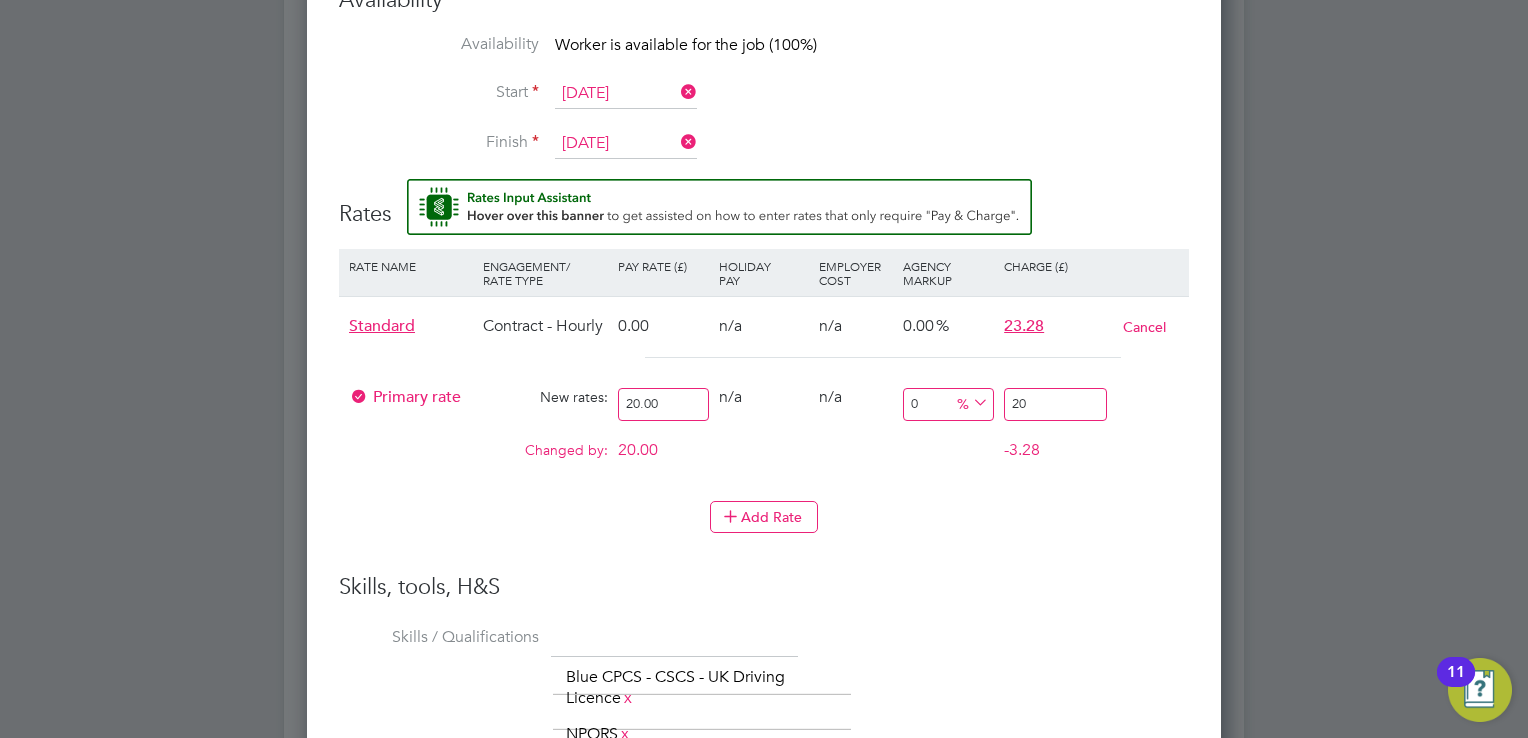 type on "-90" 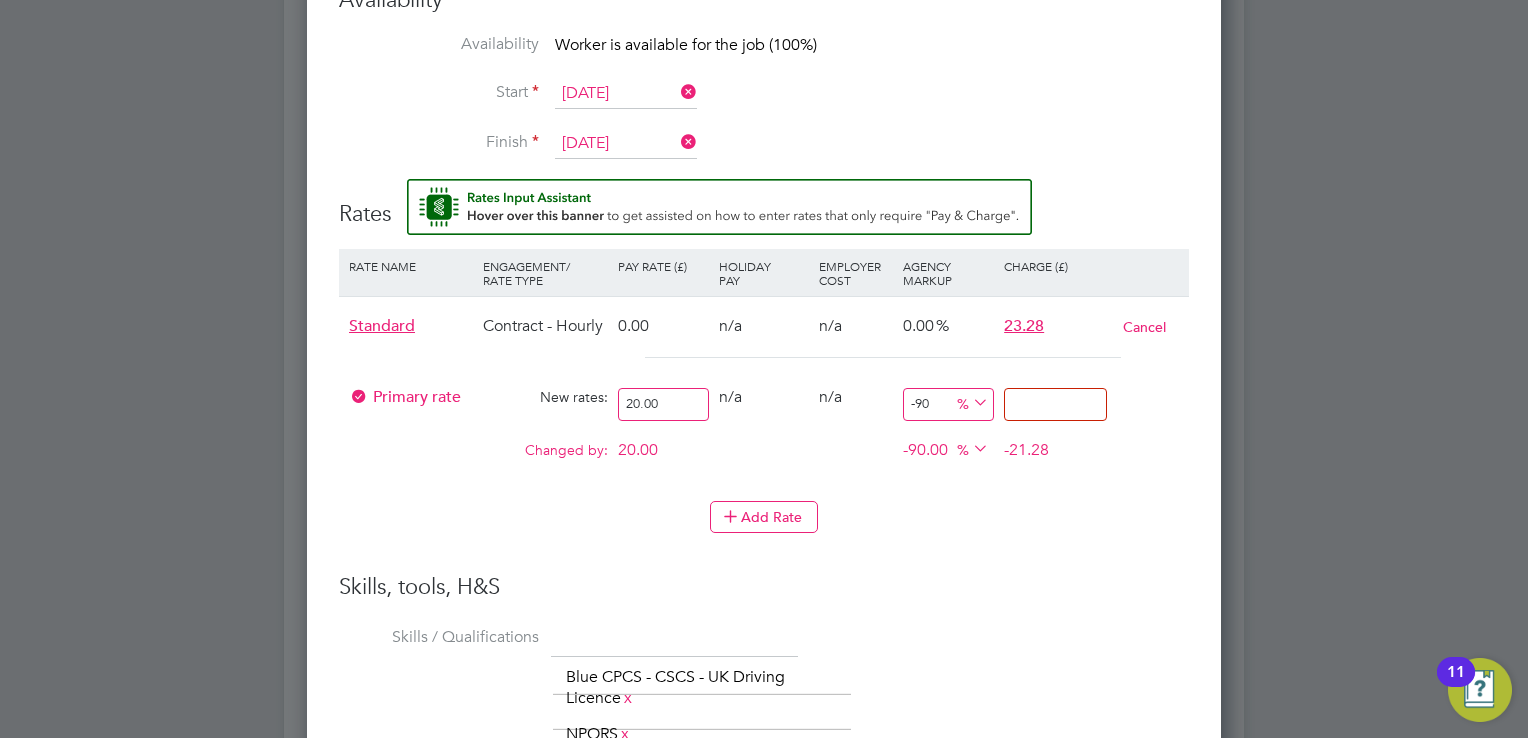 type on "2" 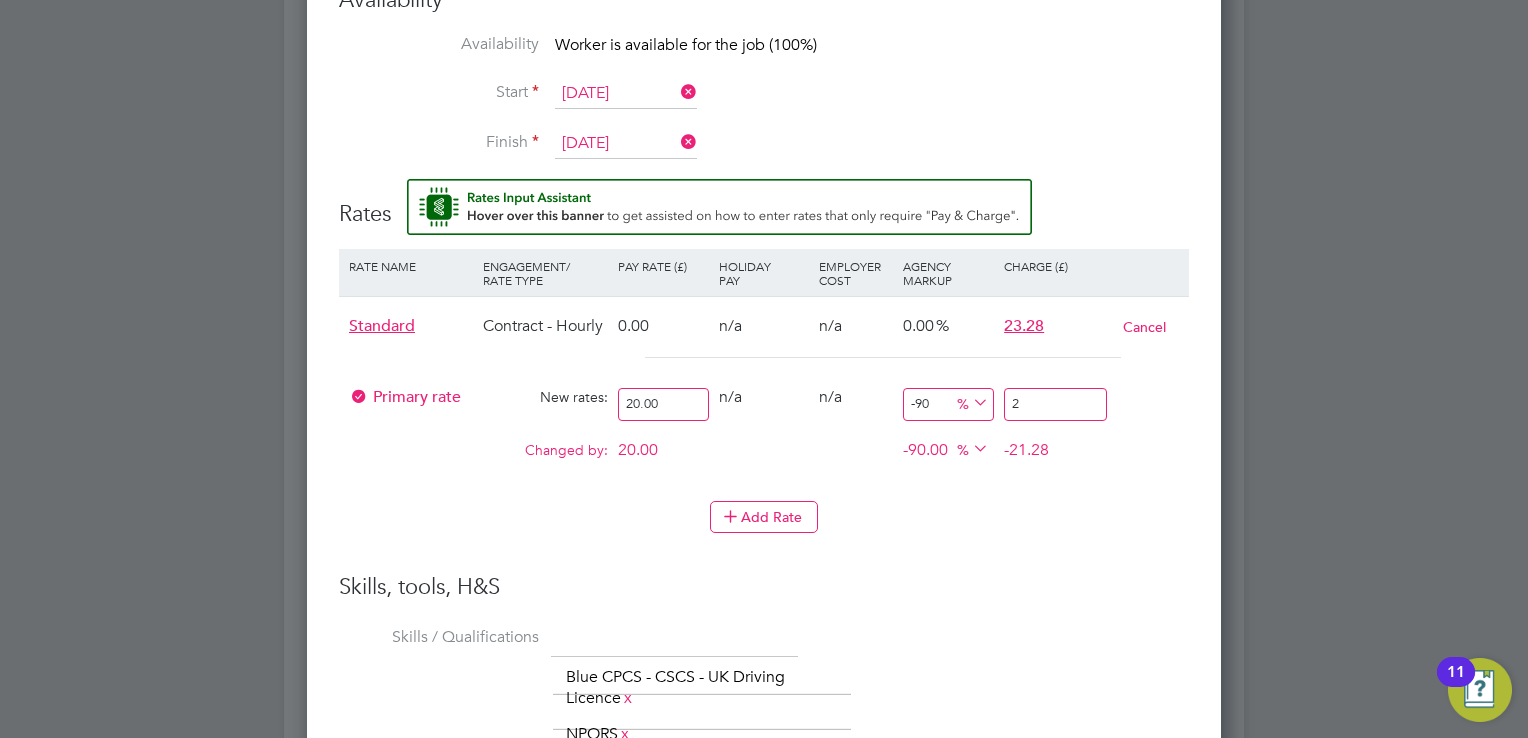 type on "15" 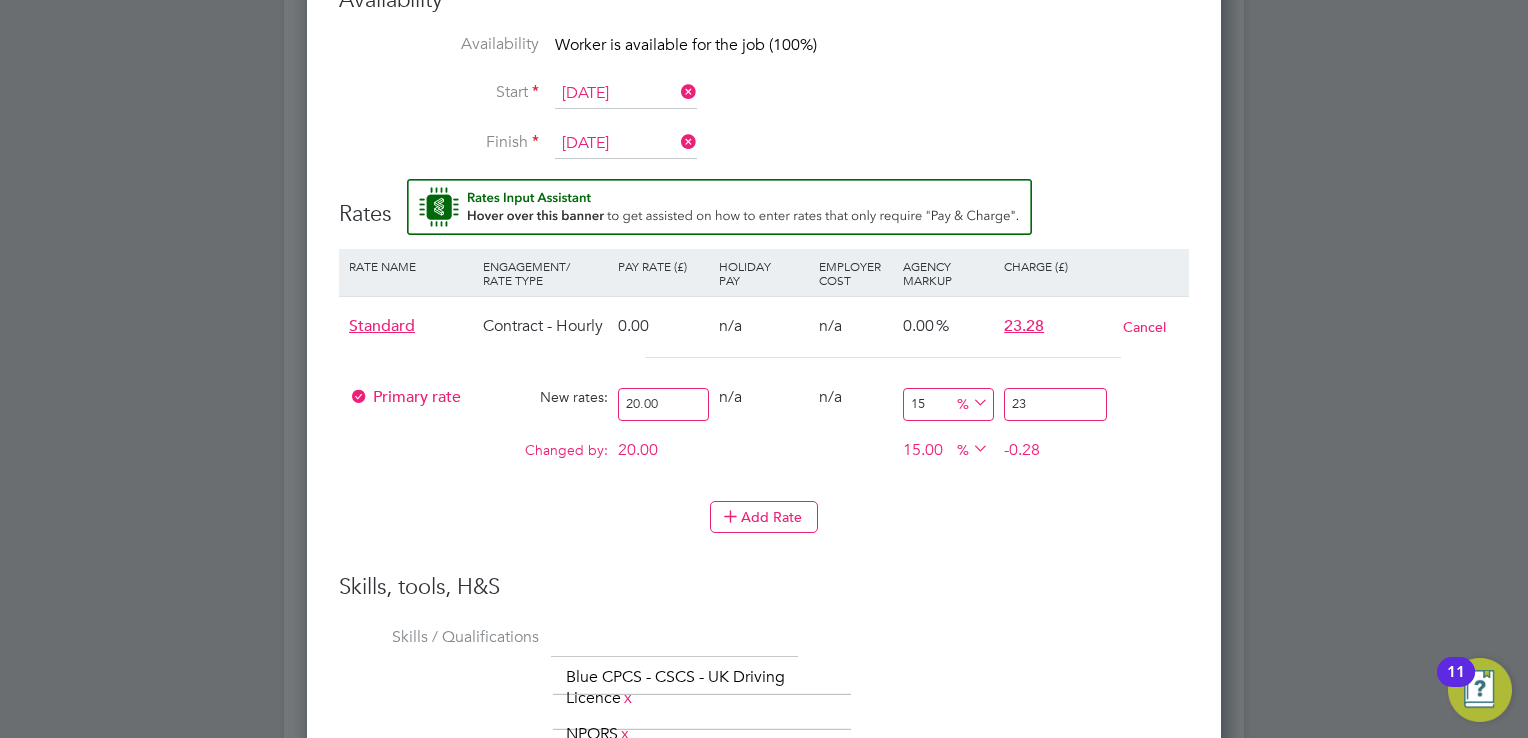 type on "16" 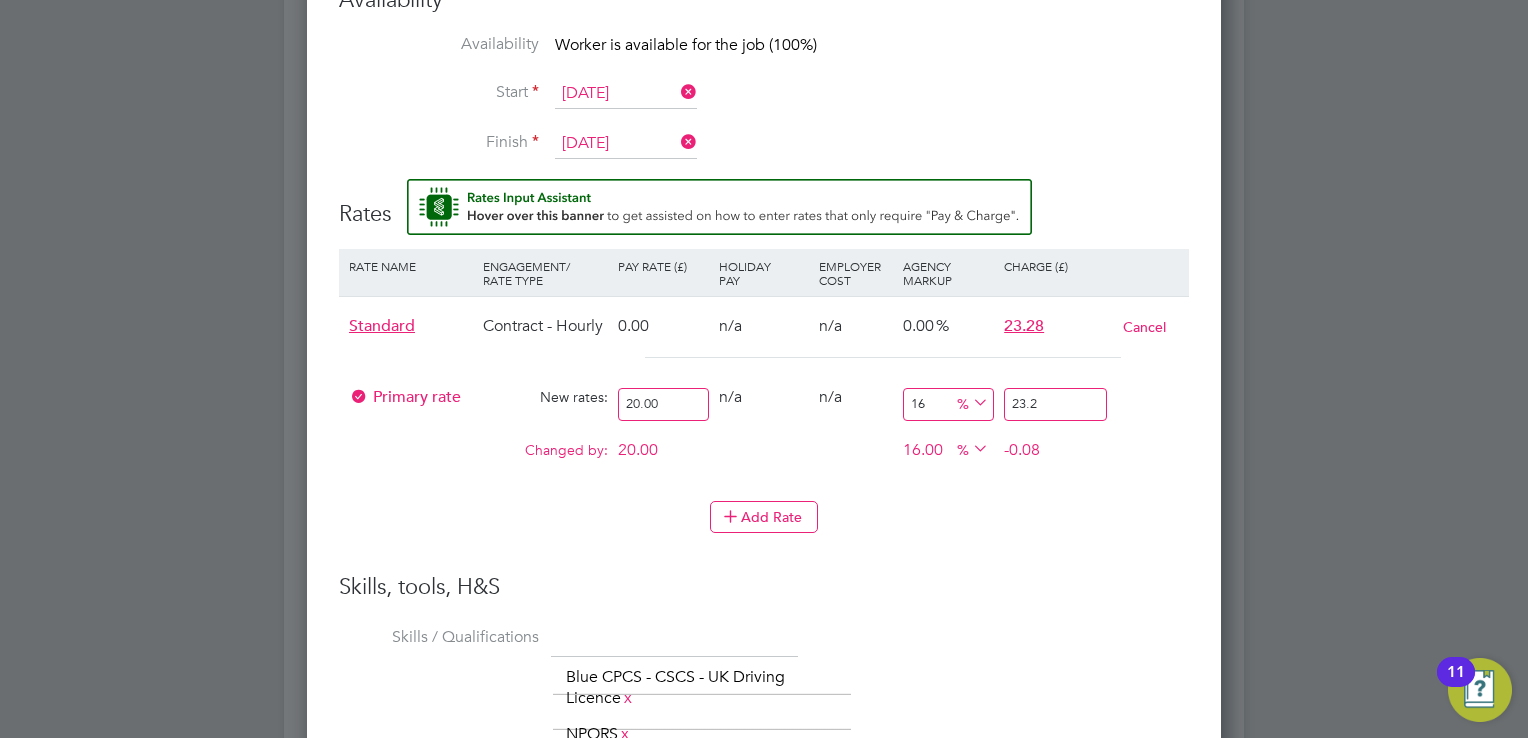 type on "16.4" 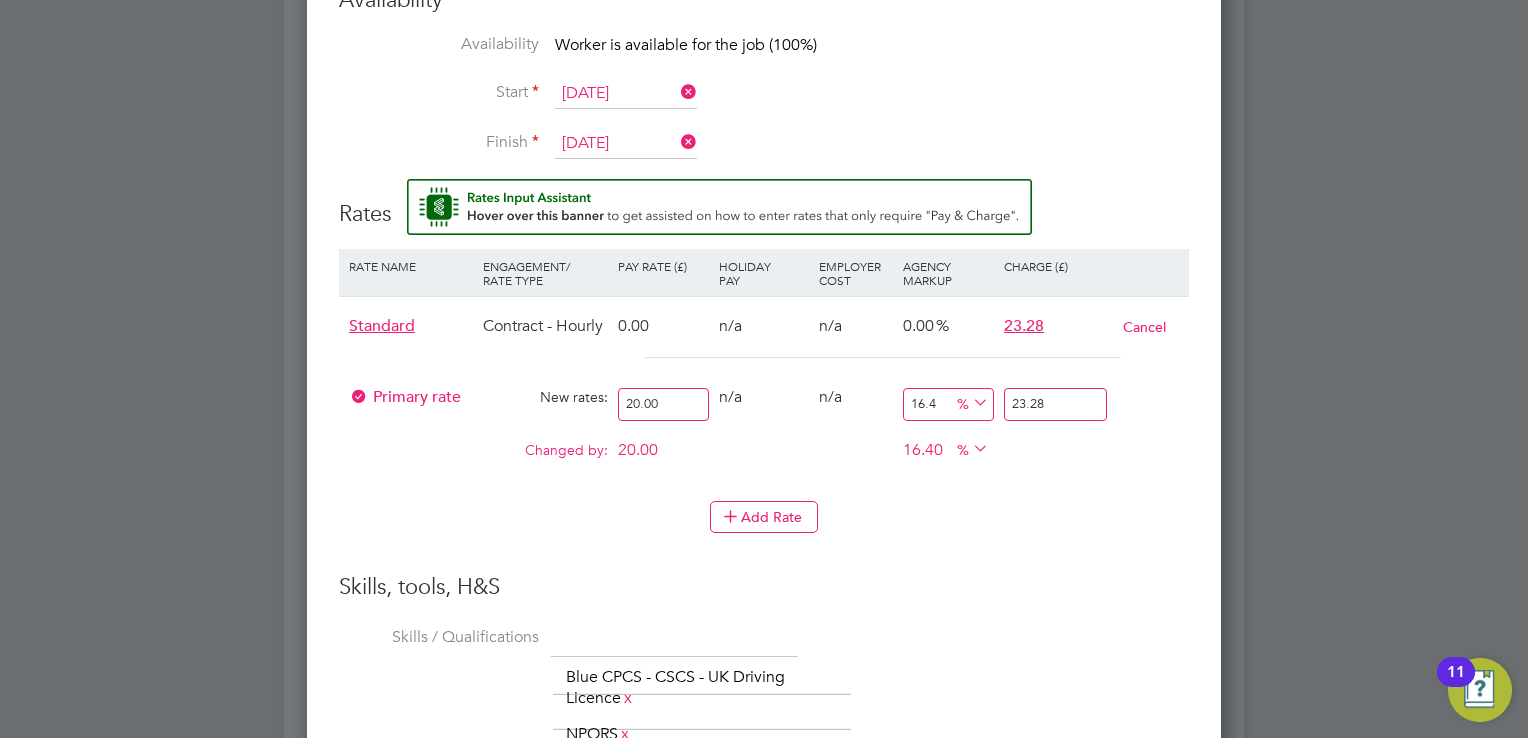 type on "23.28" 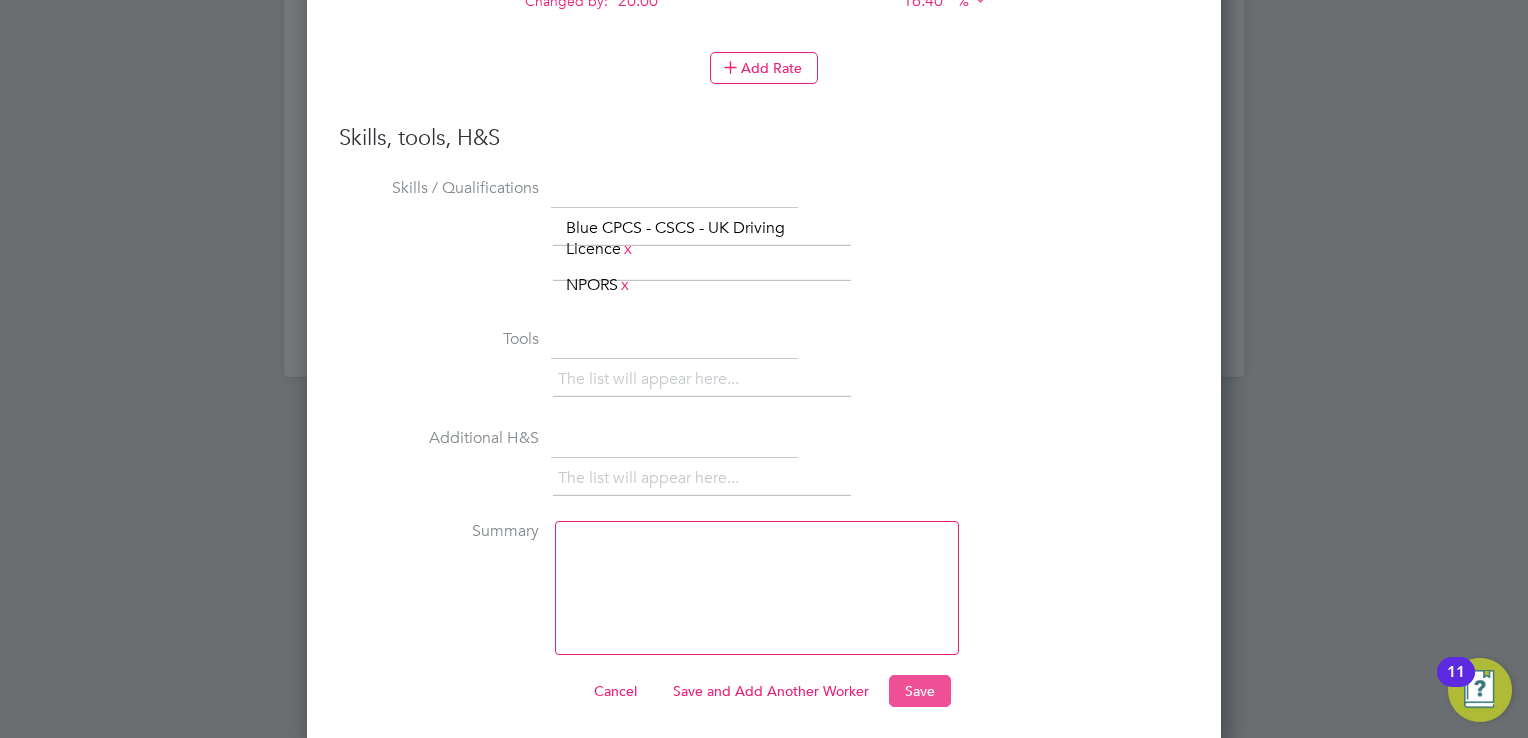 click on "Save" at bounding box center (920, 691) 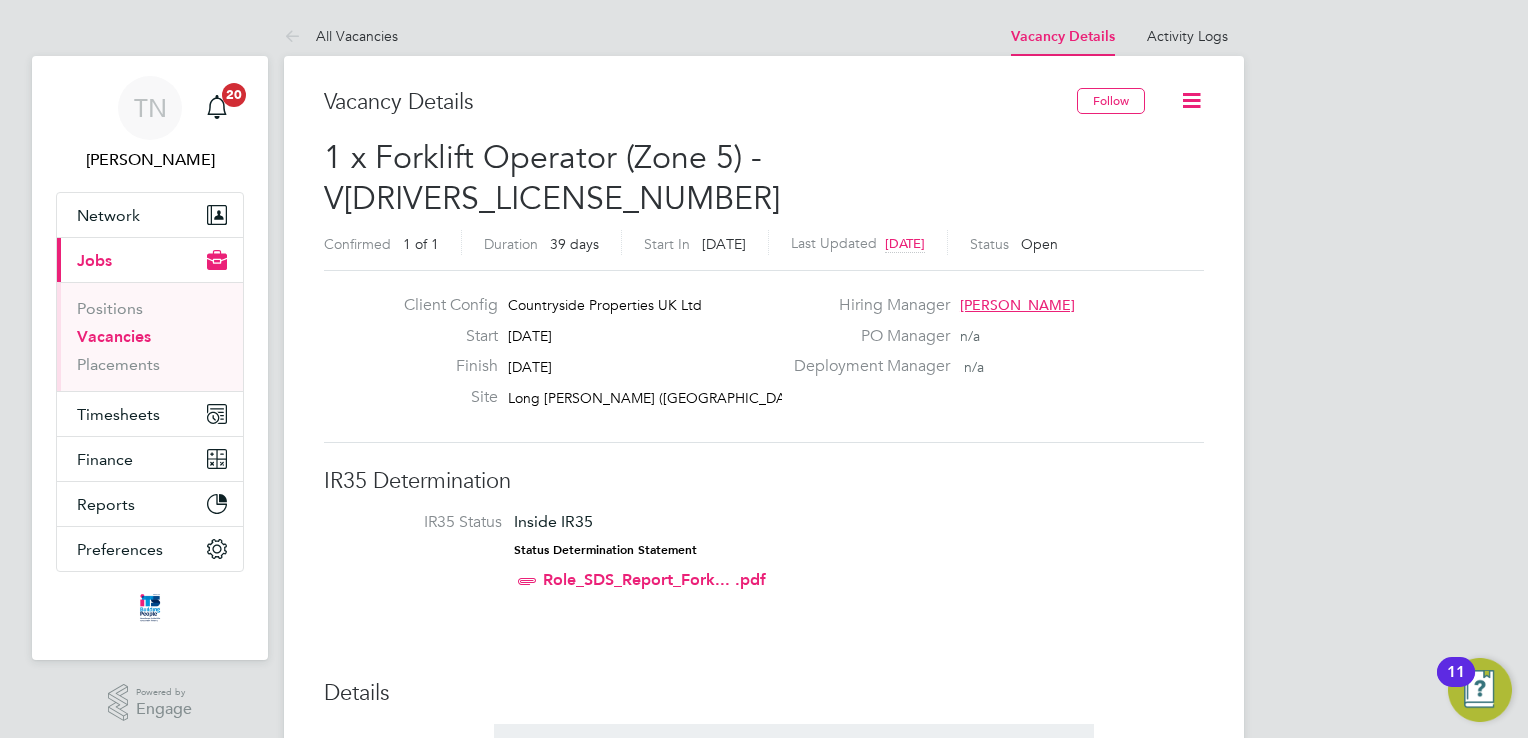 click on "Positions   Vacancies   Placements" at bounding box center [150, 336] 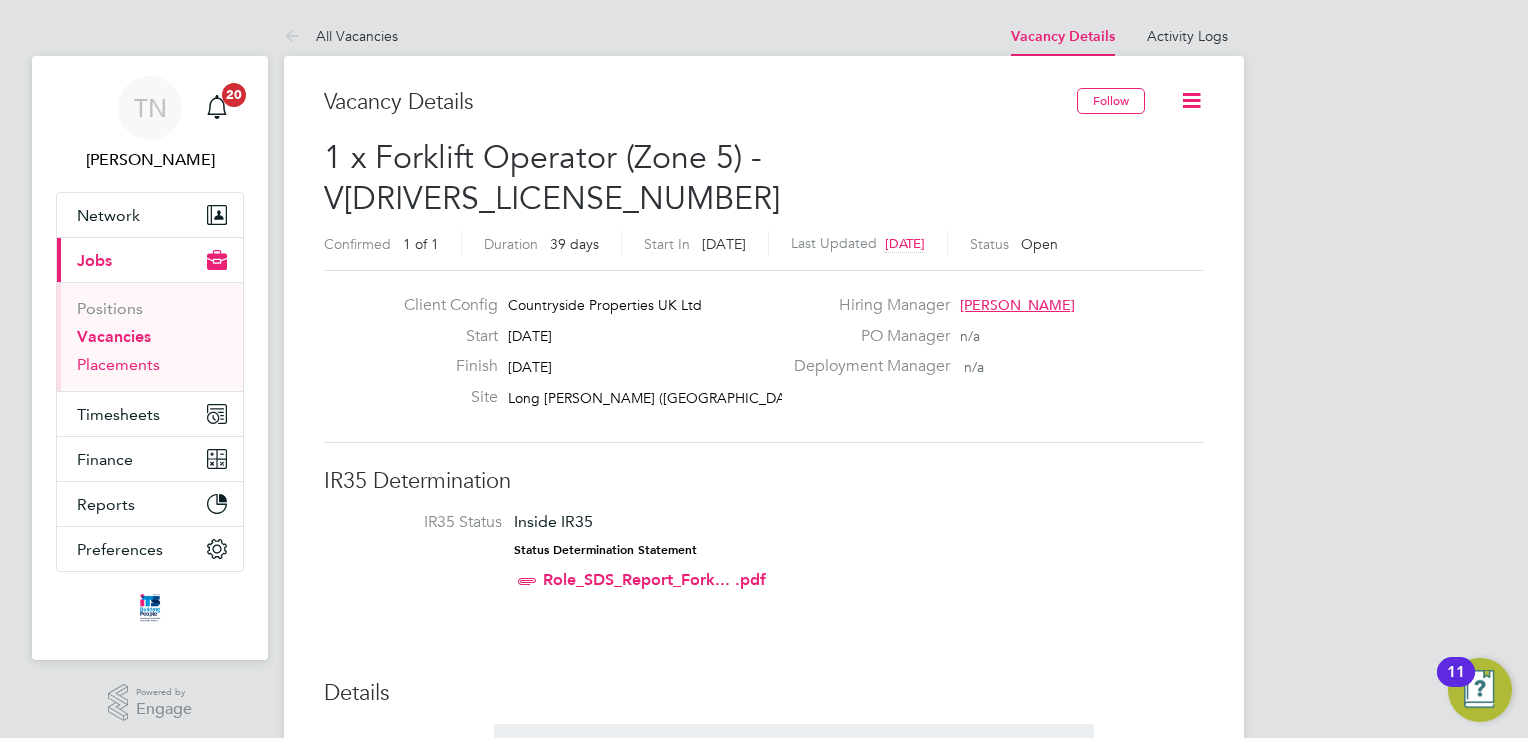 click on "Placements" at bounding box center [118, 364] 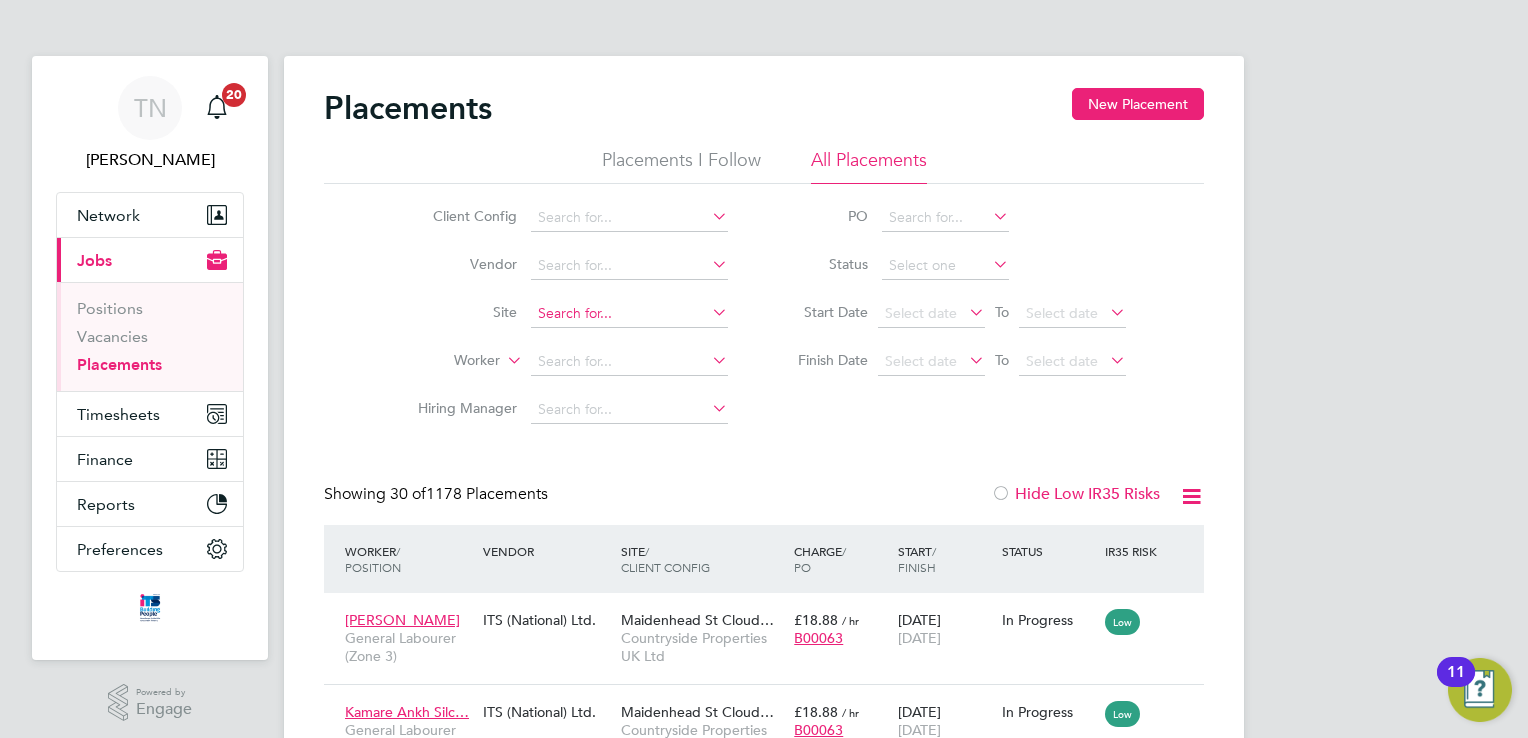click 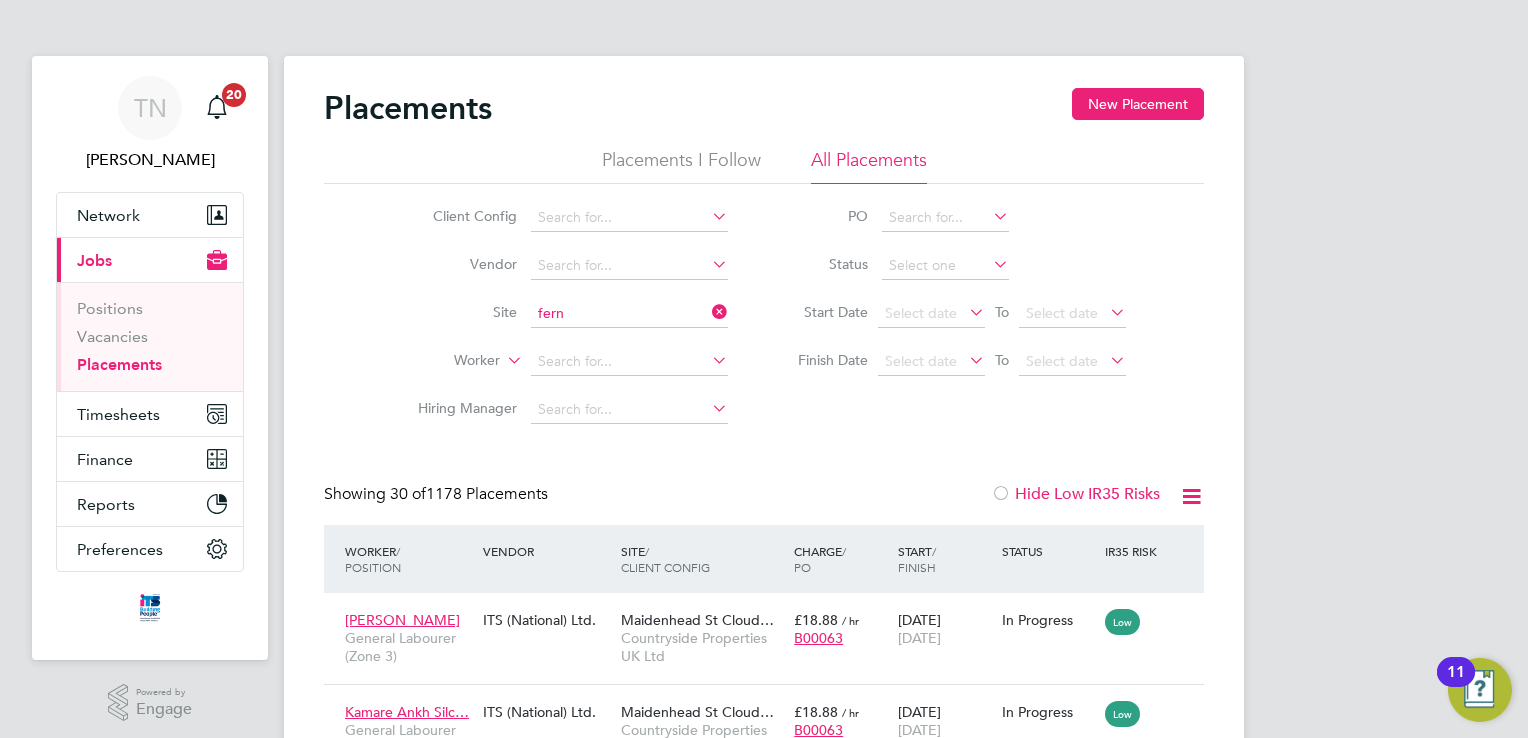 click on "Long [PERSON_NAME] ( [PERSON_NAME][GEOGRAPHIC_DATA])" 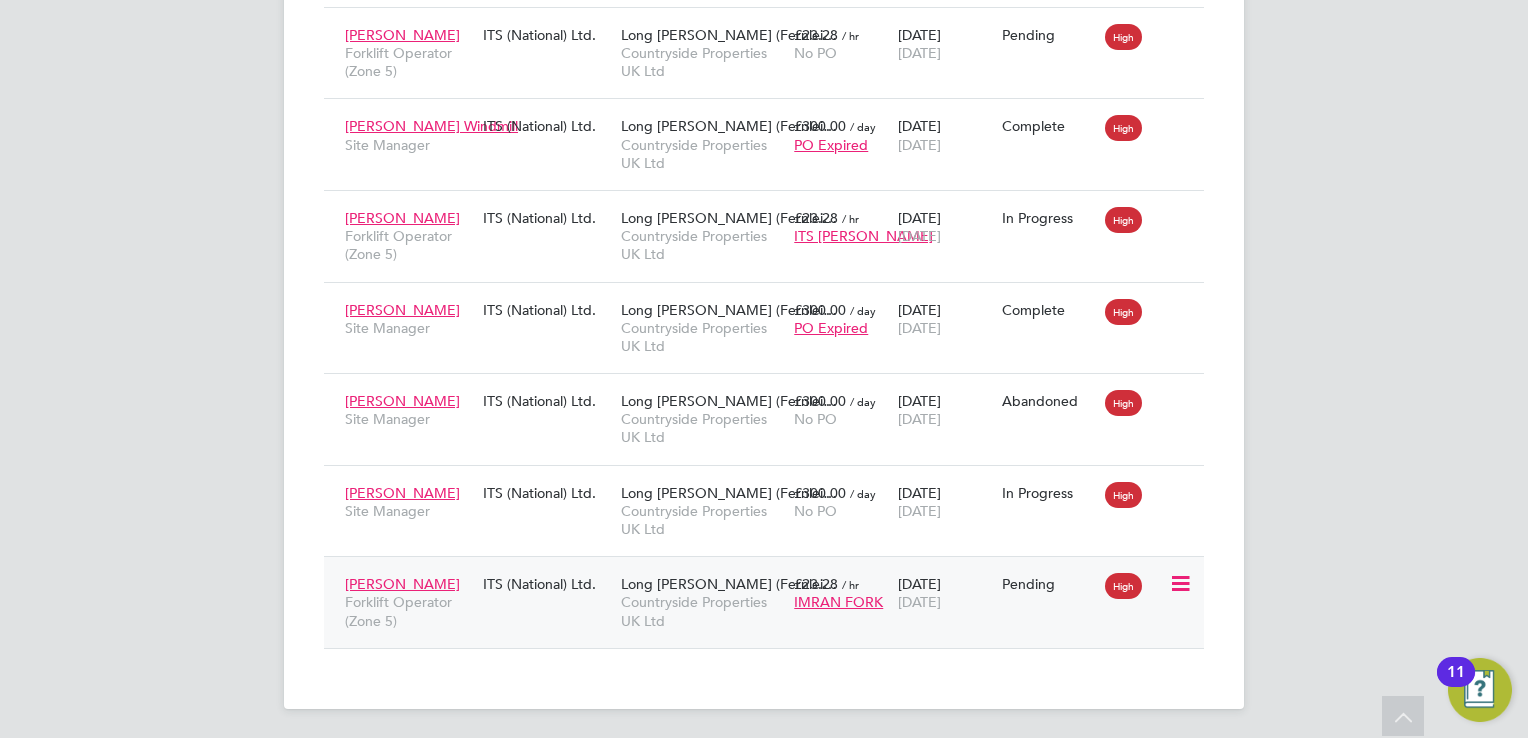 click 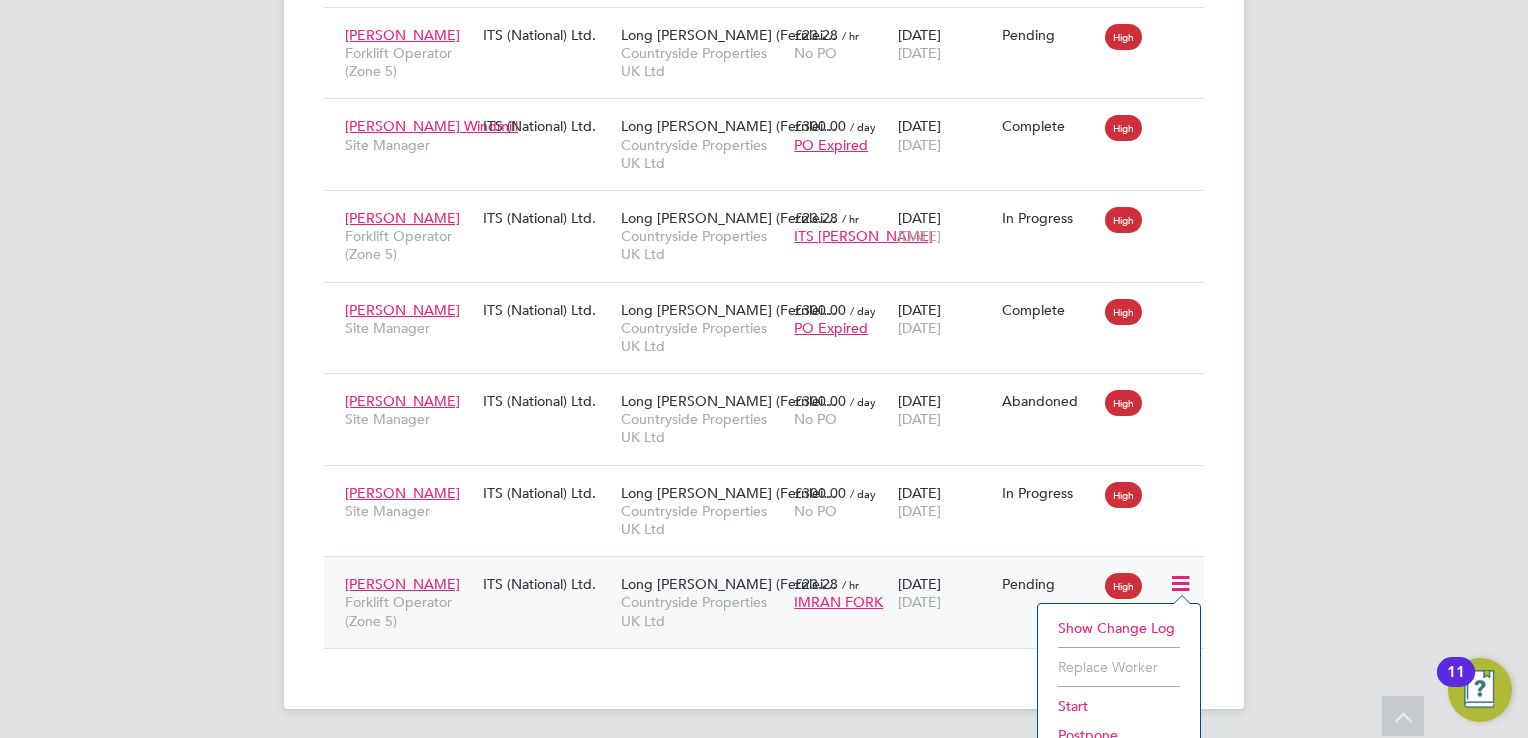 click on "Start" 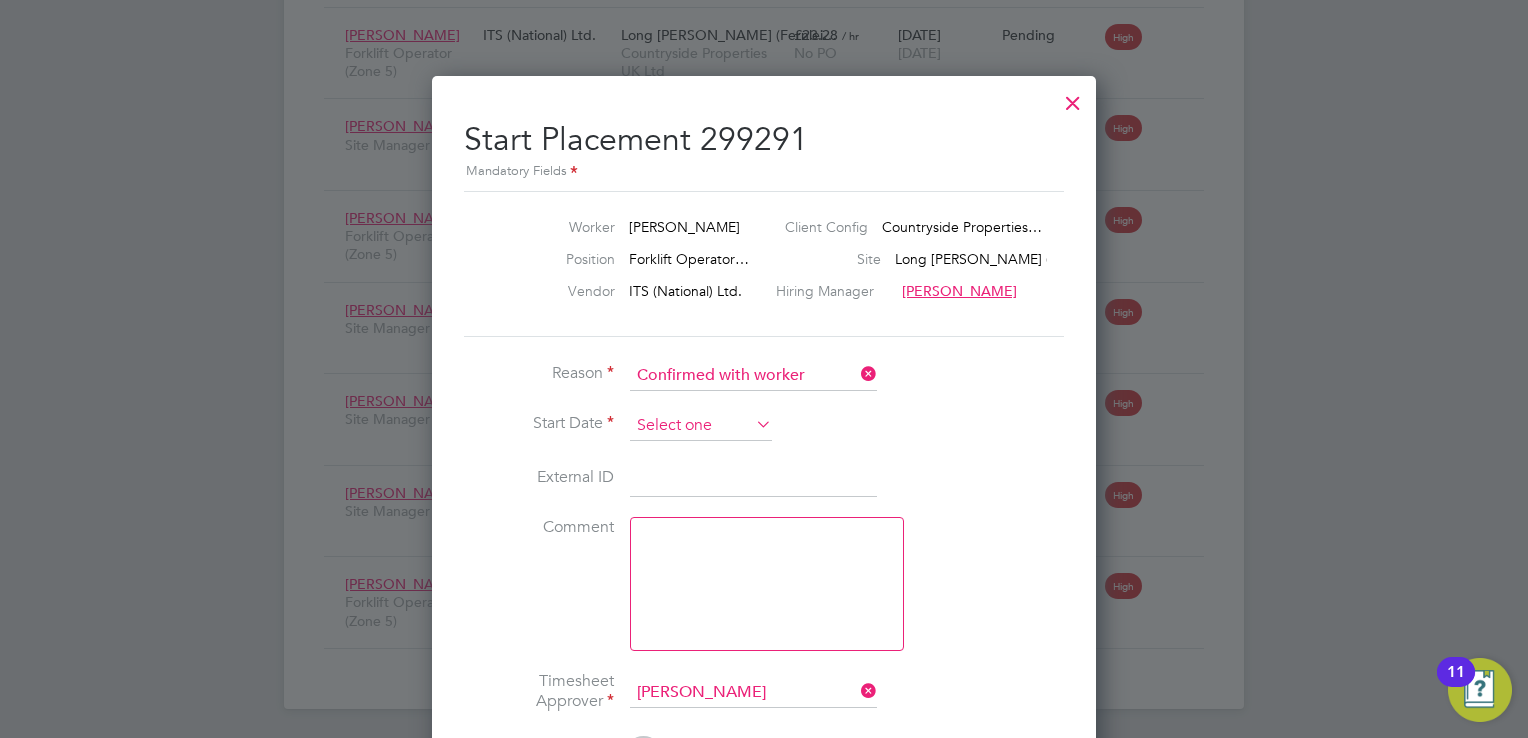 click 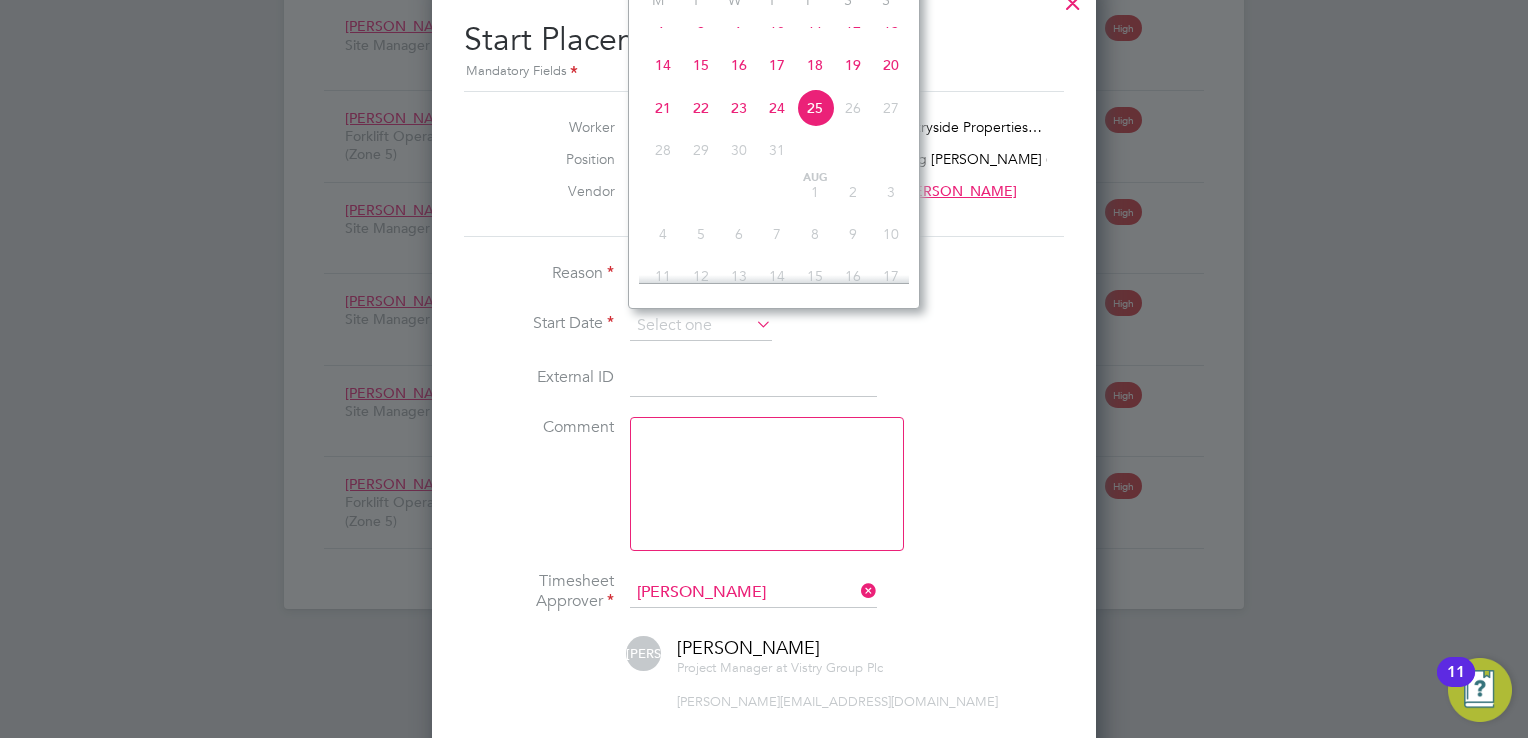 click on "Comment" 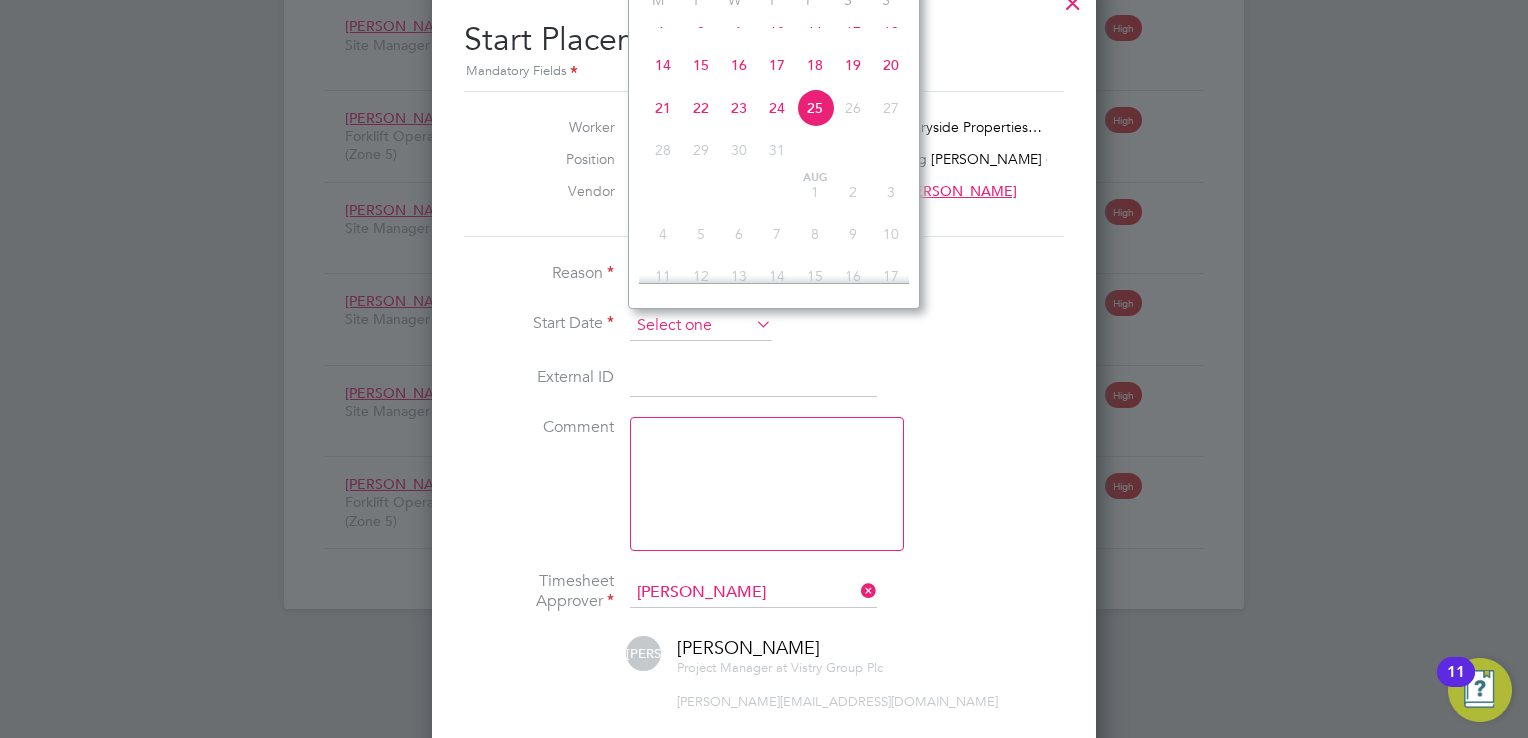 click 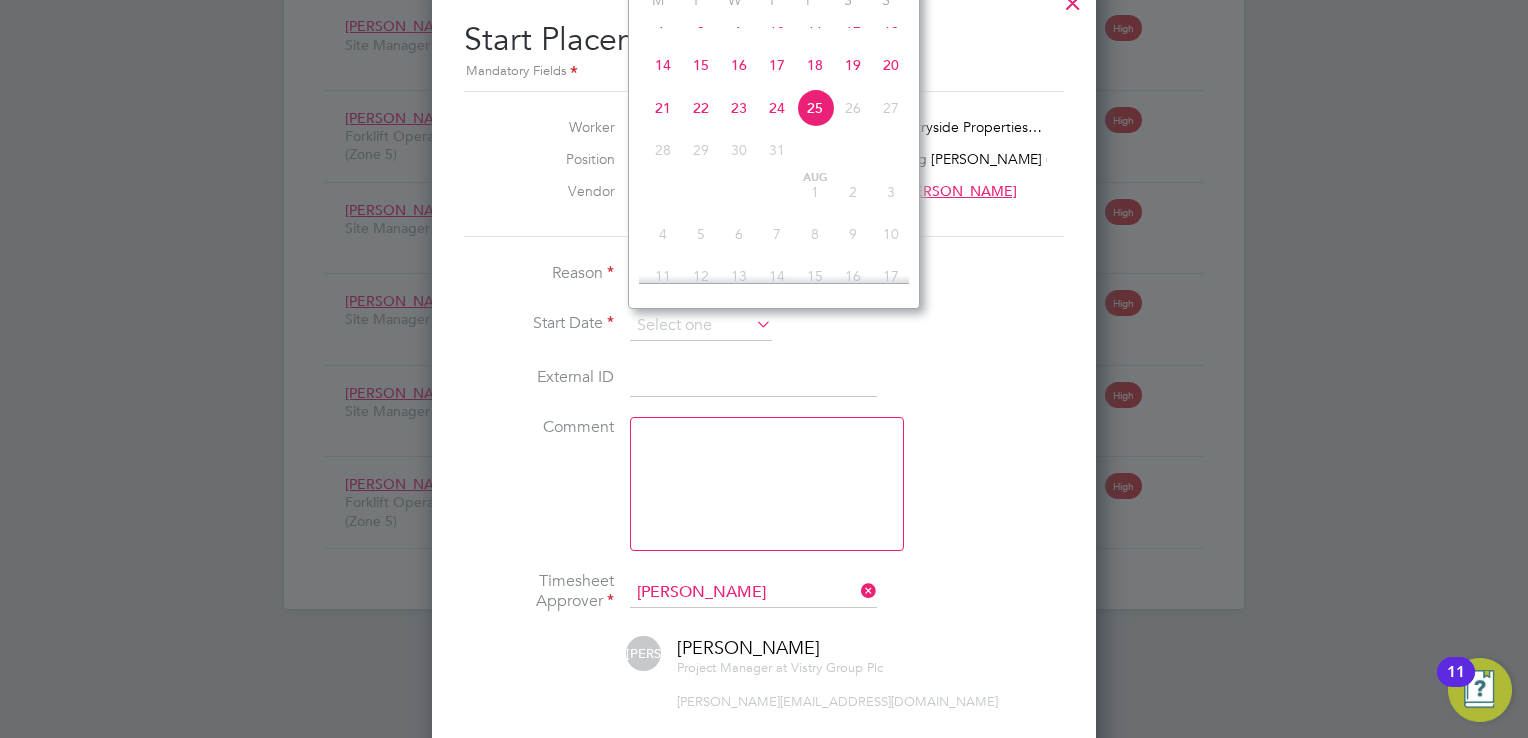 click on "21" 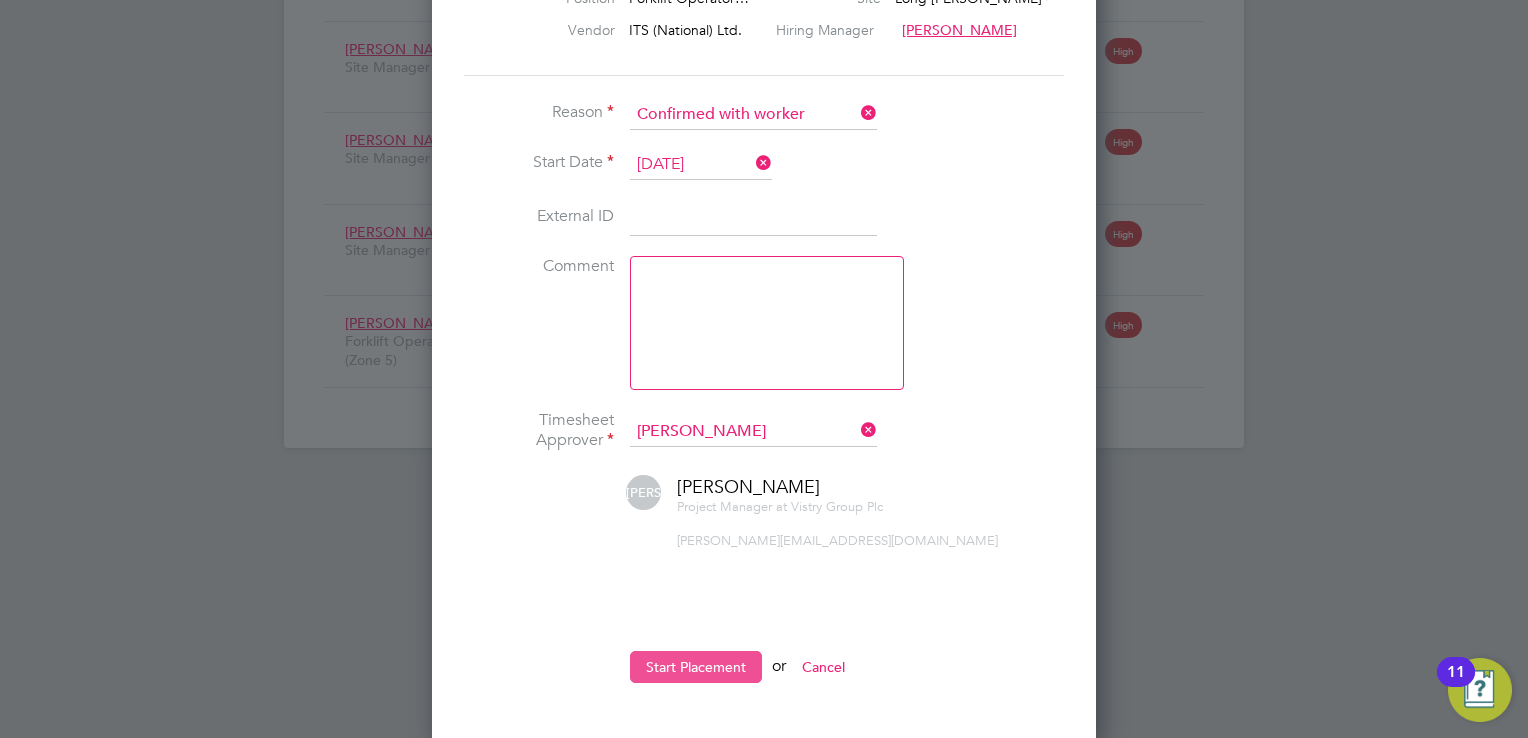 click on "Start Placement" 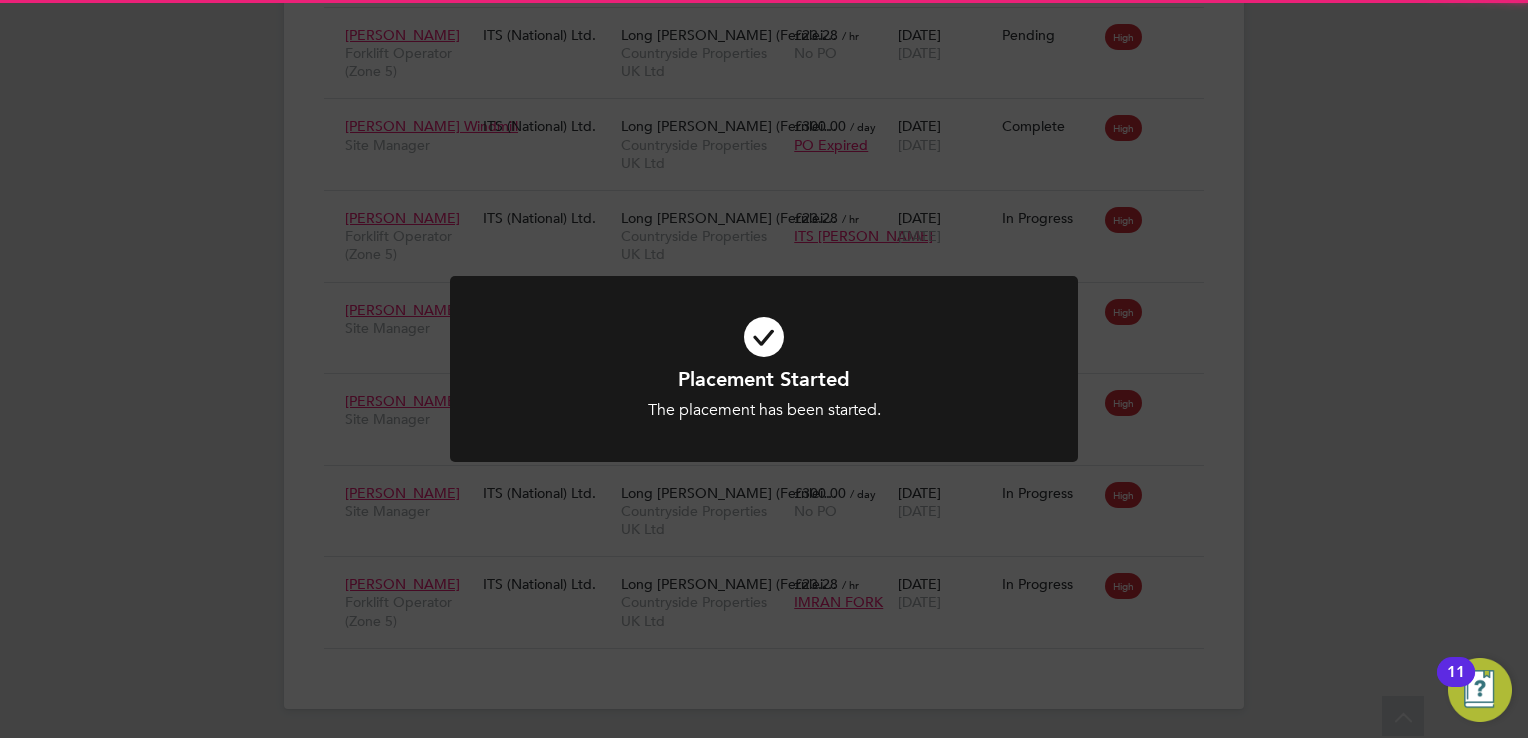 click on "Placement Started" at bounding box center [764, 379] 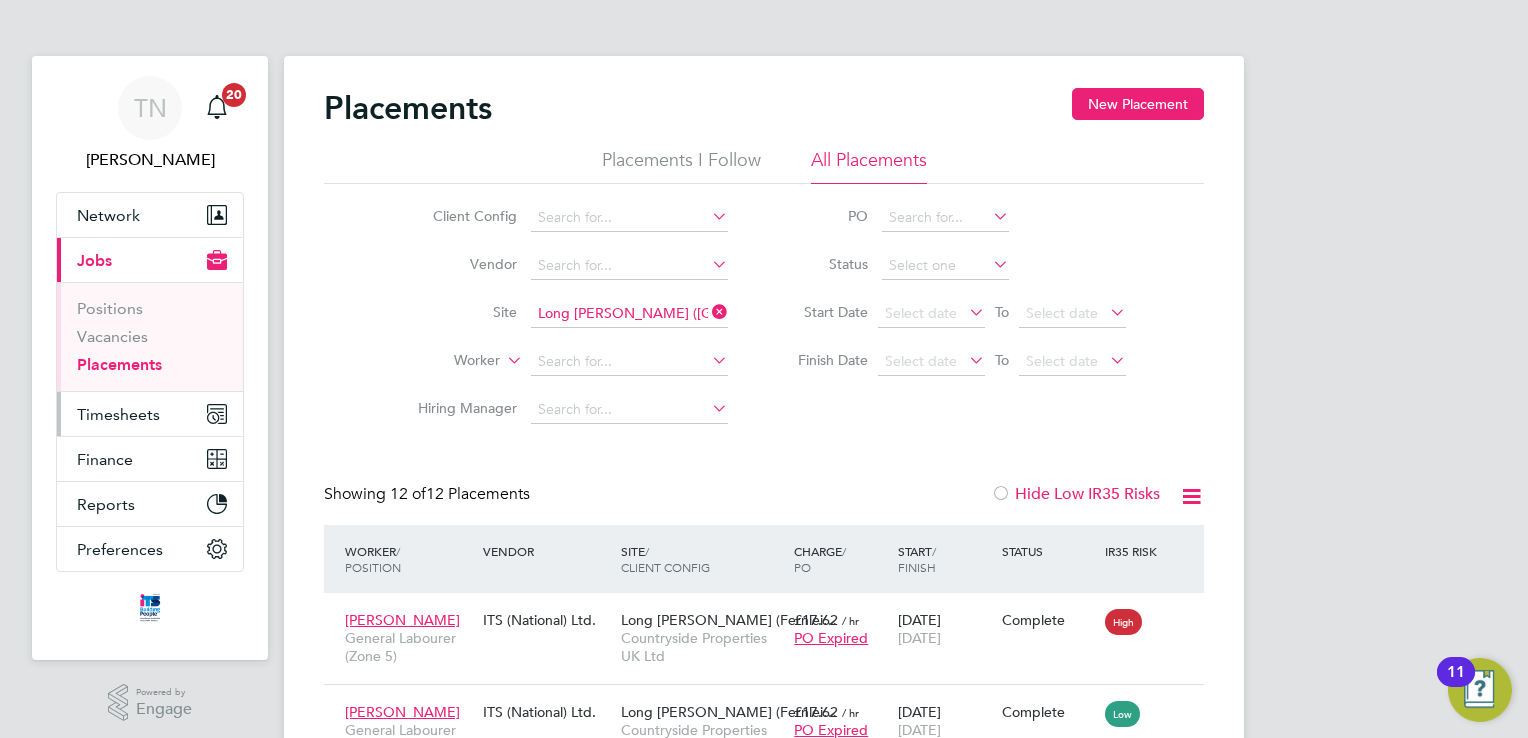 click on "Timesheets" at bounding box center [150, 414] 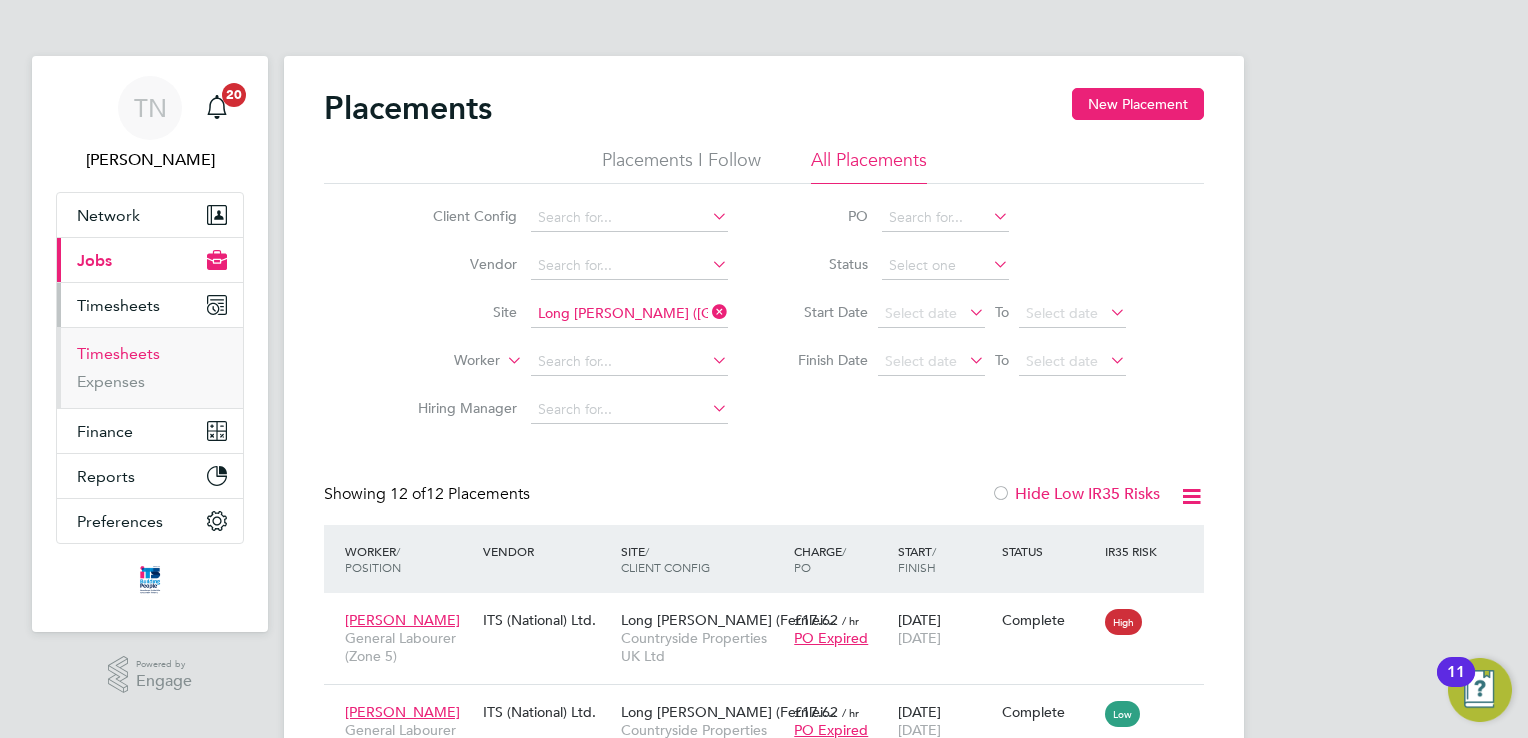 click on "Timesheets" at bounding box center [118, 353] 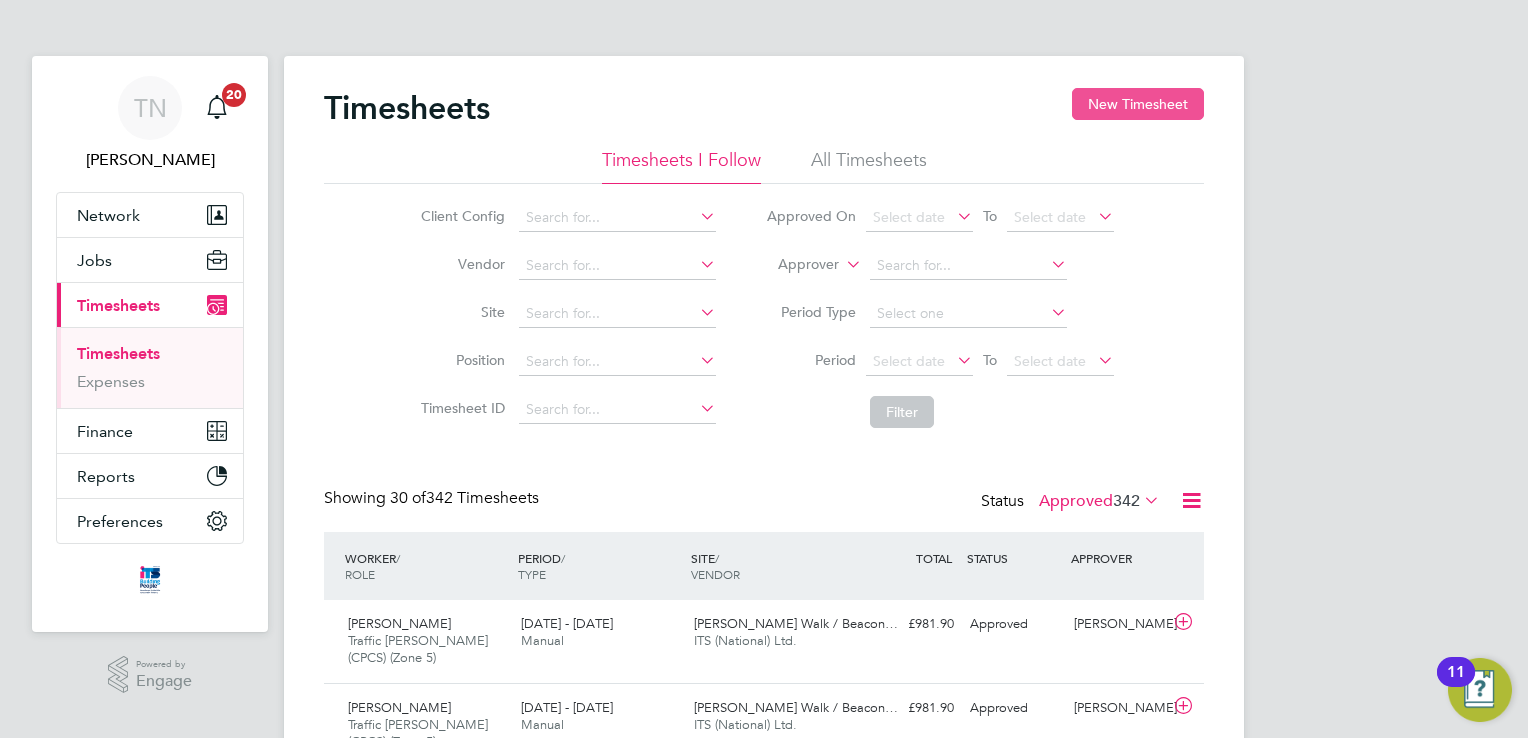 click on "New Timesheet" 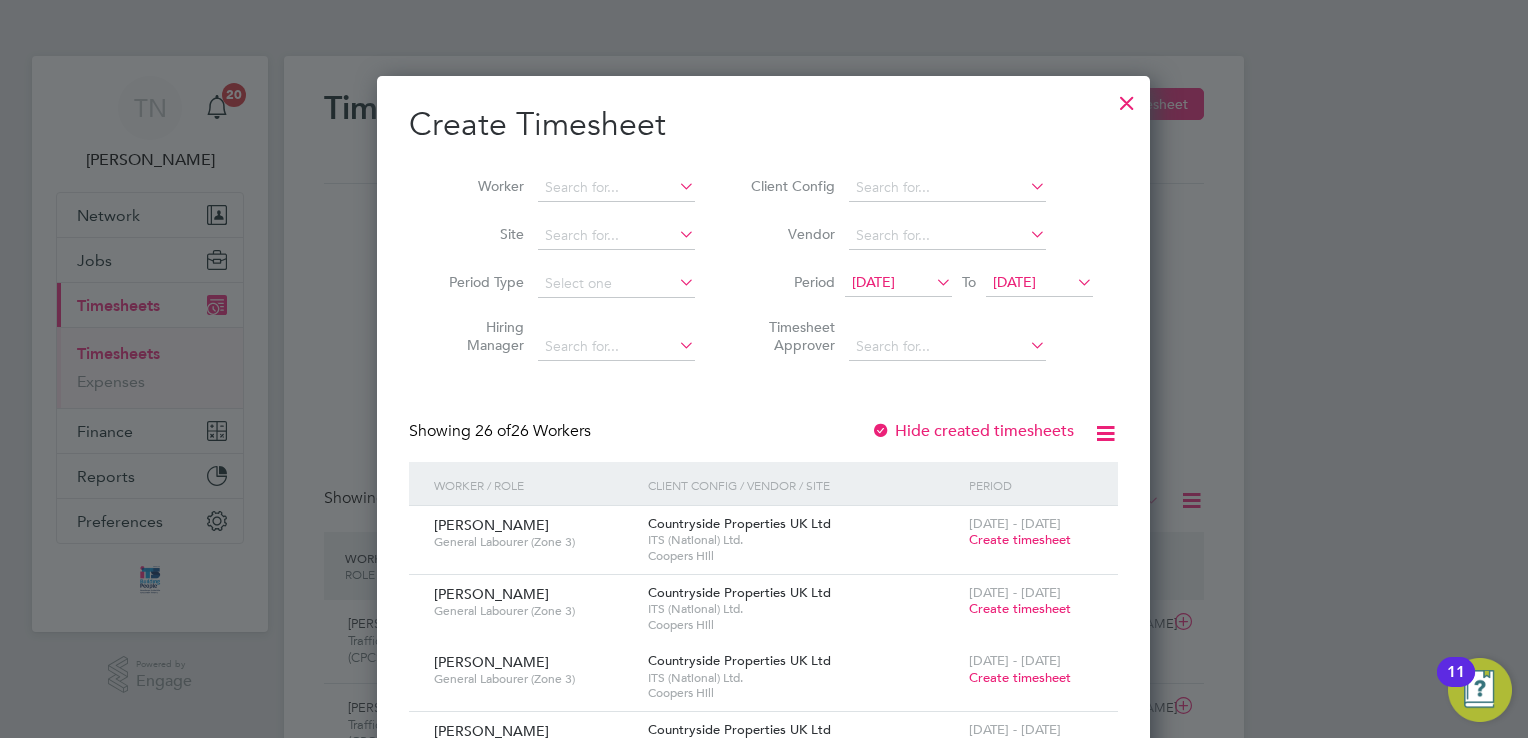 click on "[DATE]" at bounding box center [1039, 283] 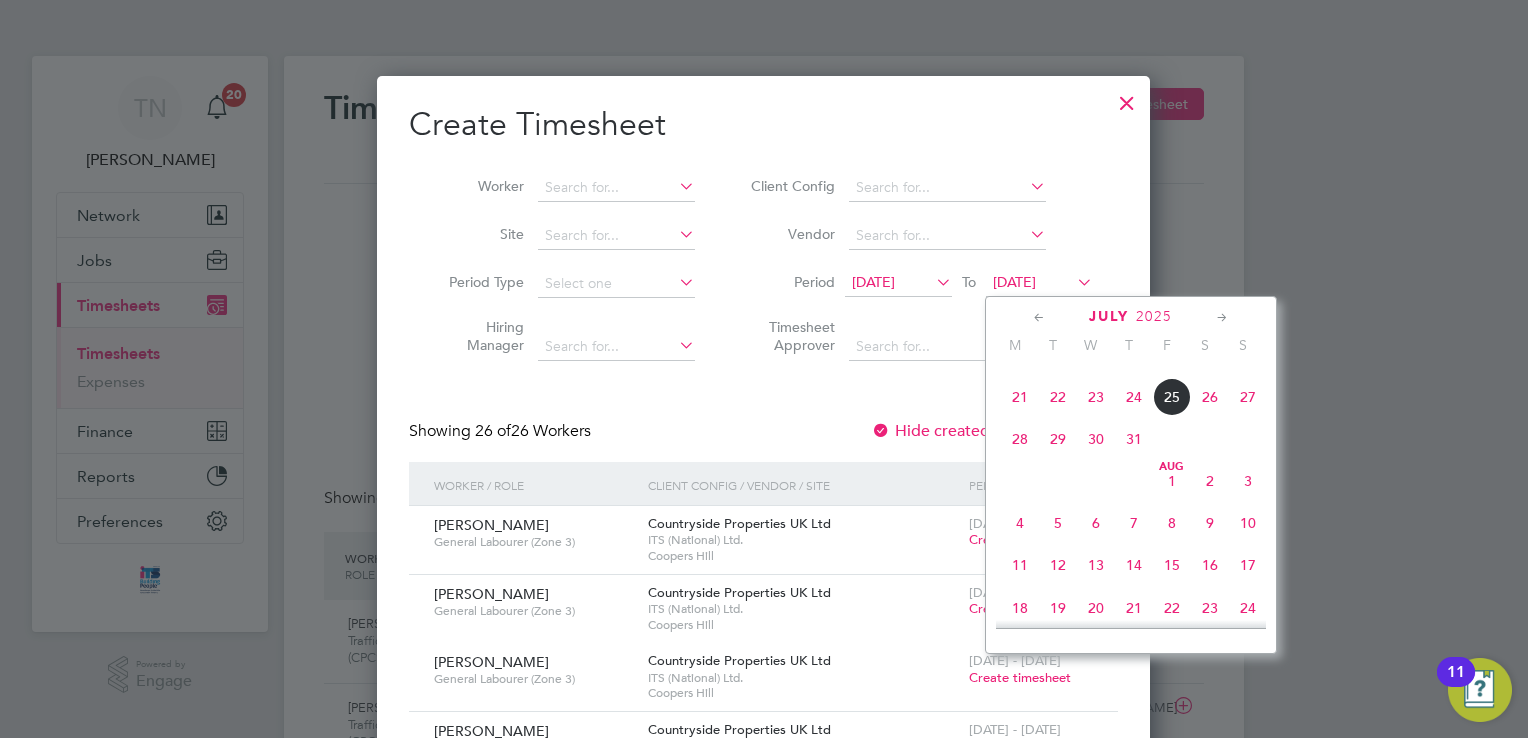 click on "21" 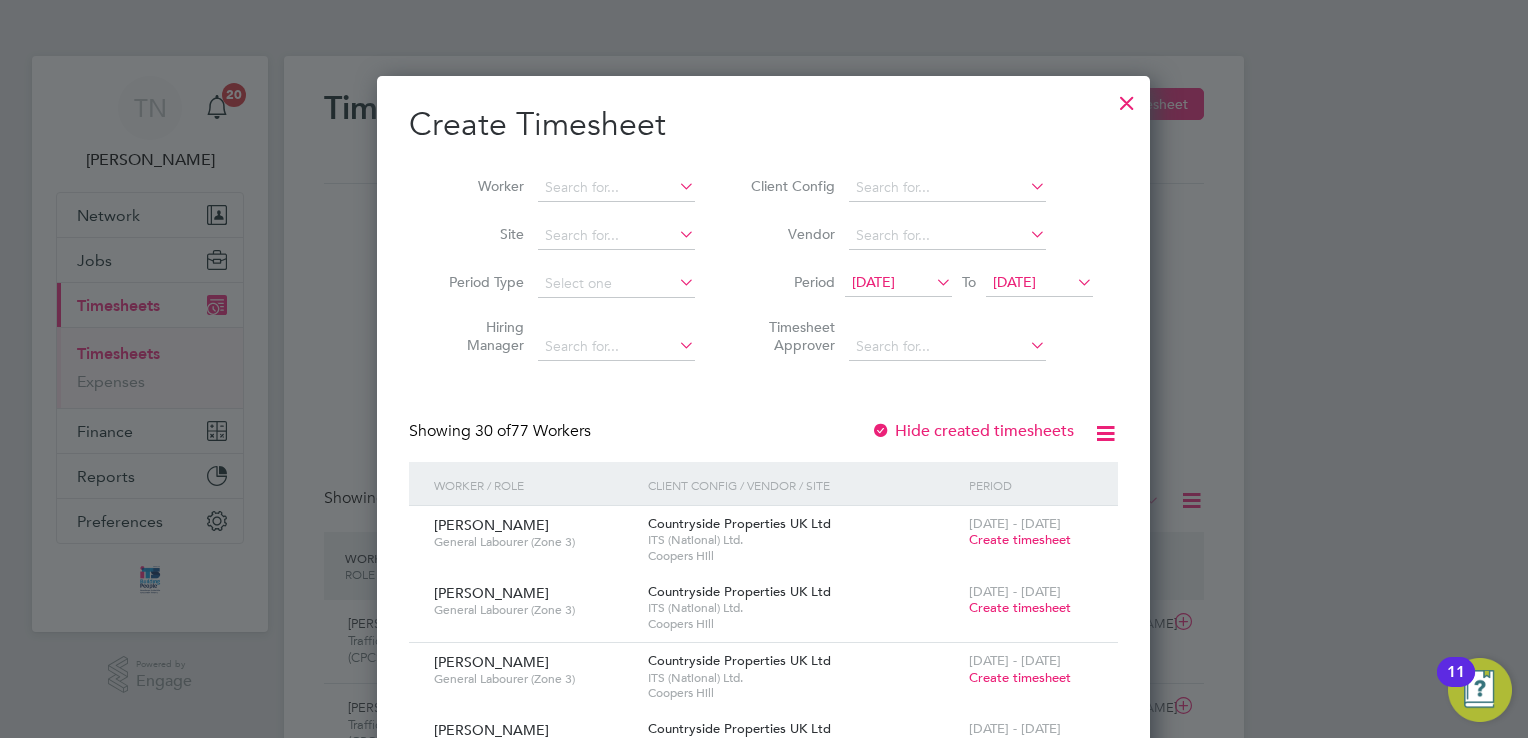 click on "[DATE]" at bounding box center [898, 283] 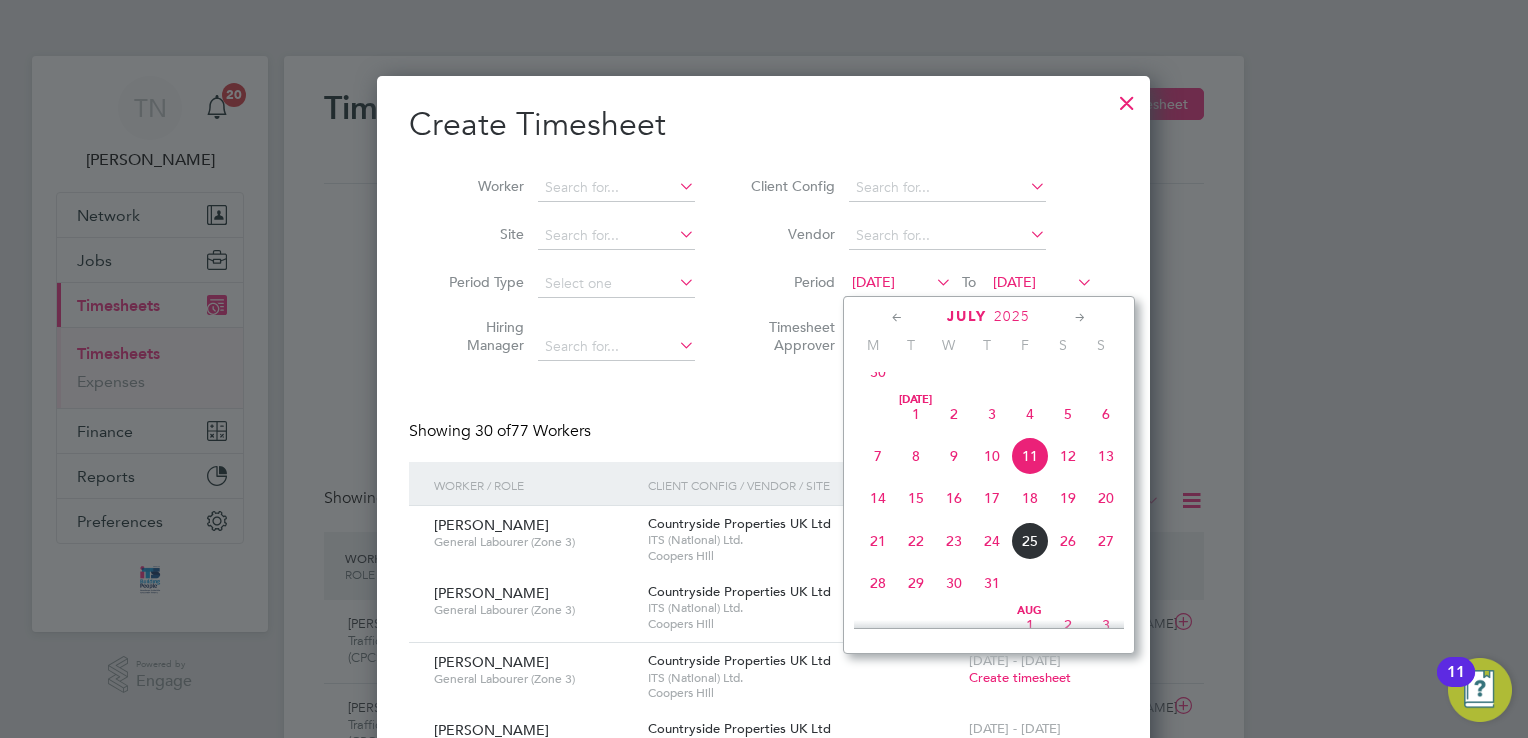 click on "27" 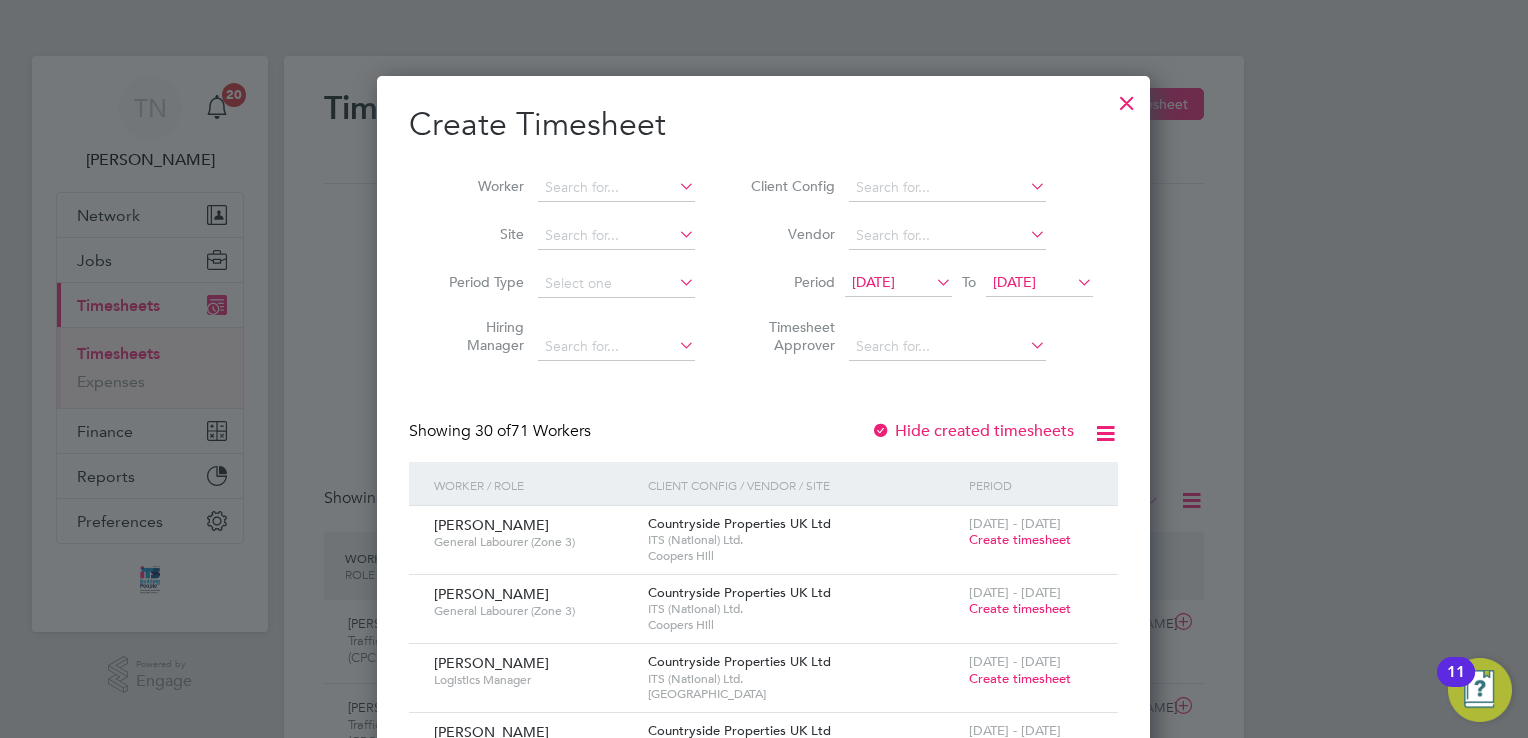 click on "[DATE]" at bounding box center [898, 283] 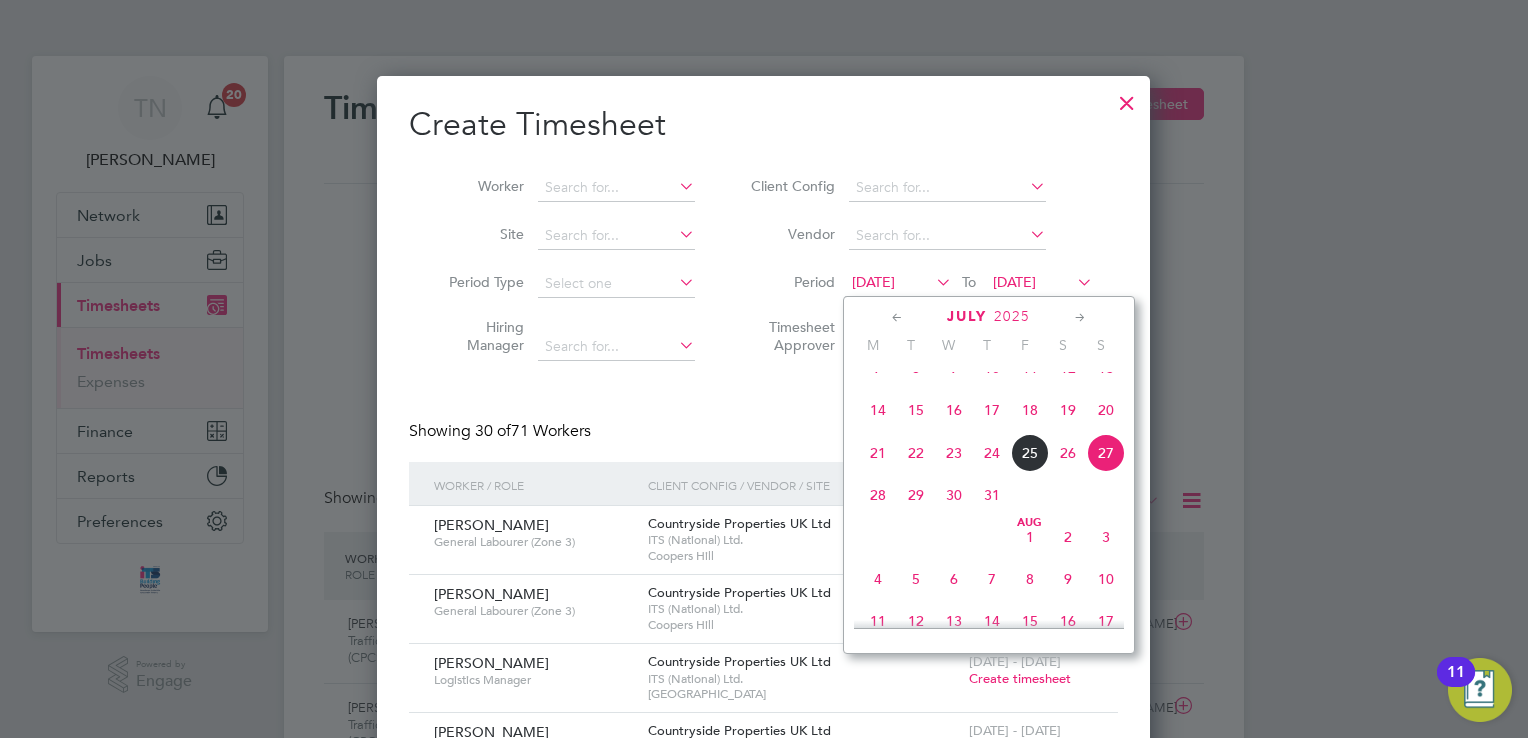 click on "21" 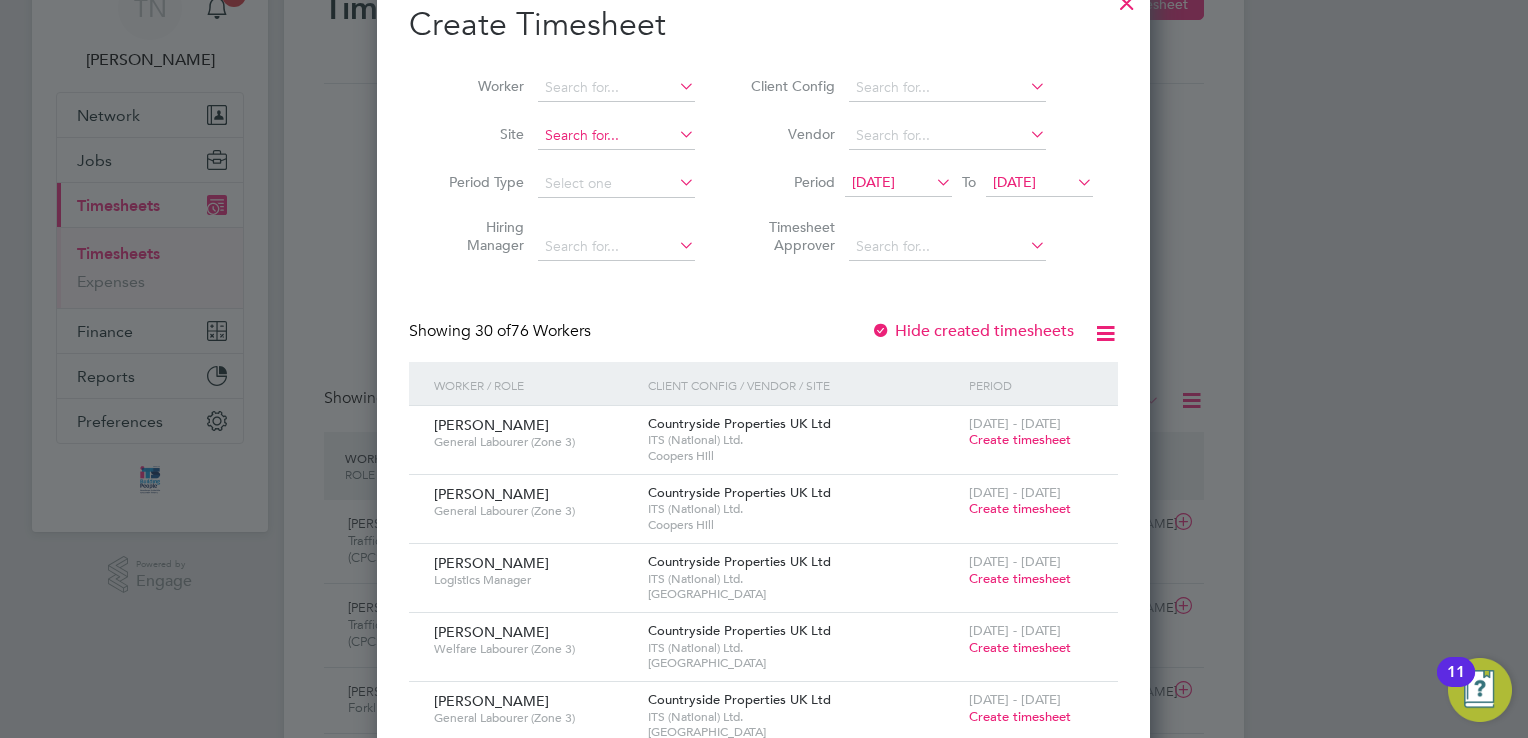 click at bounding box center (616, 136) 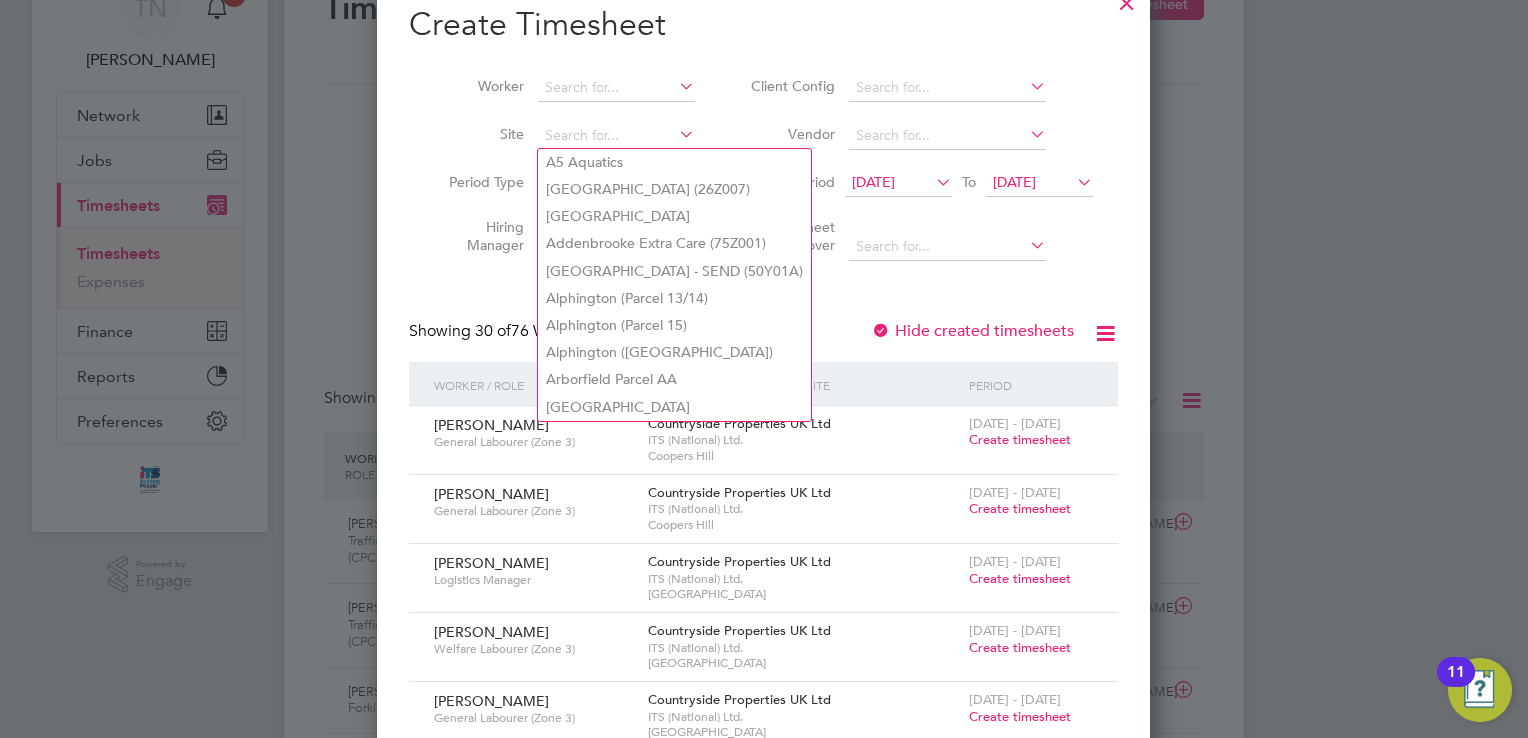 click on "Period Type" at bounding box center [564, 184] 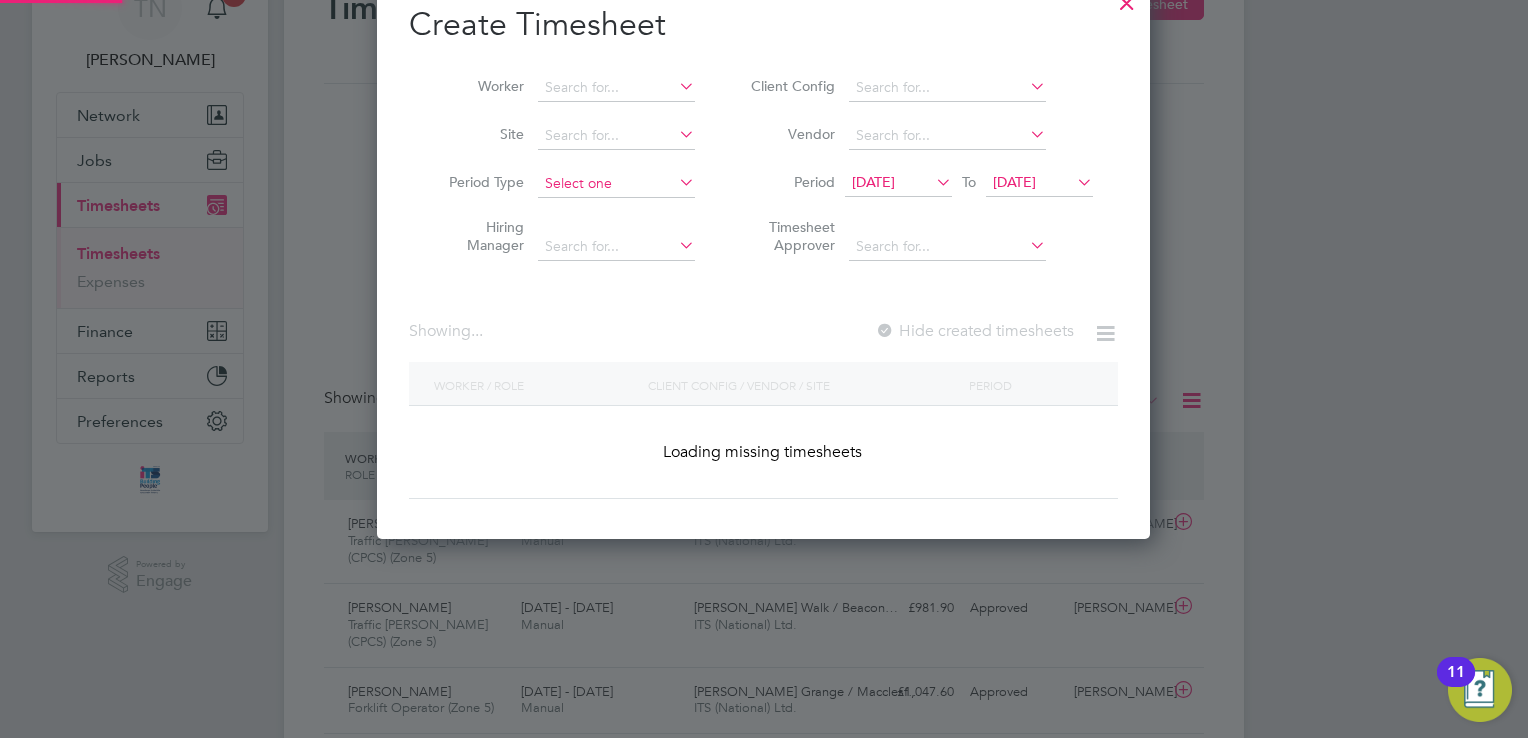 click at bounding box center (616, 184) 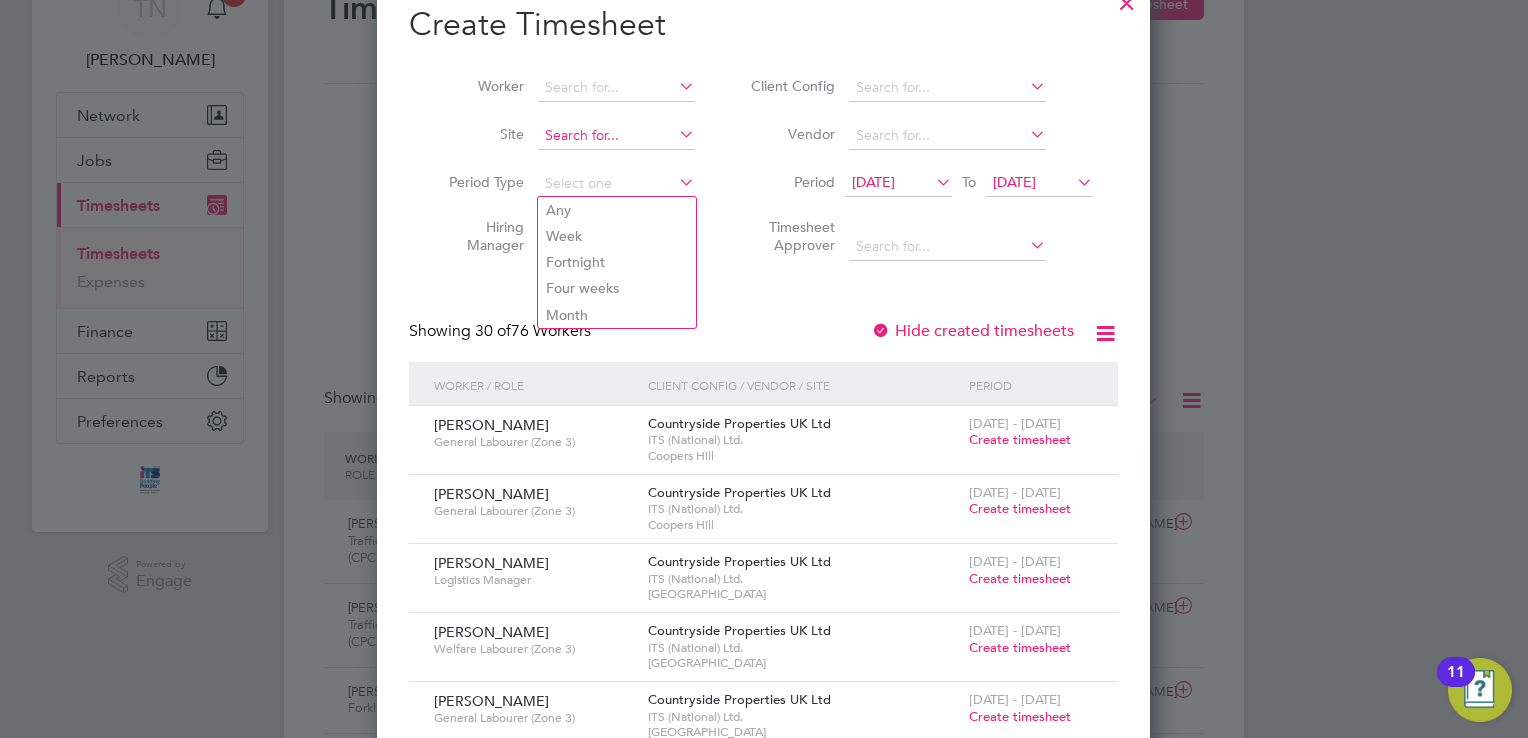 click at bounding box center (616, 136) 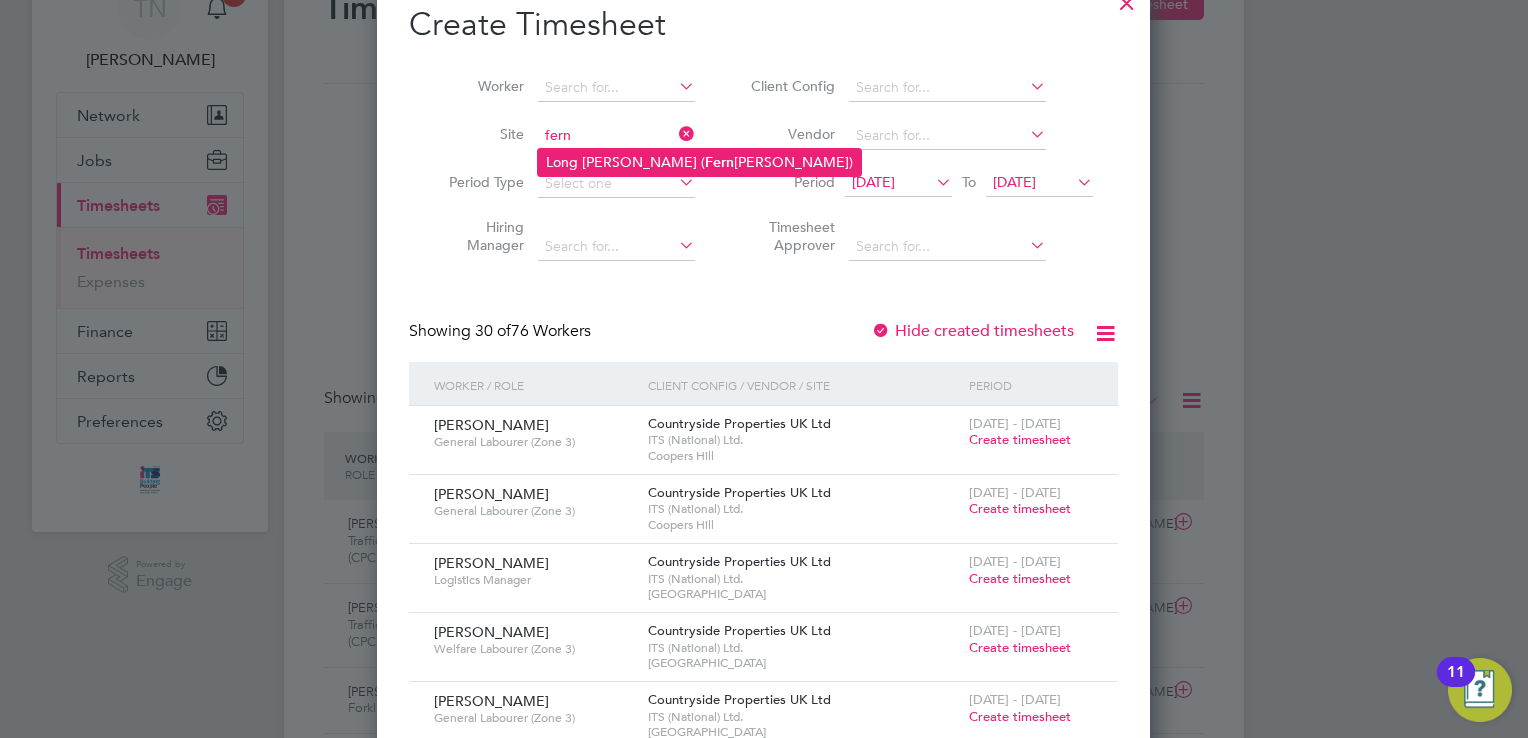 click on "Long [PERSON_NAME] ( [PERSON_NAME][GEOGRAPHIC_DATA])" 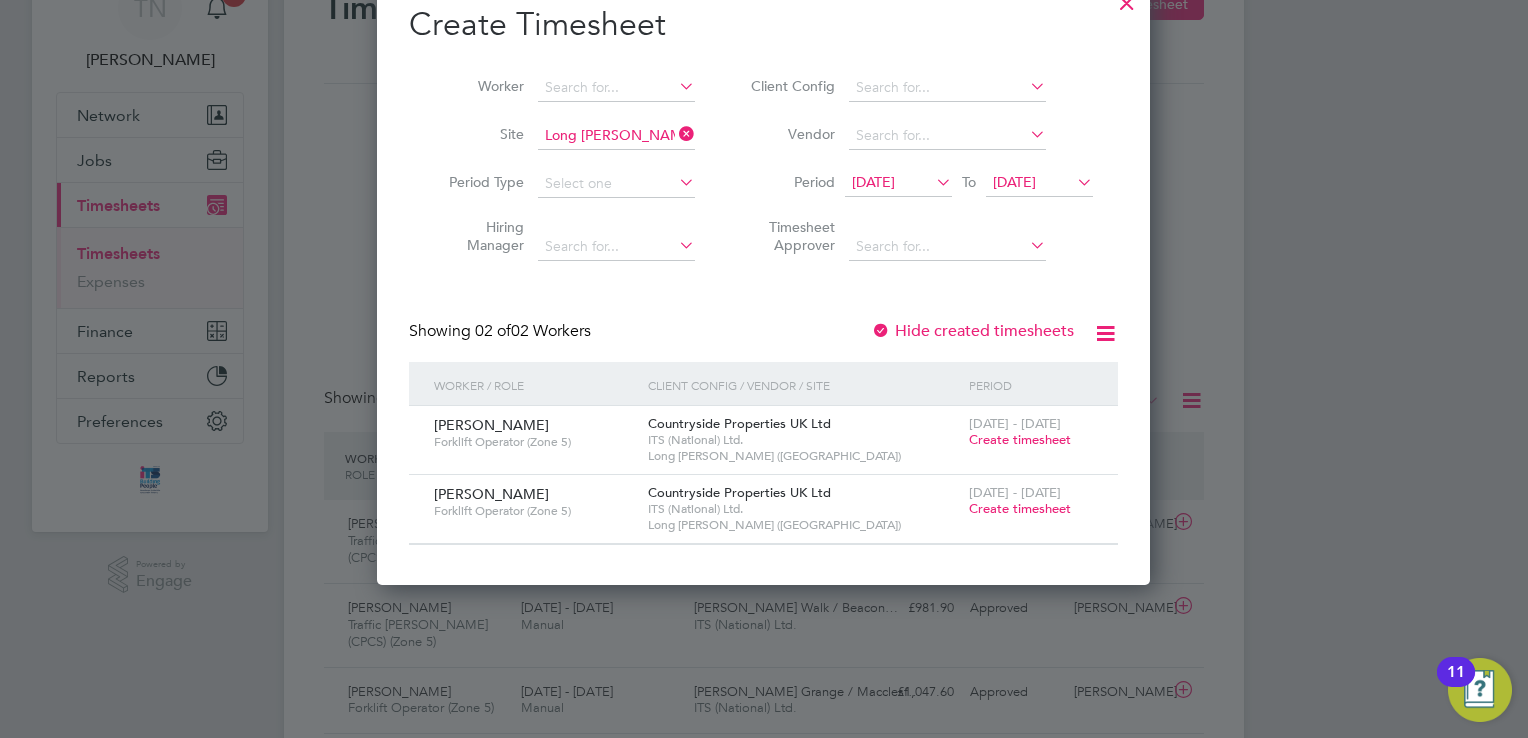 click on "Create timesheet" at bounding box center (1020, 508) 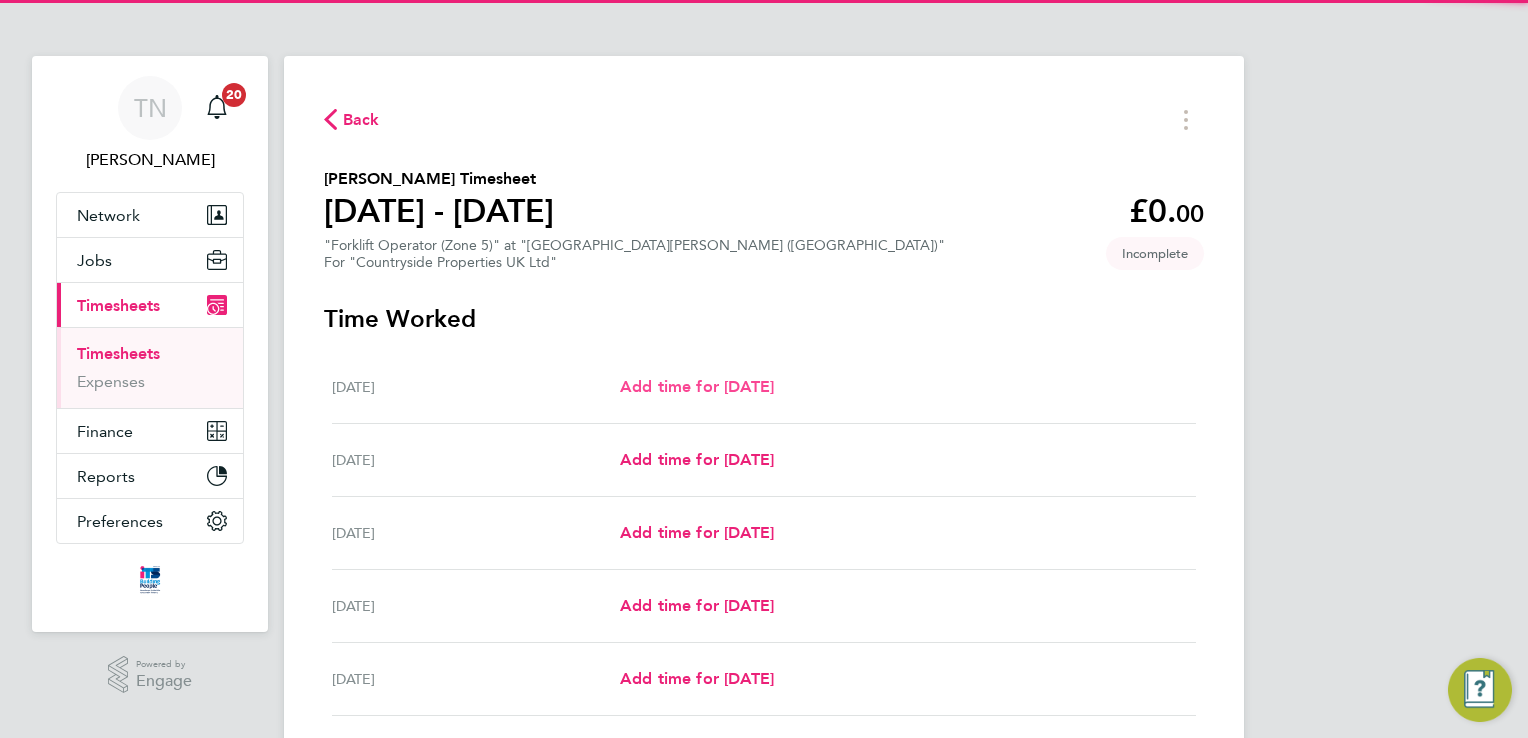 click on "Add time for [DATE]" at bounding box center [697, 386] 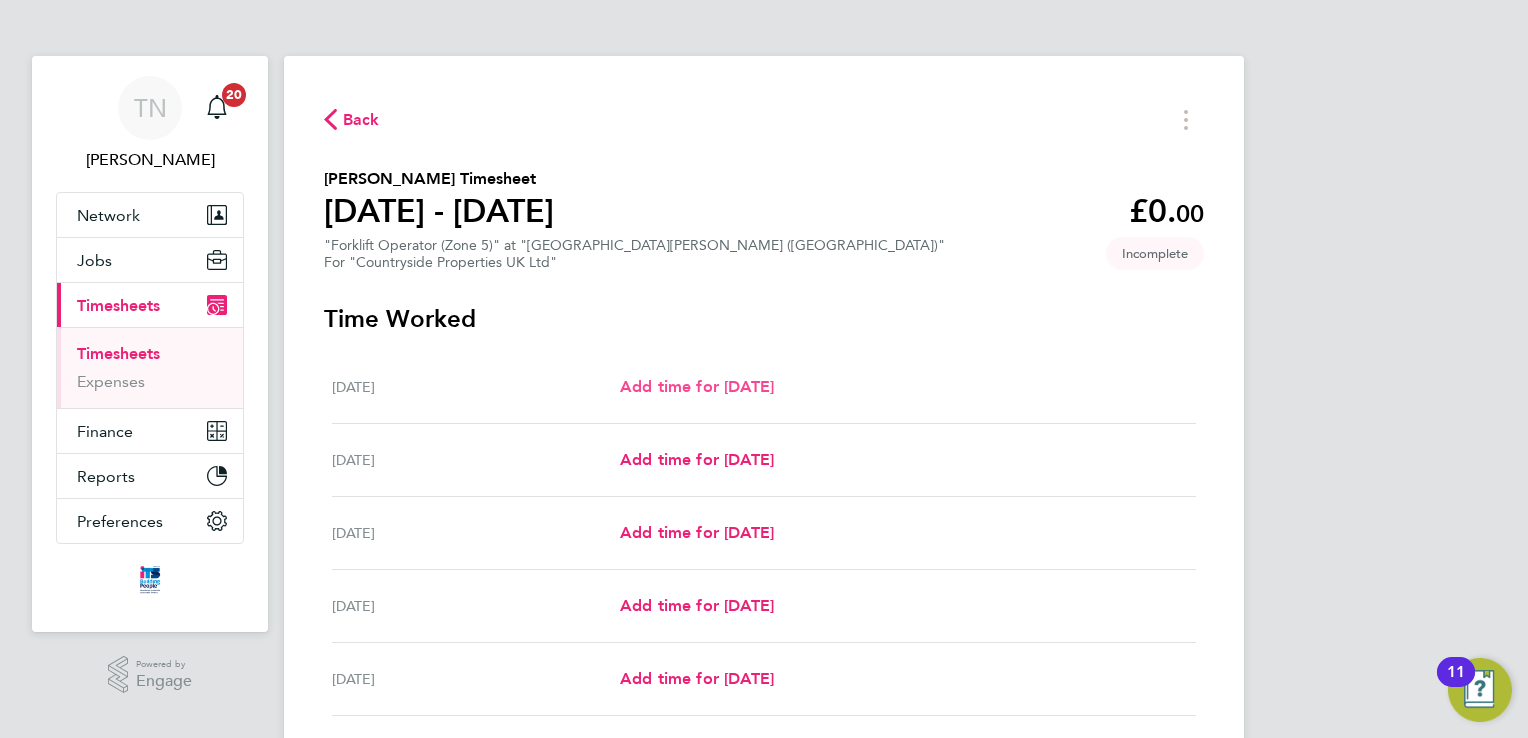 select on "30" 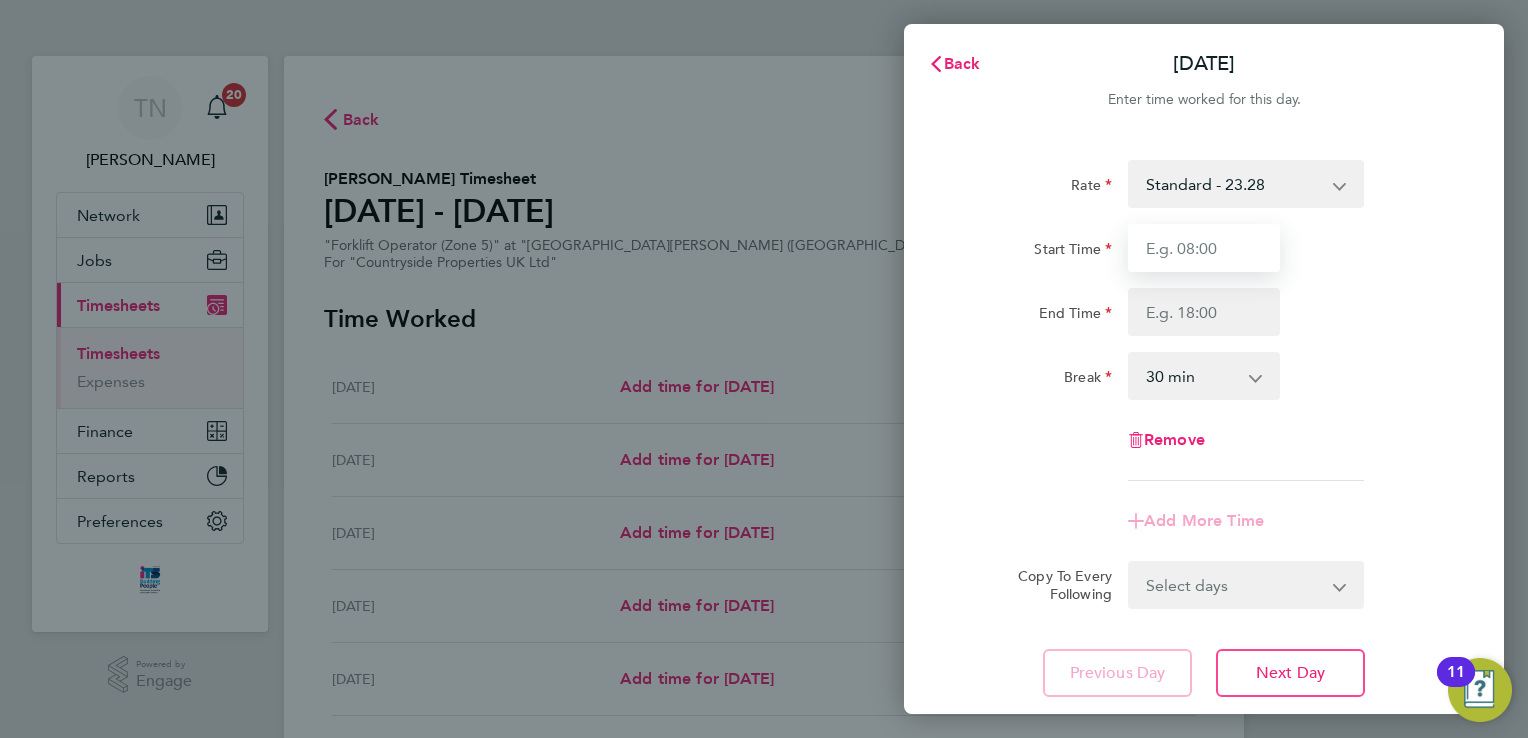 drag, startPoint x: 1157, startPoint y: 240, endPoint x: 1160, endPoint y: 250, distance: 10.440307 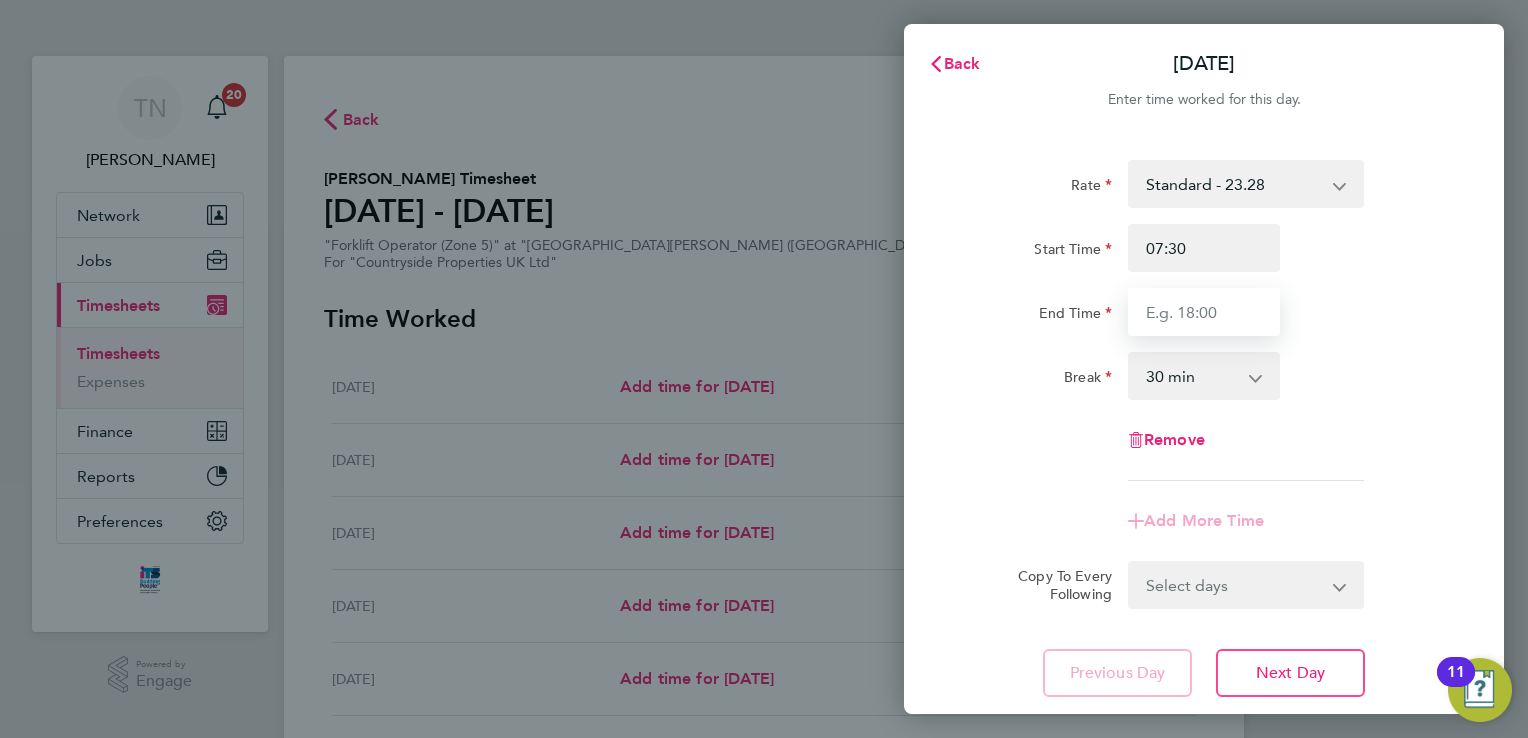 type on "17:00" 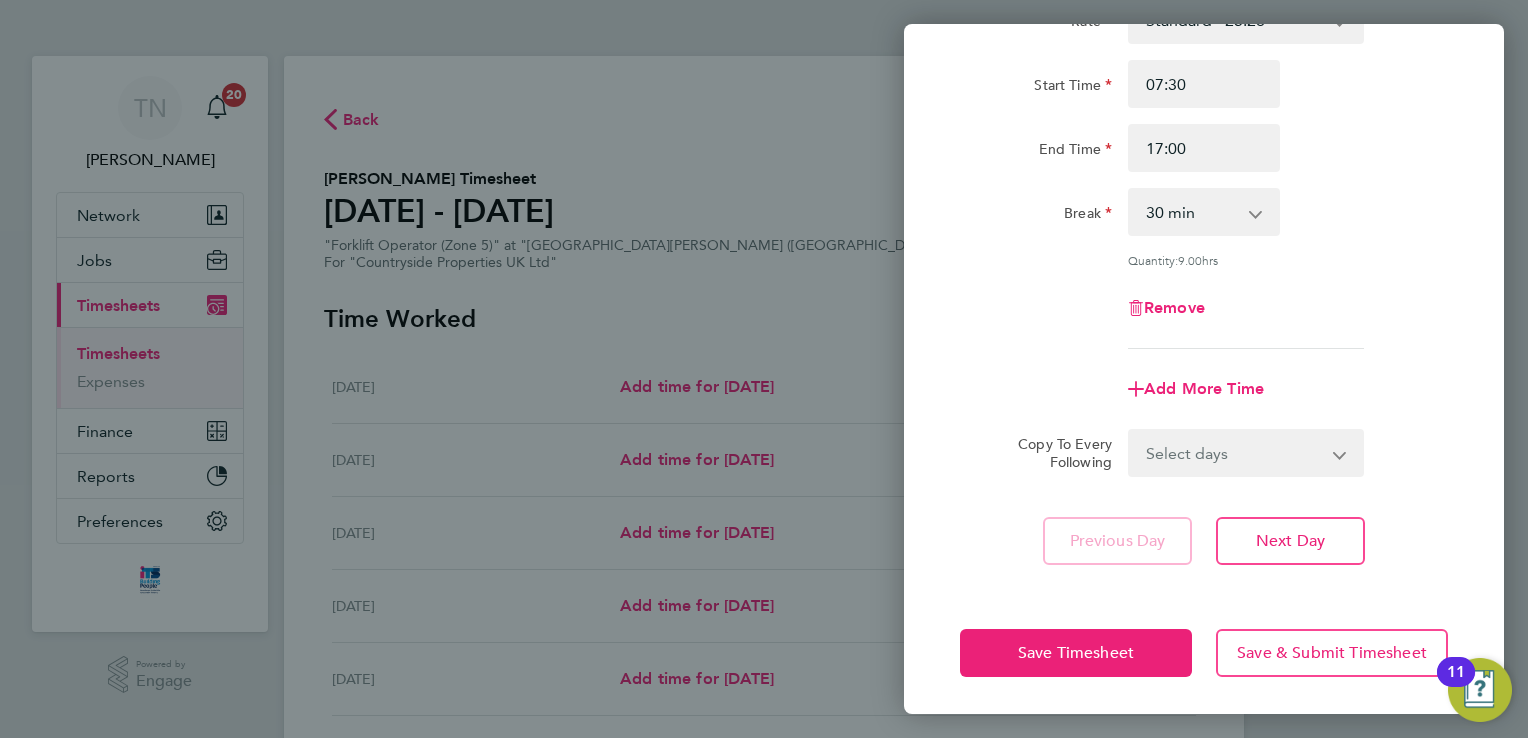 click on "Select days   Day   Weekday (Mon-Fri)   Weekend (Sat-Sun)   [DATE]   [DATE]   [DATE]   [DATE]   [DATE]   [DATE]" at bounding box center (1235, 453) 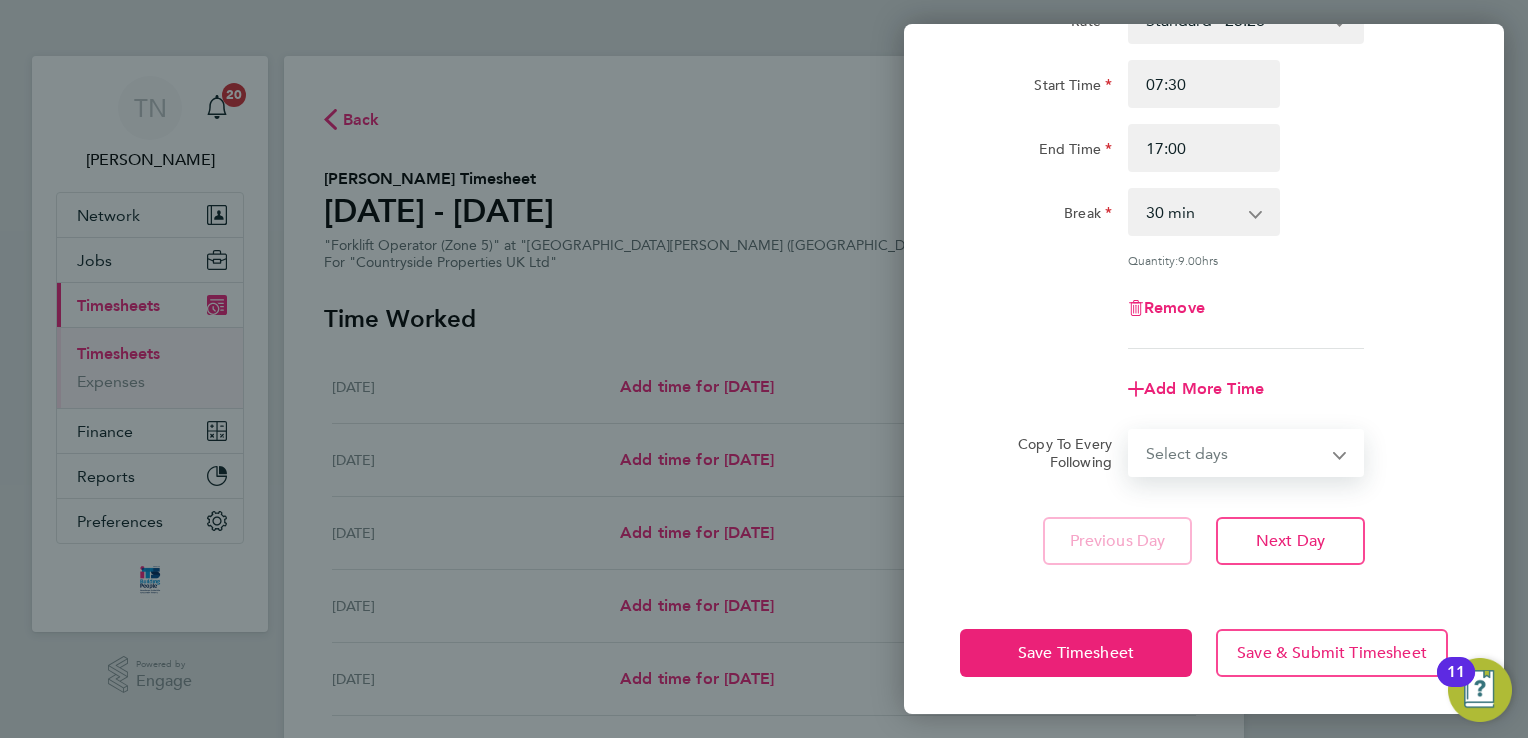 select on "WEEKDAY" 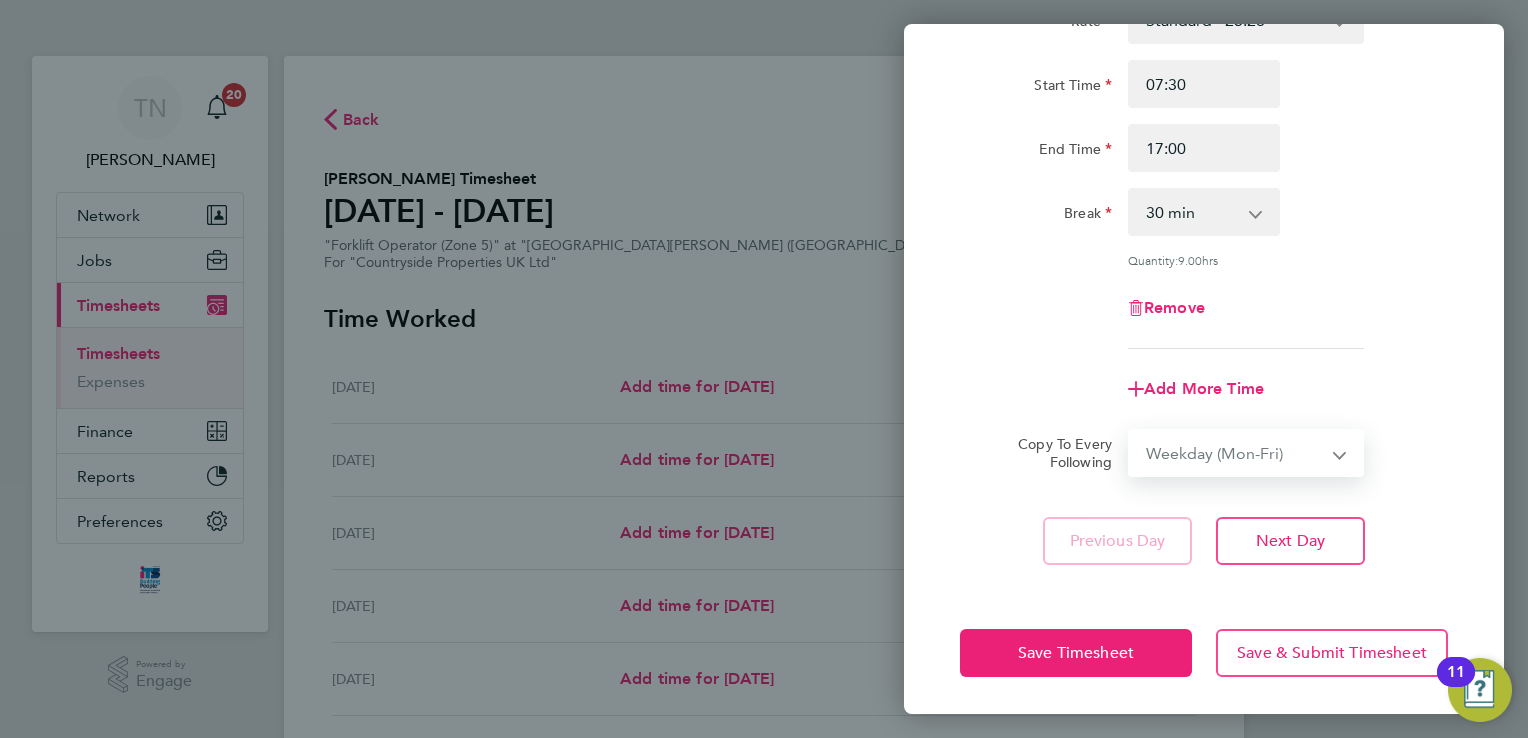 click on "Select days   Day   Weekday (Mon-Fri)   Weekend (Sat-Sun)   [DATE]   [DATE]   [DATE]   [DATE]   [DATE]   [DATE]" at bounding box center [1235, 453] 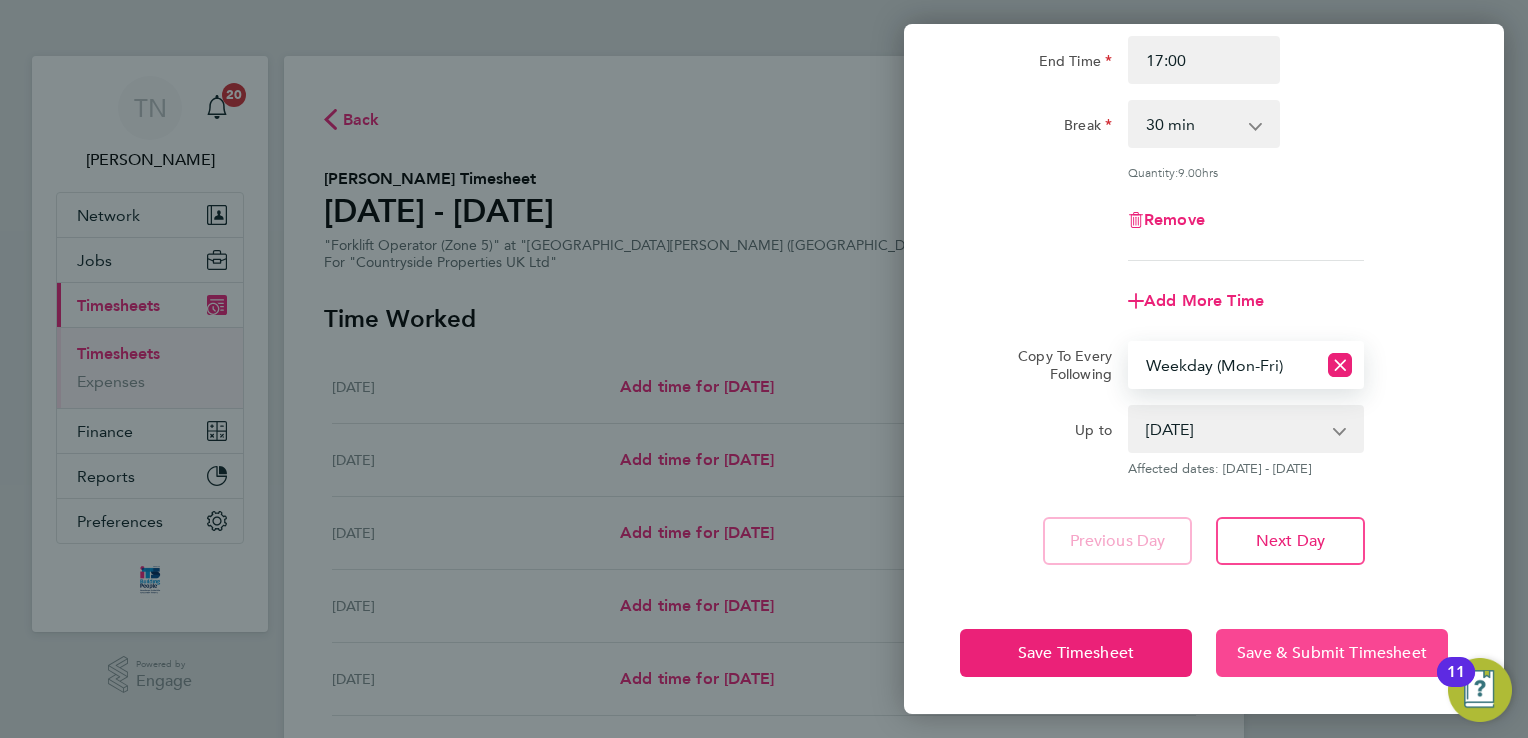 click on "Save & Submit Timesheet" 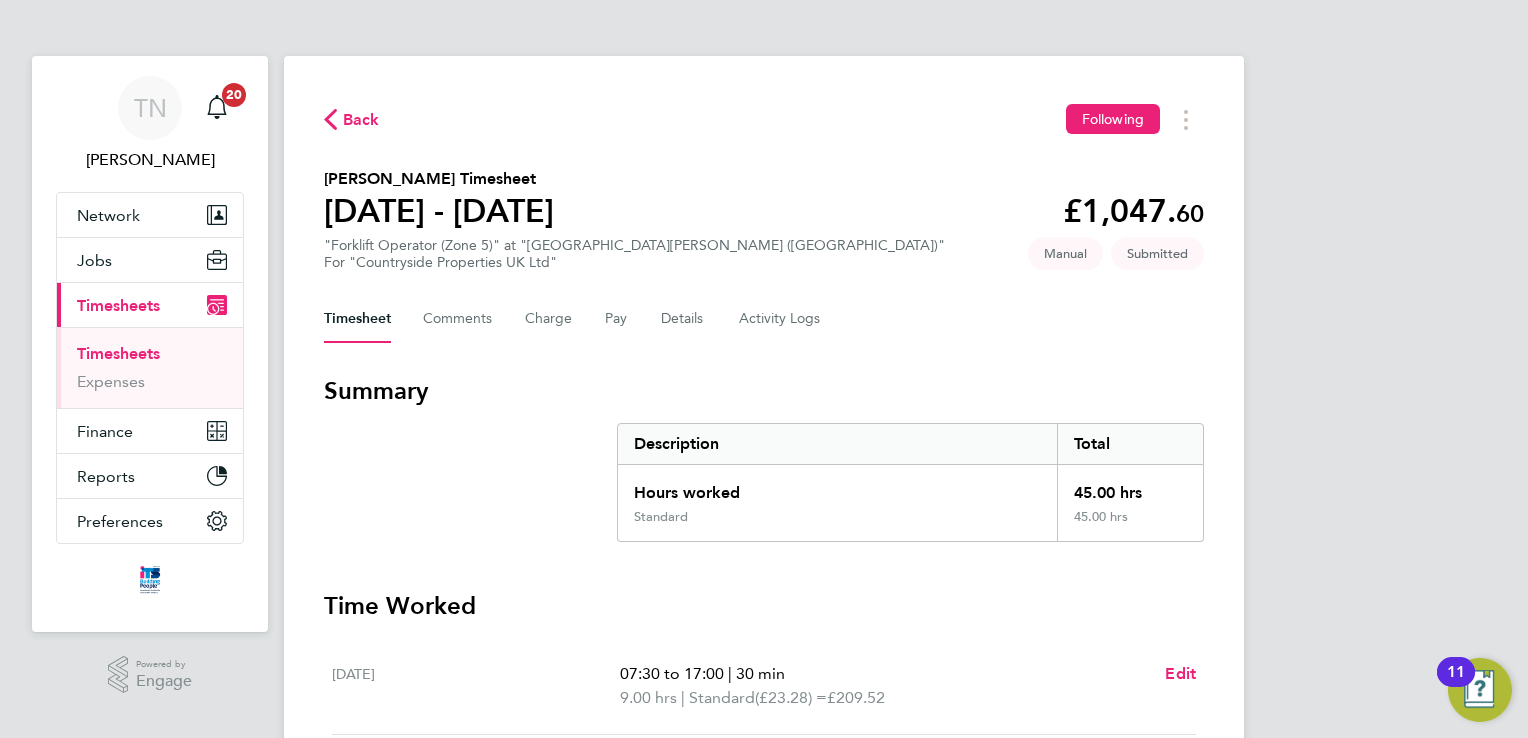 click on "Back" 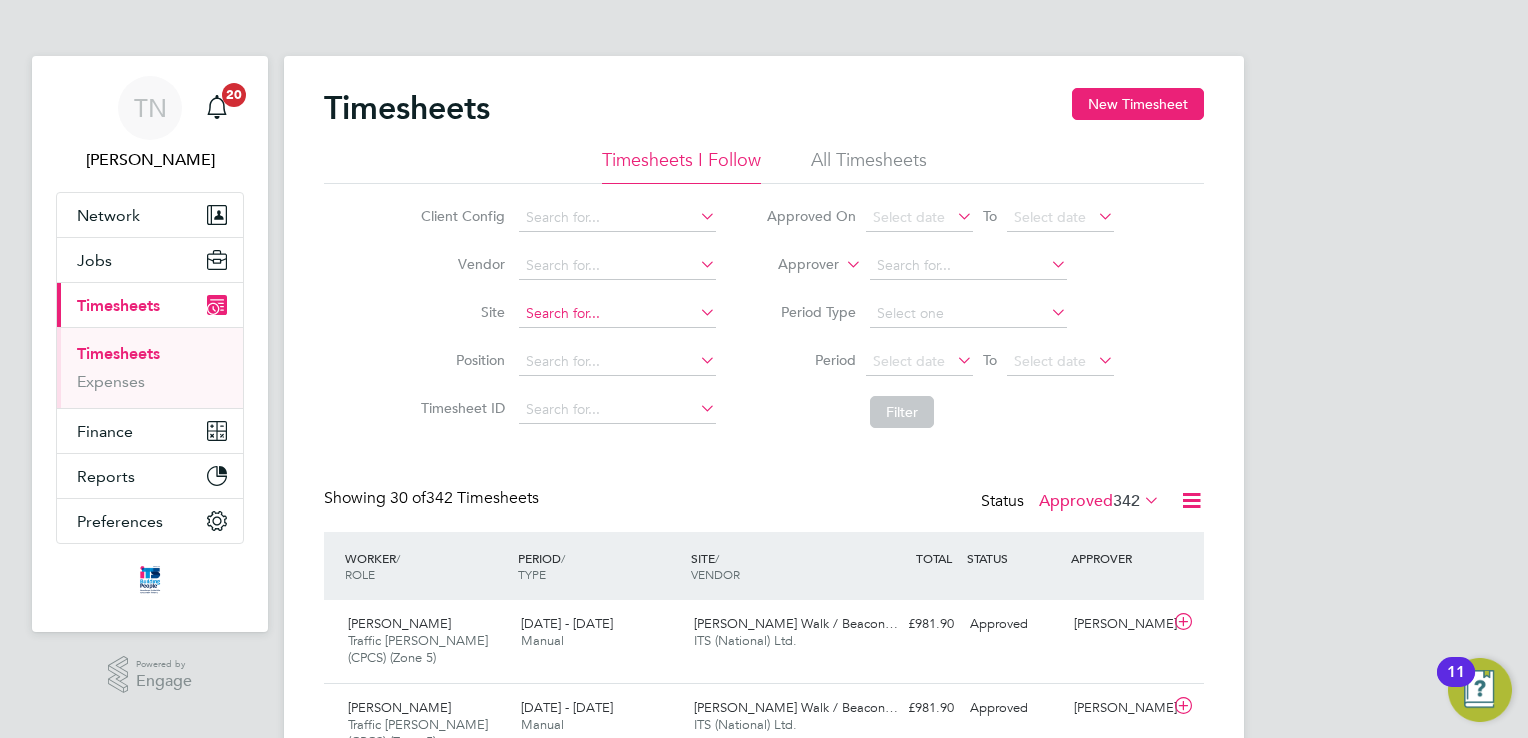 click 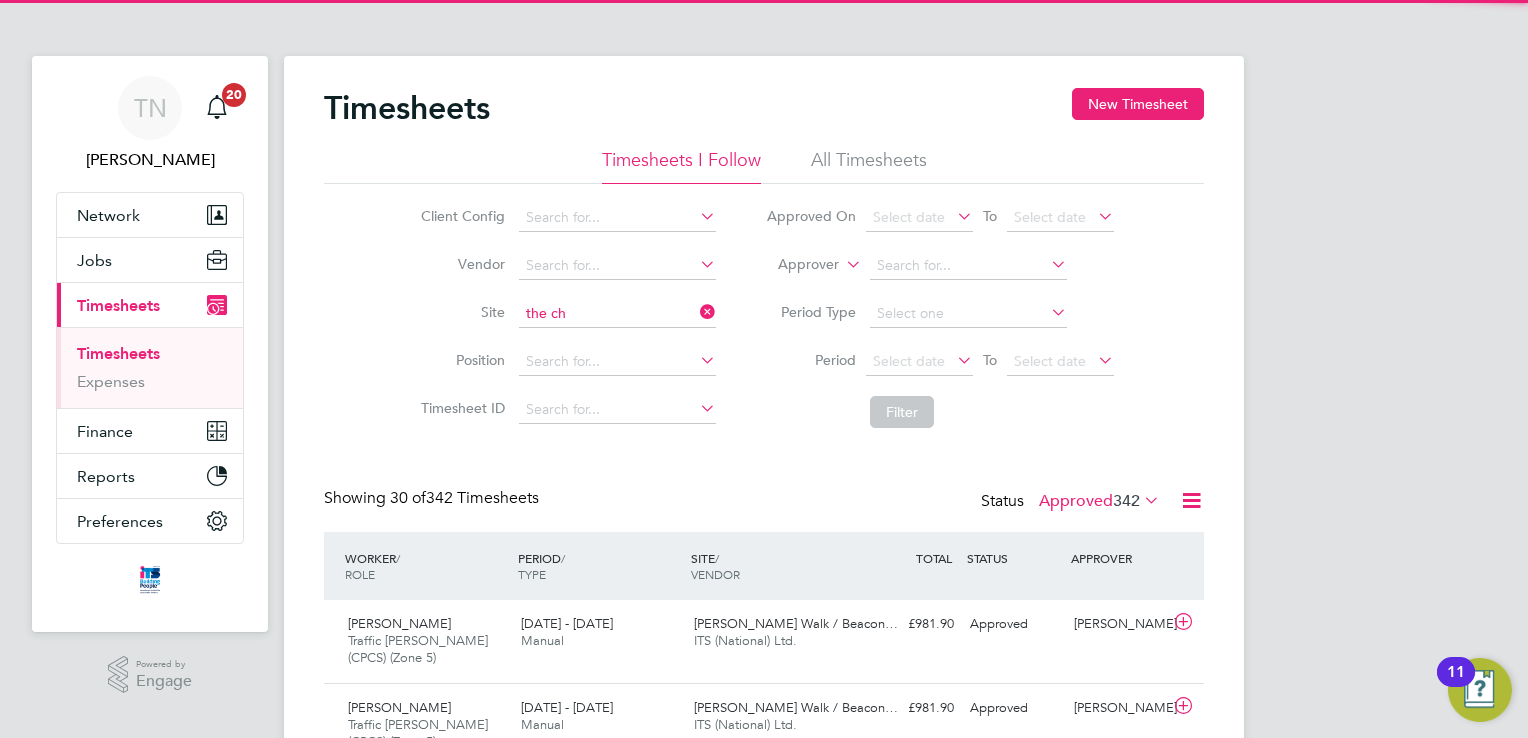 click on "Shottery ( The   Ch ancery)" 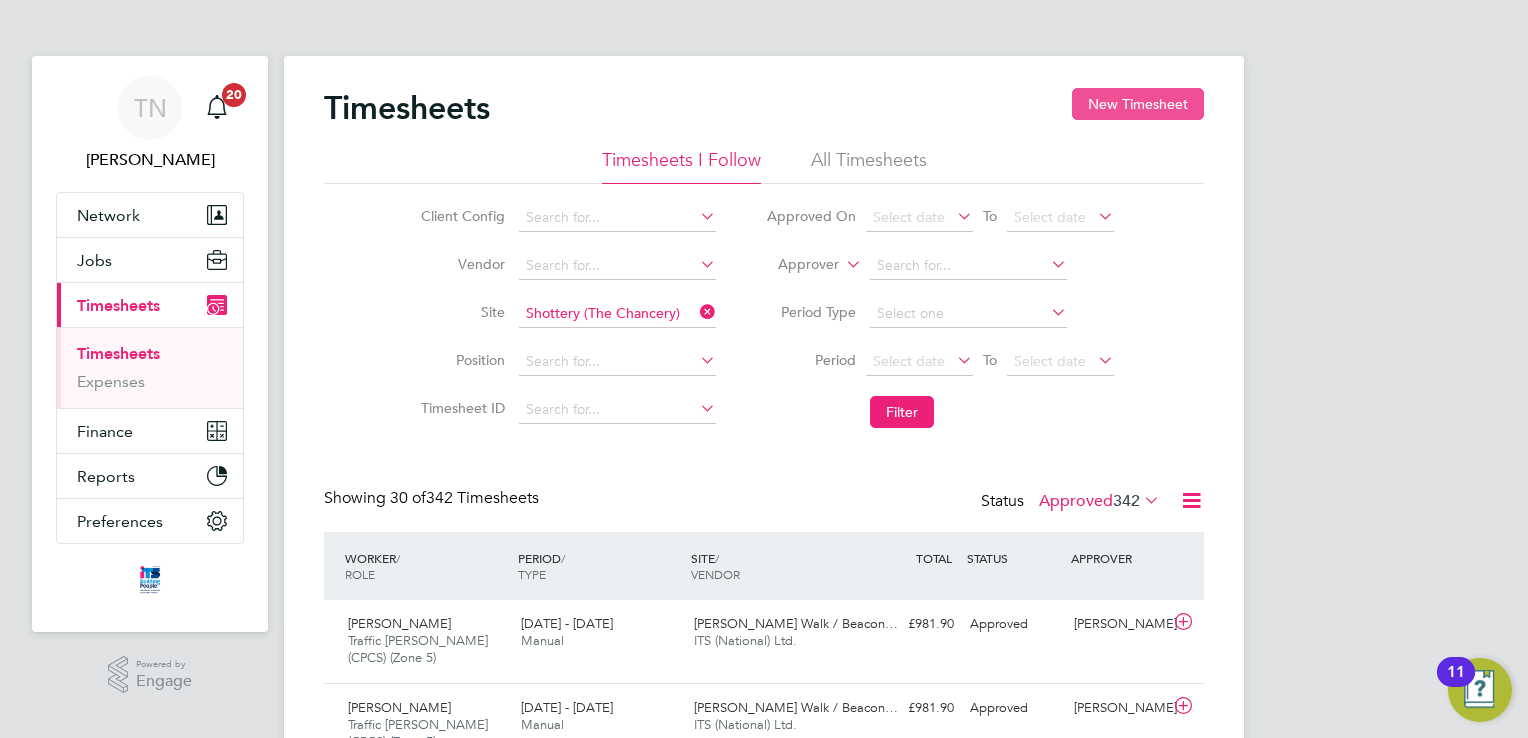 click on "New Timesheet" 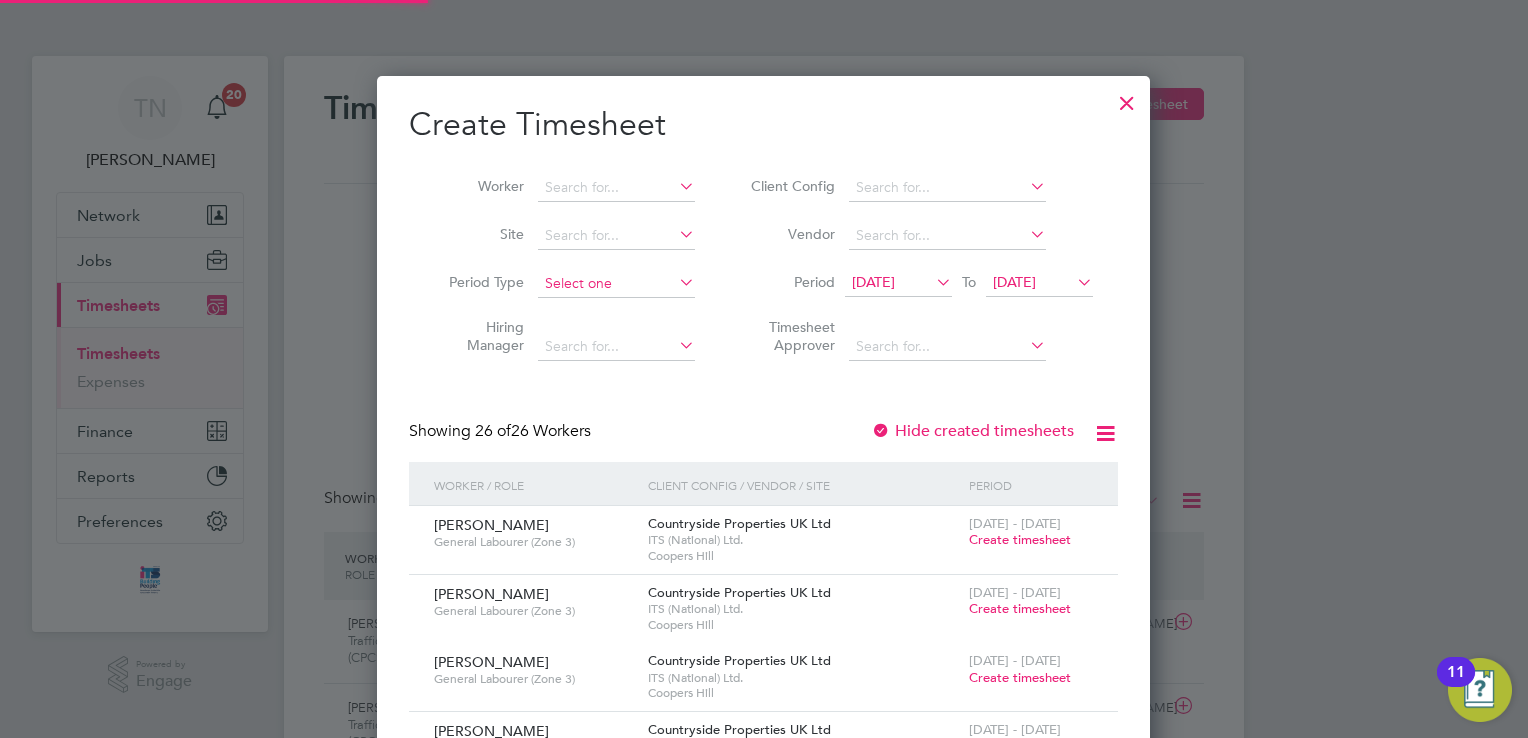 click at bounding box center [616, 284] 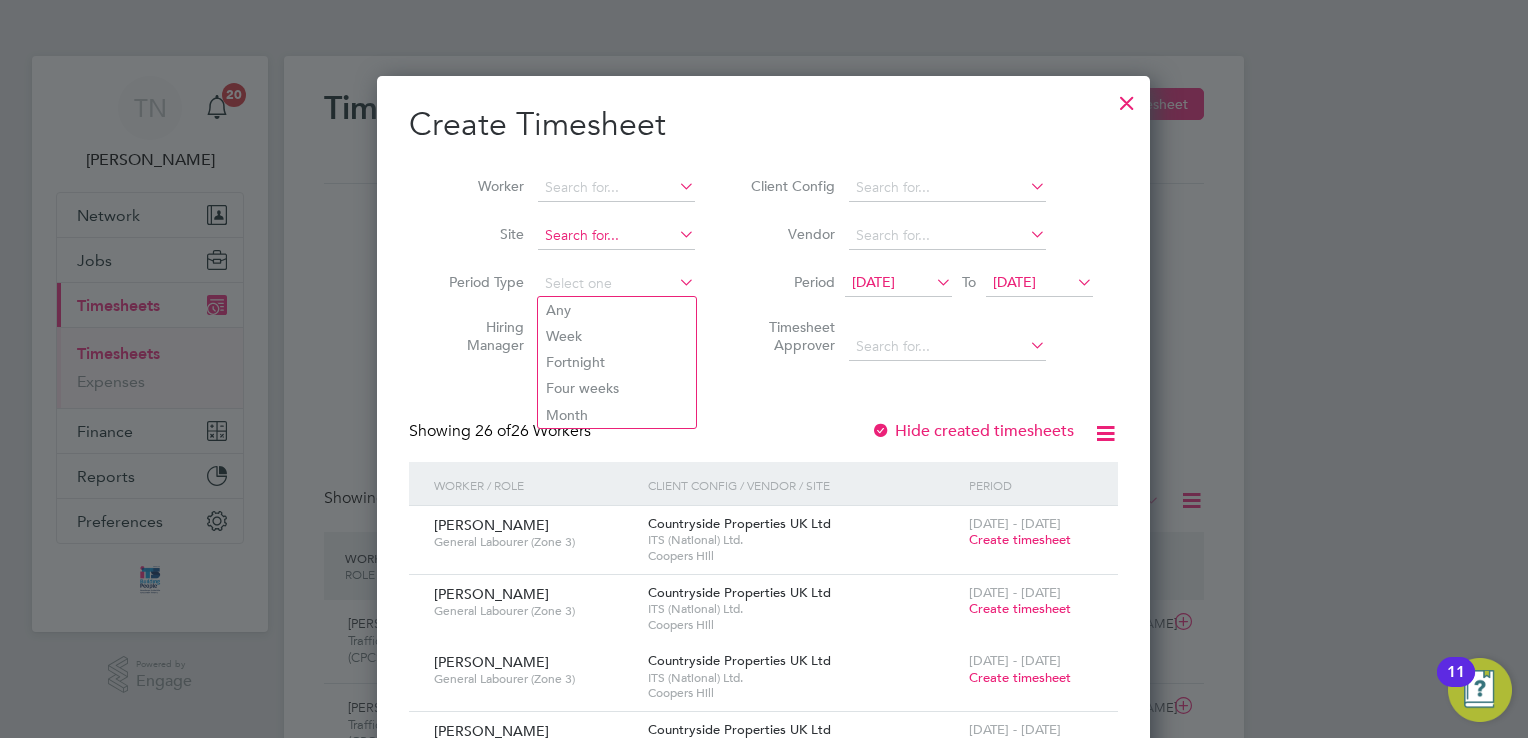 click at bounding box center [616, 236] 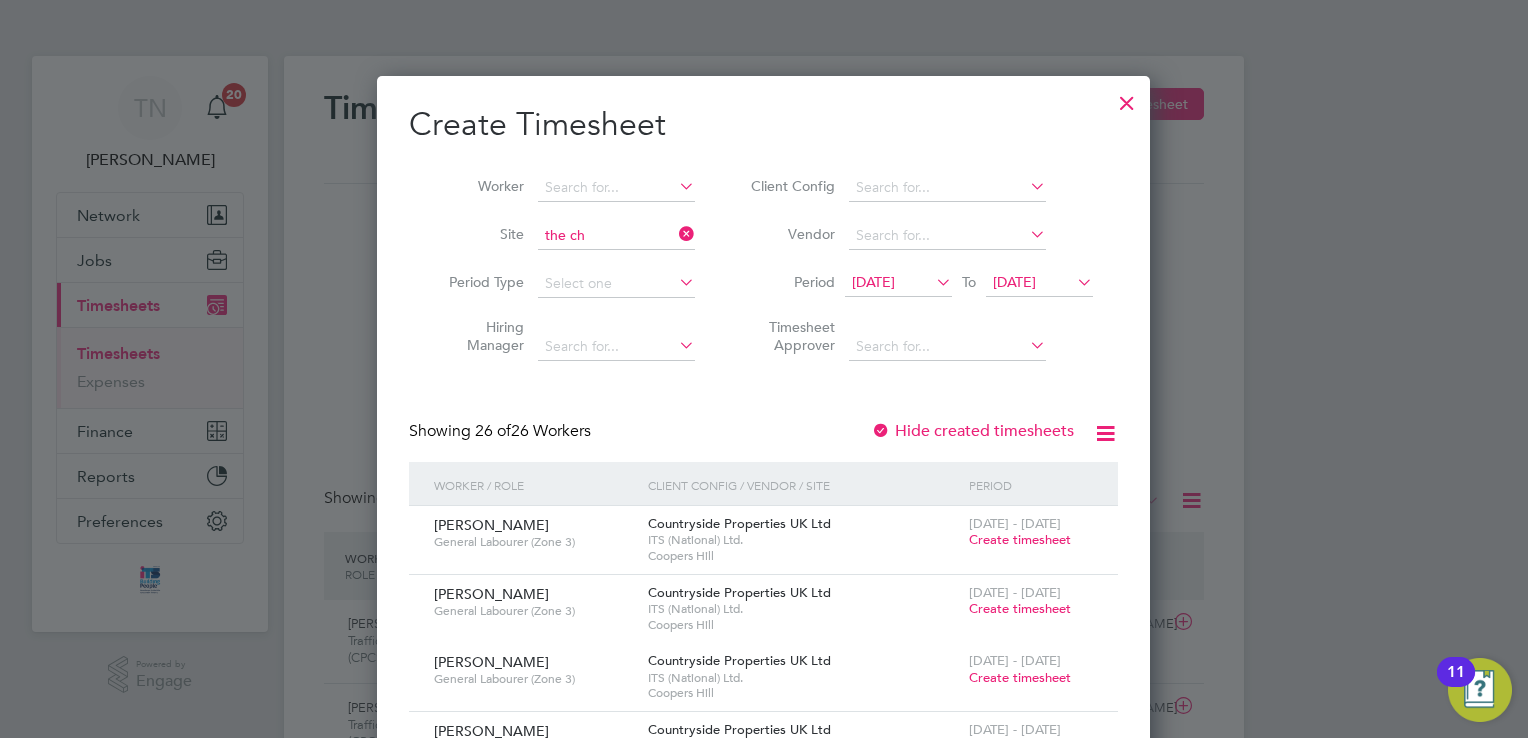 click on "Shottery ( The   Ch ancery)" 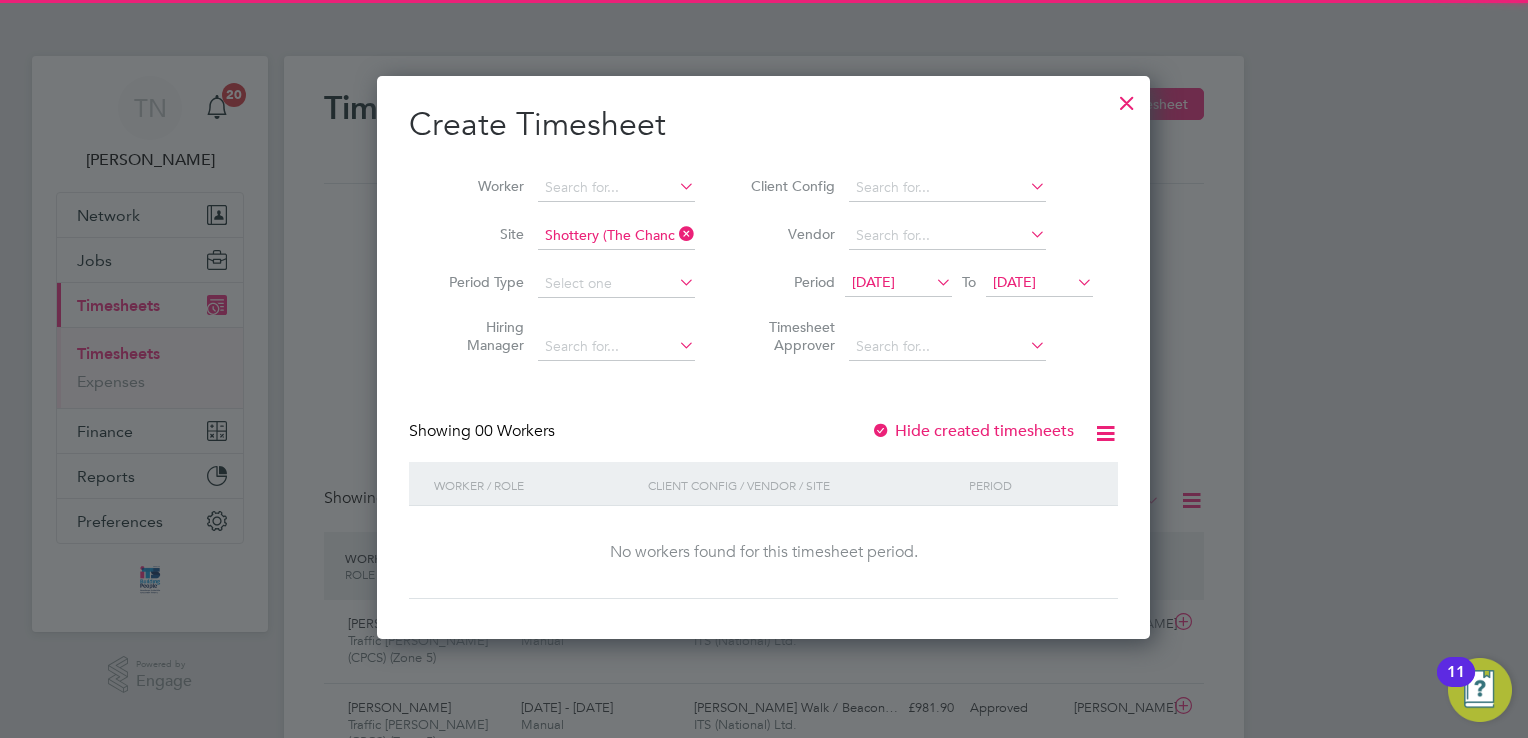 click on "[DATE]" at bounding box center (1014, 282) 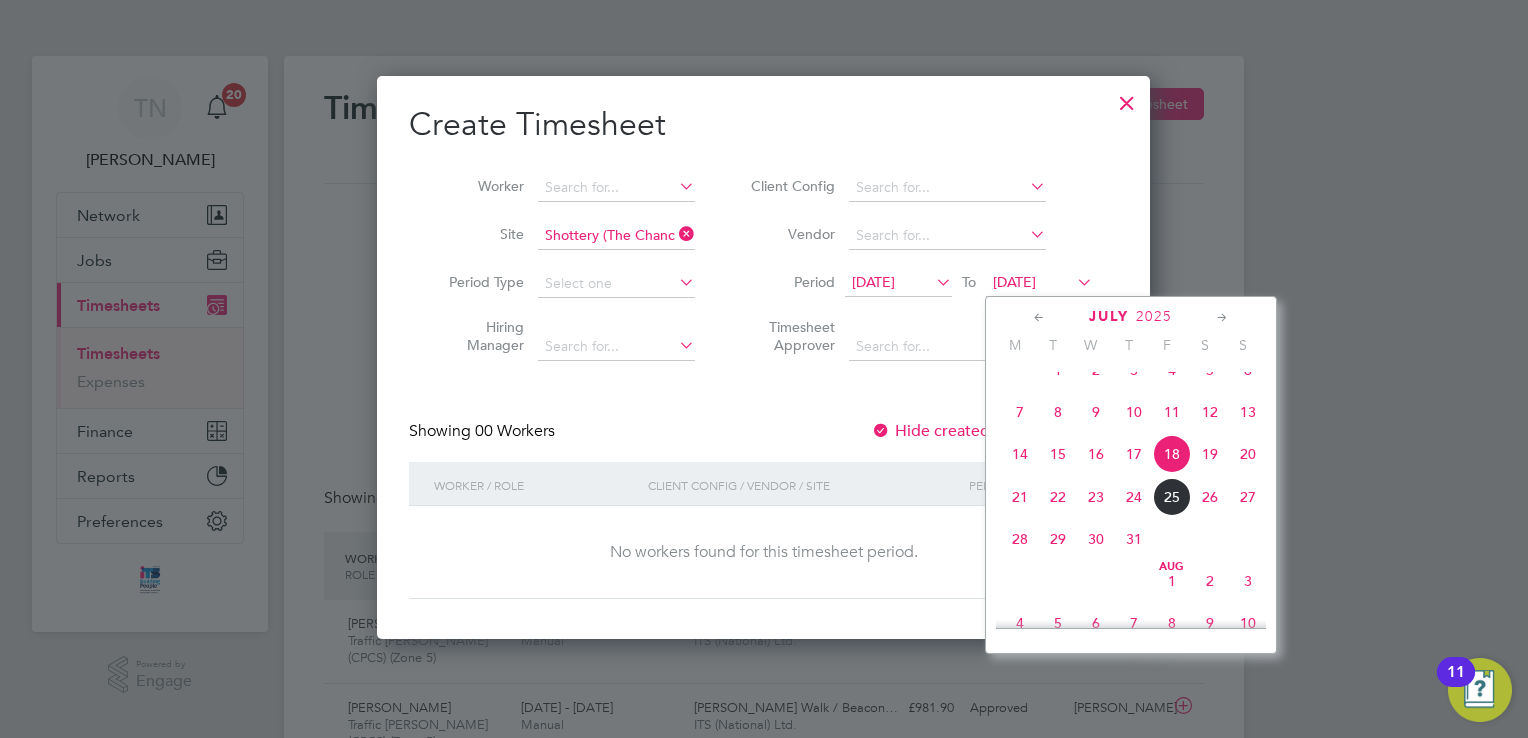 click on "[DATE] M T W T F S S   [DATE] 2 3 4 5 6 7 8 9 10 11 12 13 14 15 16 17 18 19 20 21 22 23 24 25 26 27 28 29 [DATE] 1 2 3 4 5 6 7 8 9 10 11 12 13 14 15 16 17 18 19 20 21 22 23 24 25 26 27 28 29 30 31               [DATE] 2 3 4 5 6 7 8 9 10 11 12 13 14 15 16 17 18 19 20 21 22 23 24 25 26 27 28 29 [DATE] 1 2 3 4 5 6 7 8 9 10 11 12 13 14 15 16 17 18 19 20 21 22 23 24 25 26 27 28 29 30 [DATE] 1 2 3 4 5 6 7 8 9 10 11 12 13 14 15 16 17 18 19 20 21 22 23 24 25 26 27 28 29 30 31 [DATE] 2 3 4 5 6 7 8 9 10 11 12 13 14 15 16 17 18 19 20 21 22 23 24 25 26 27 28 29 [DATE] 1 2 3 4 5 6 7 8 9 10 11 12 13 14 15 16 17 18 19 20 21 22 23 24 25 26 27 28 29 30 31" 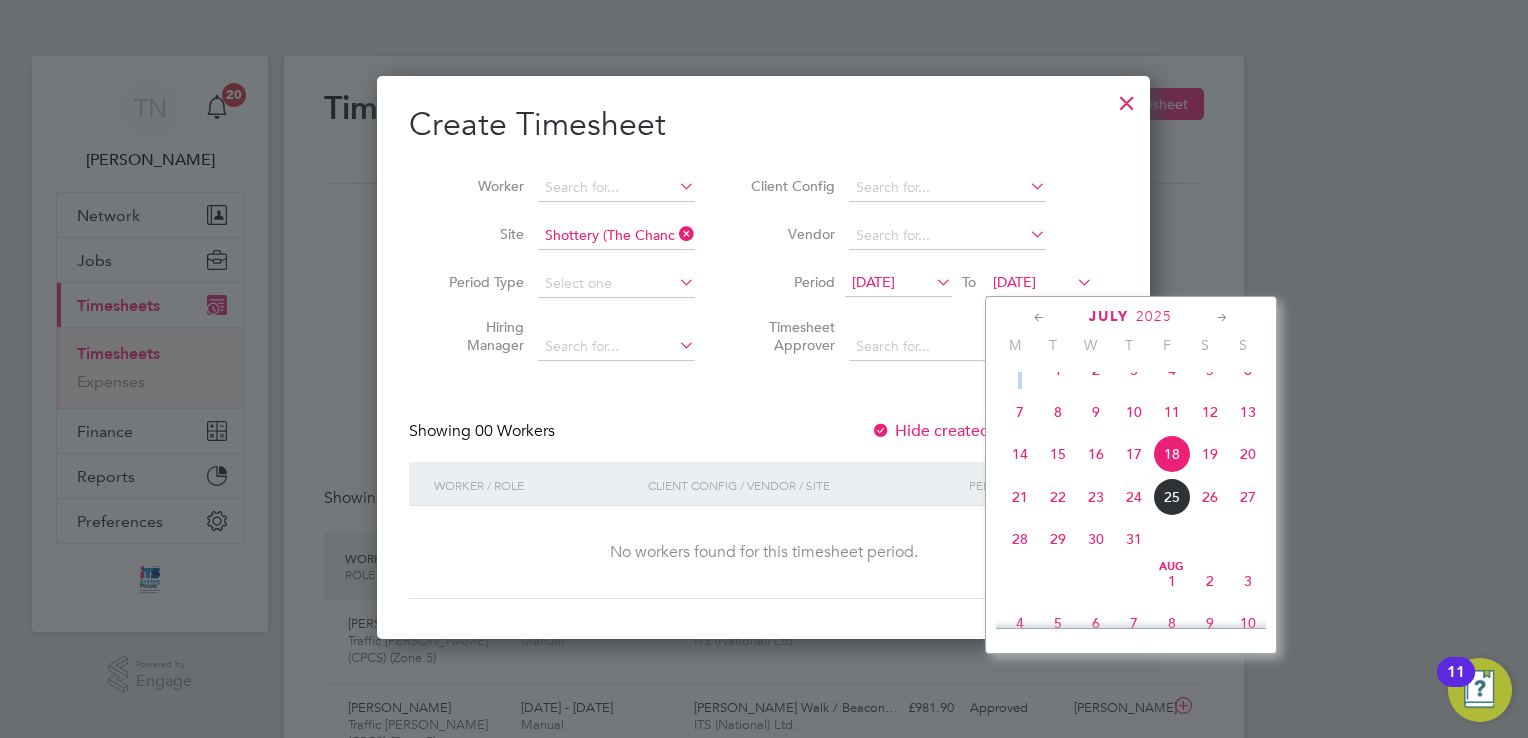 drag, startPoint x: 1264, startPoint y: 519, endPoint x: 1248, endPoint y: 522, distance: 16.27882 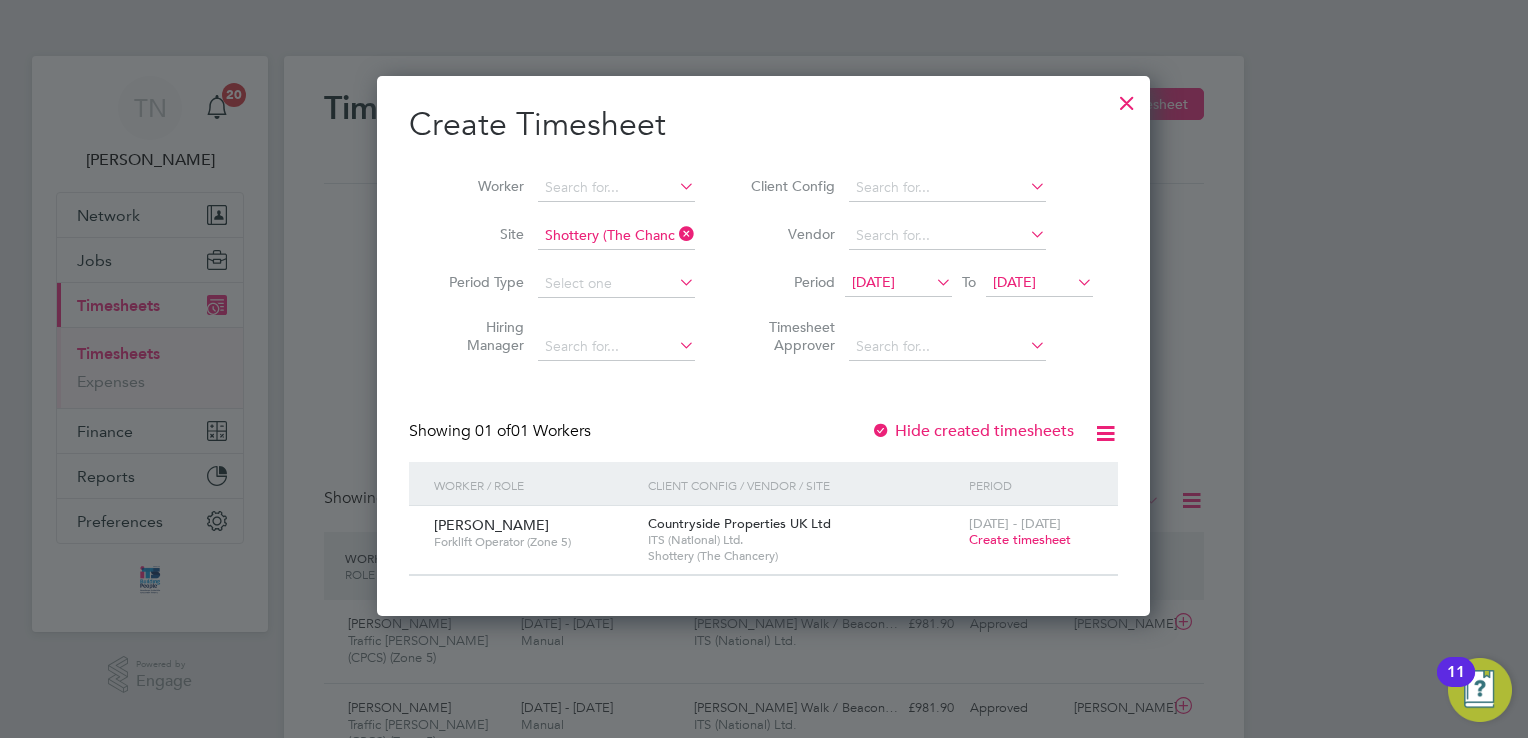 click on "[DATE]" at bounding box center (898, 283) 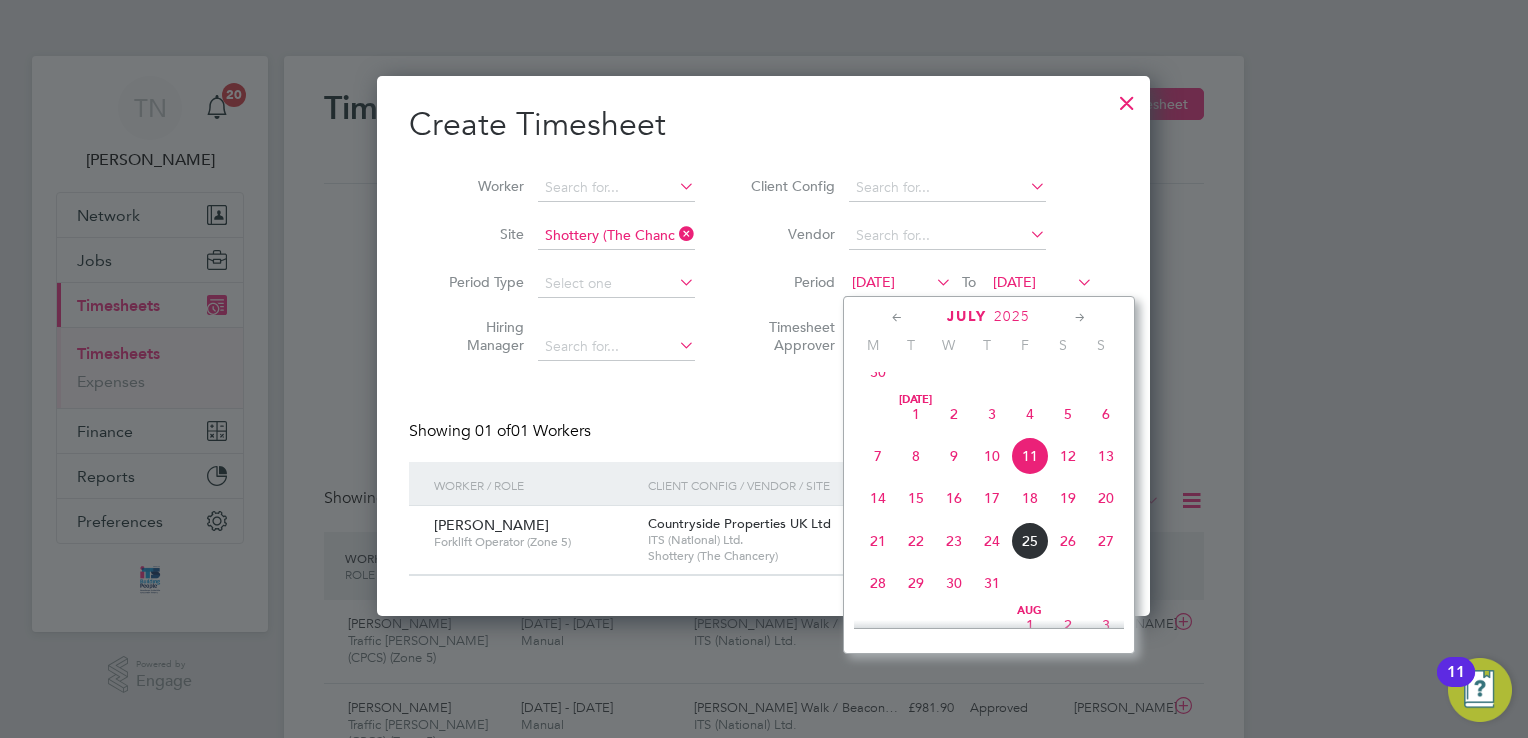 click on "21" 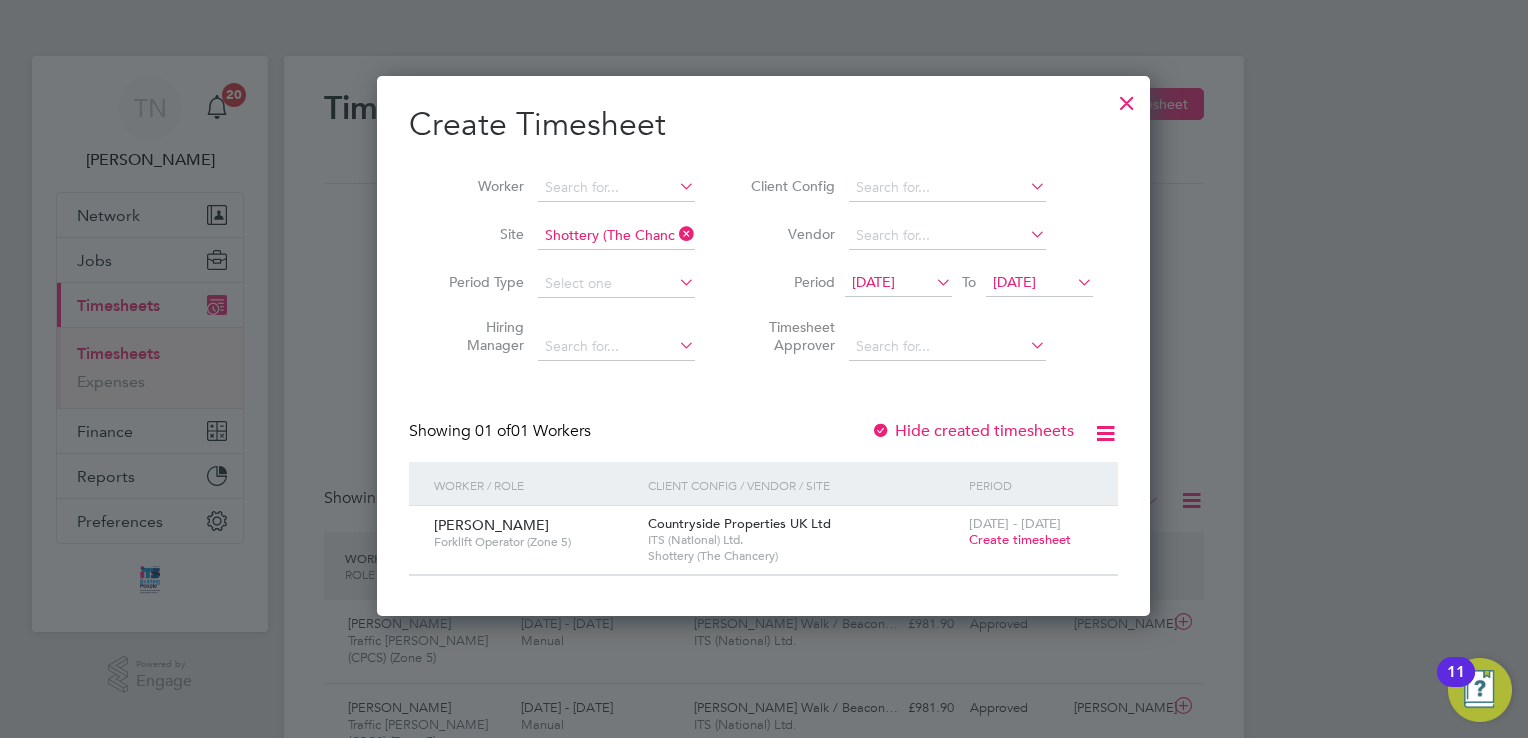 click on "Create timesheet" at bounding box center (1020, 539) 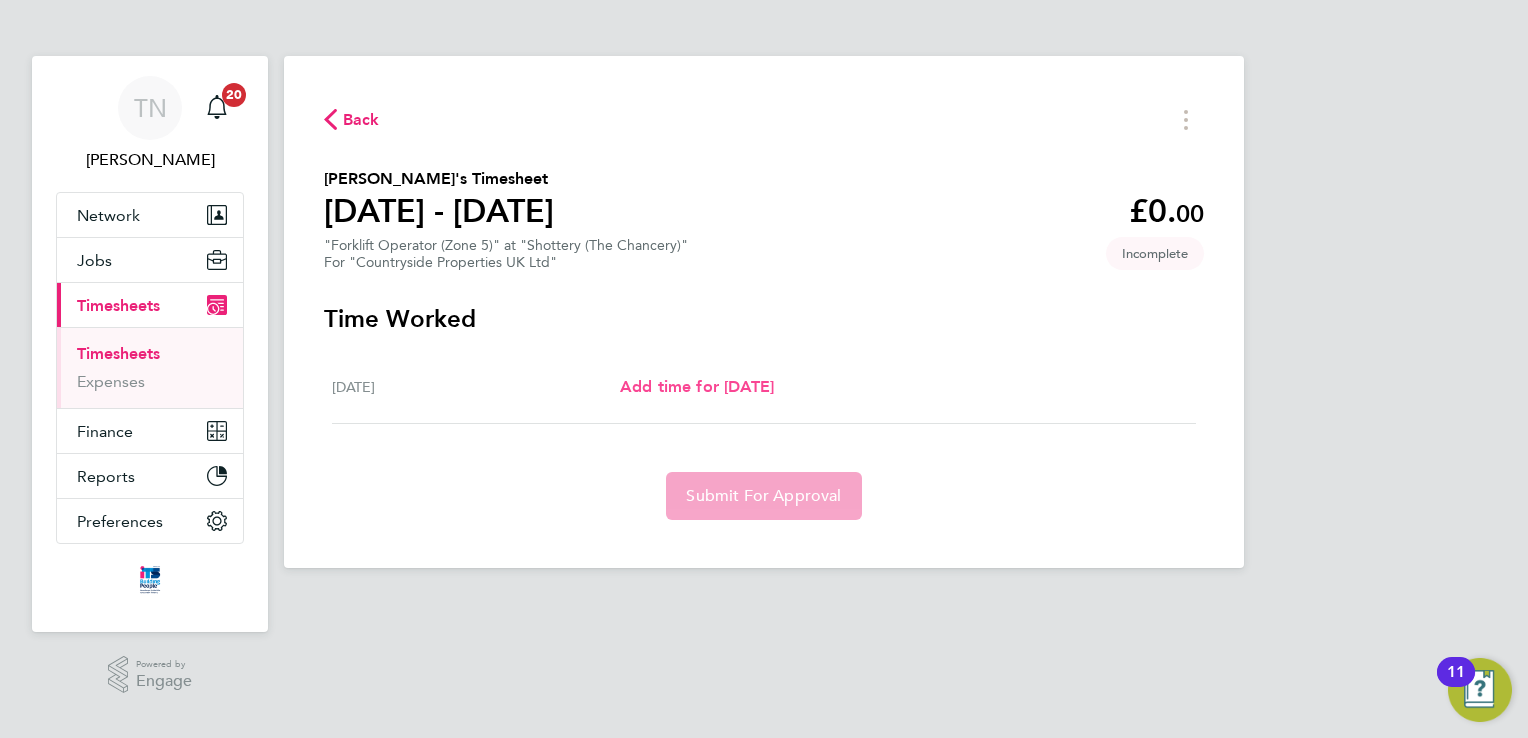 click on "Add time for [DATE]" at bounding box center [697, 386] 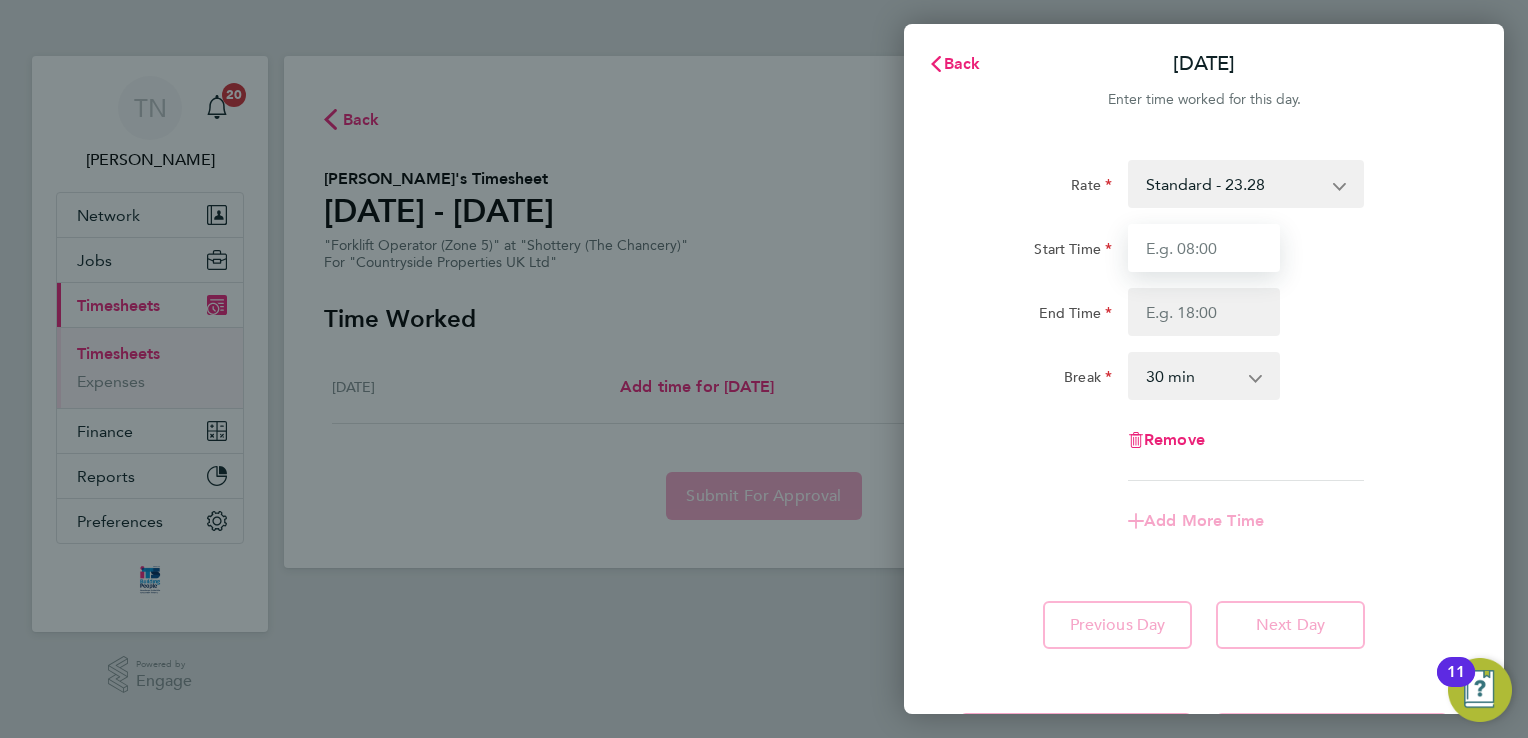 click on "Start Time" at bounding box center [1204, 248] 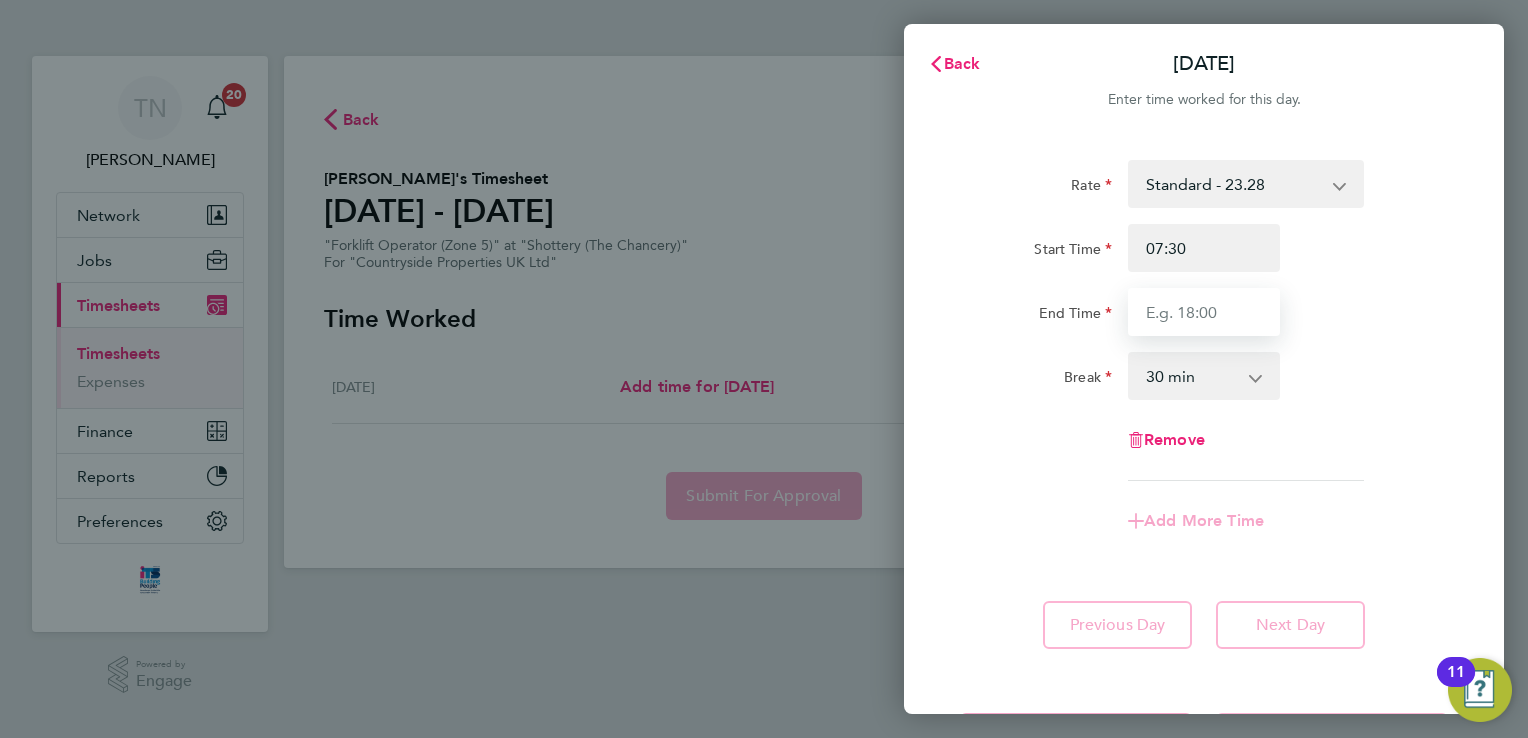 type on "17:00" 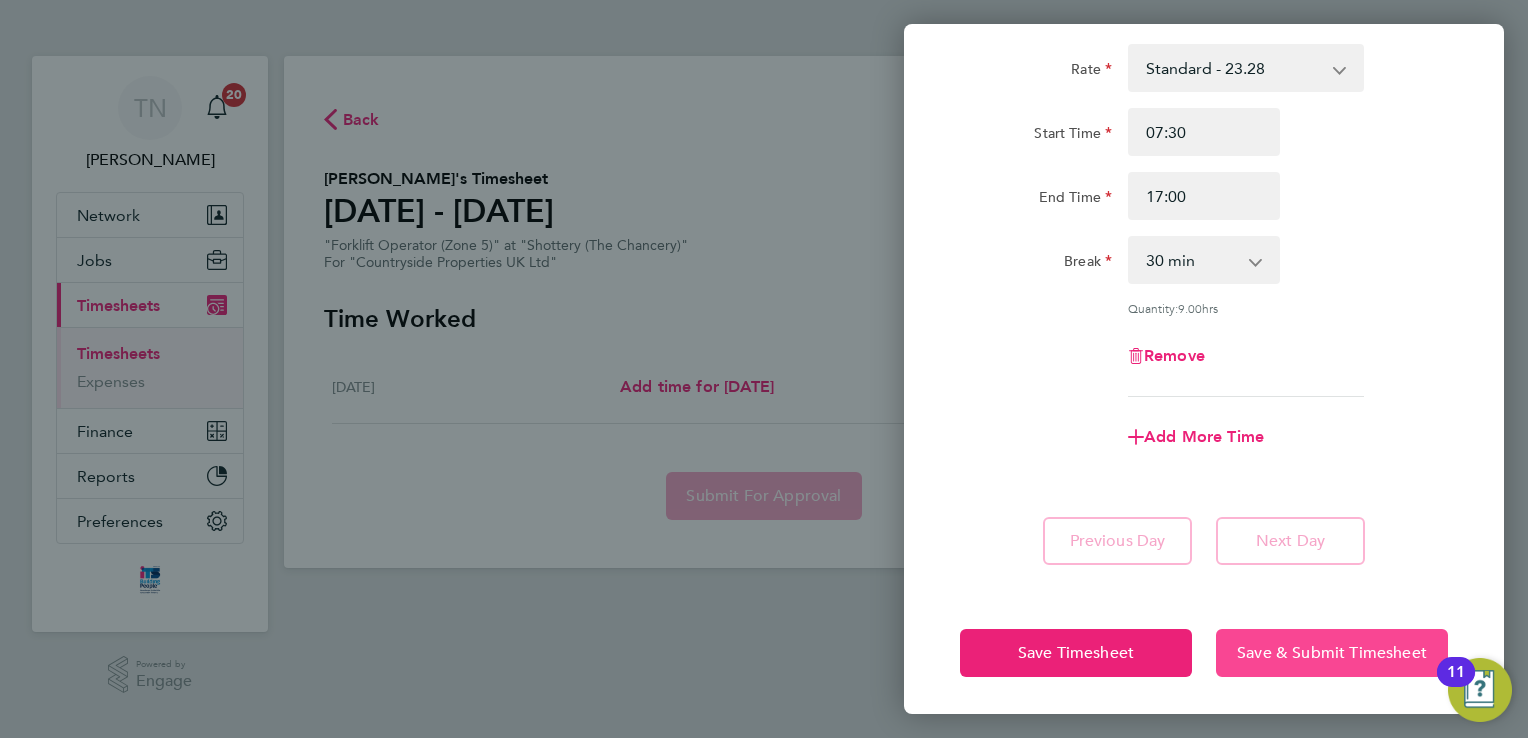 click on "Save & Submit Timesheet" 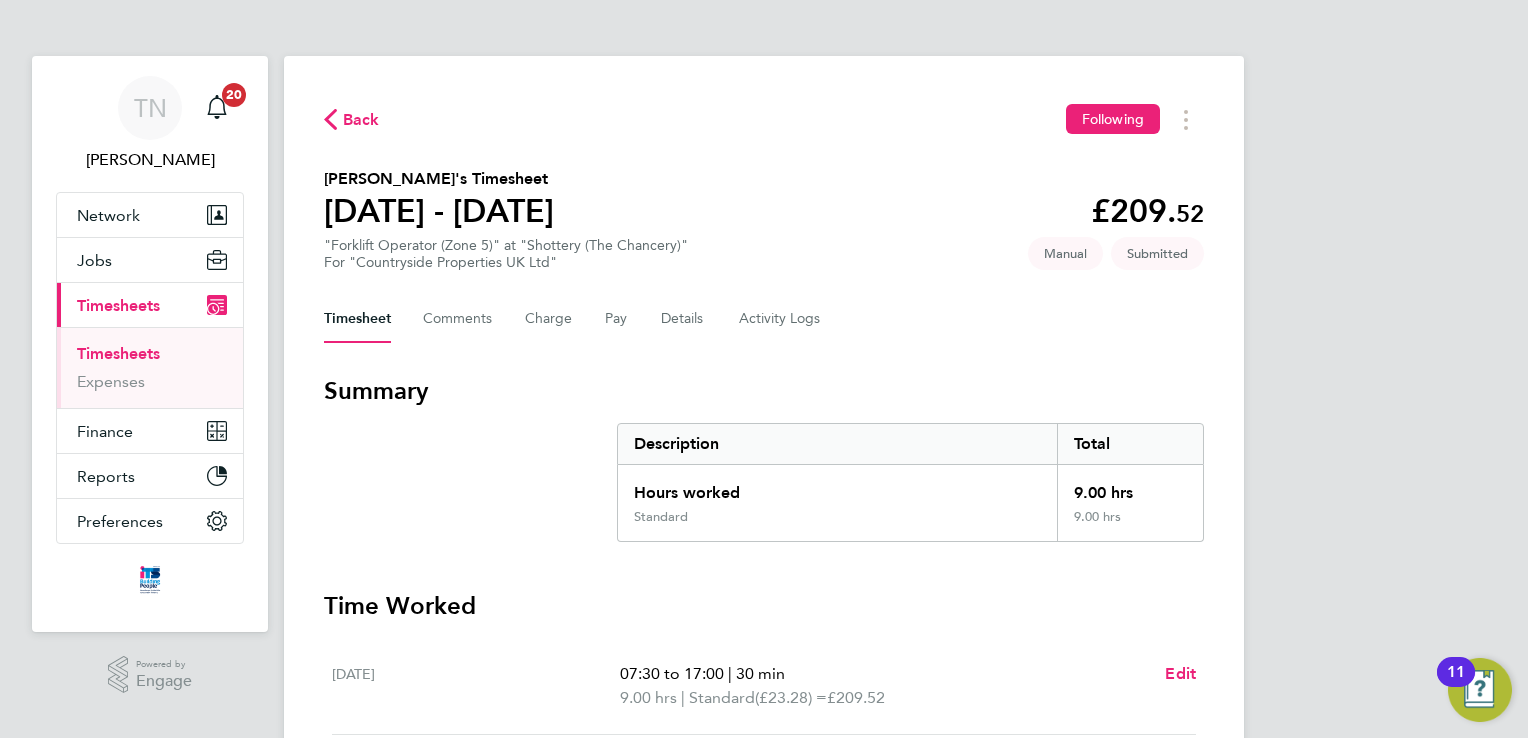 click on "Back" 